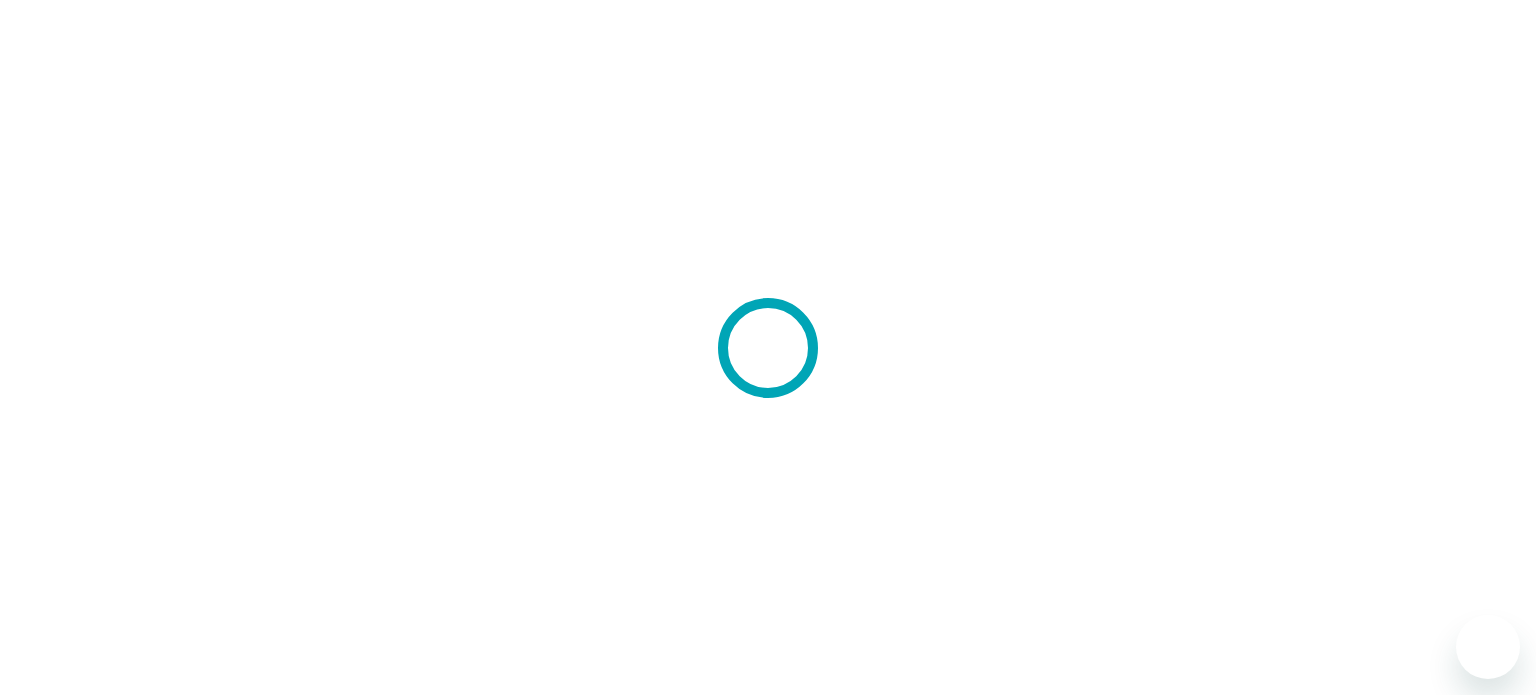 scroll, scrollTop: 0, scrollLeft: 0, axis: both 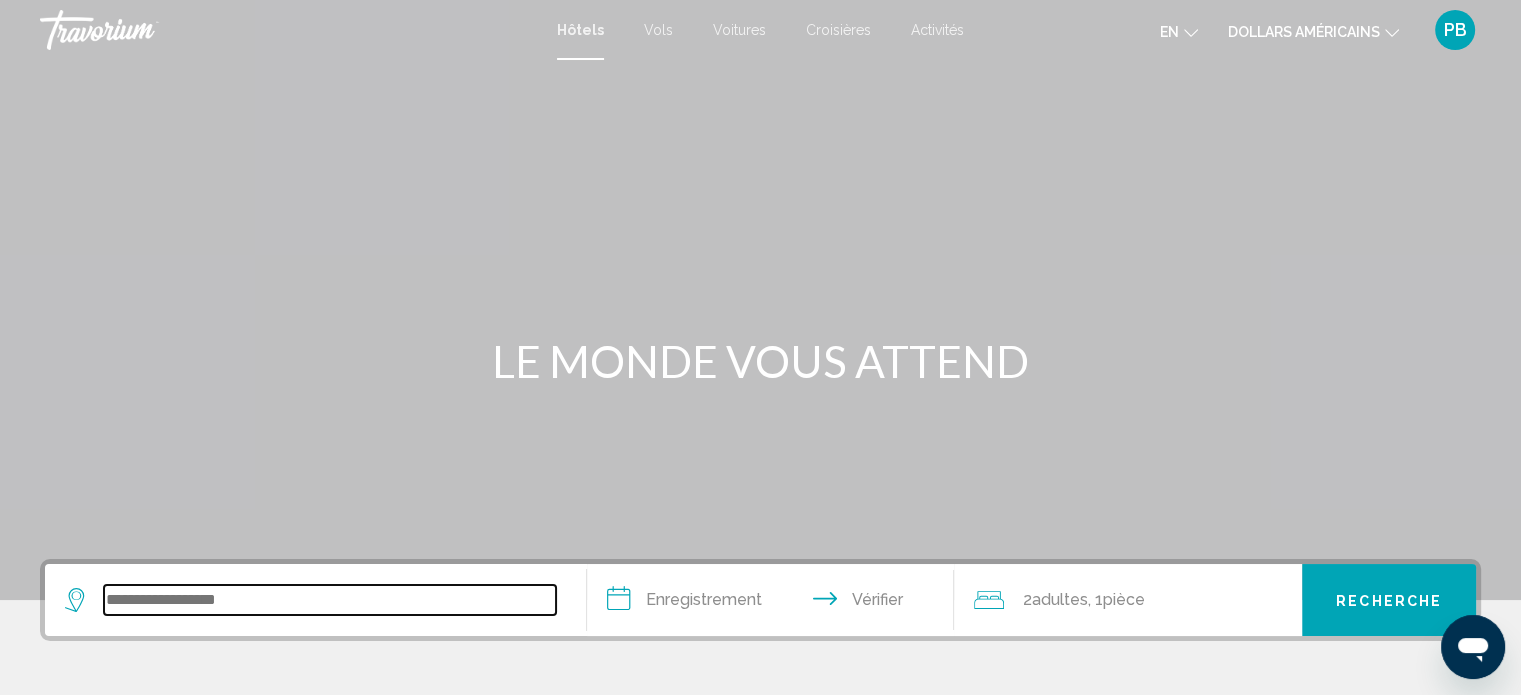 click at bounding box center [330, 600] 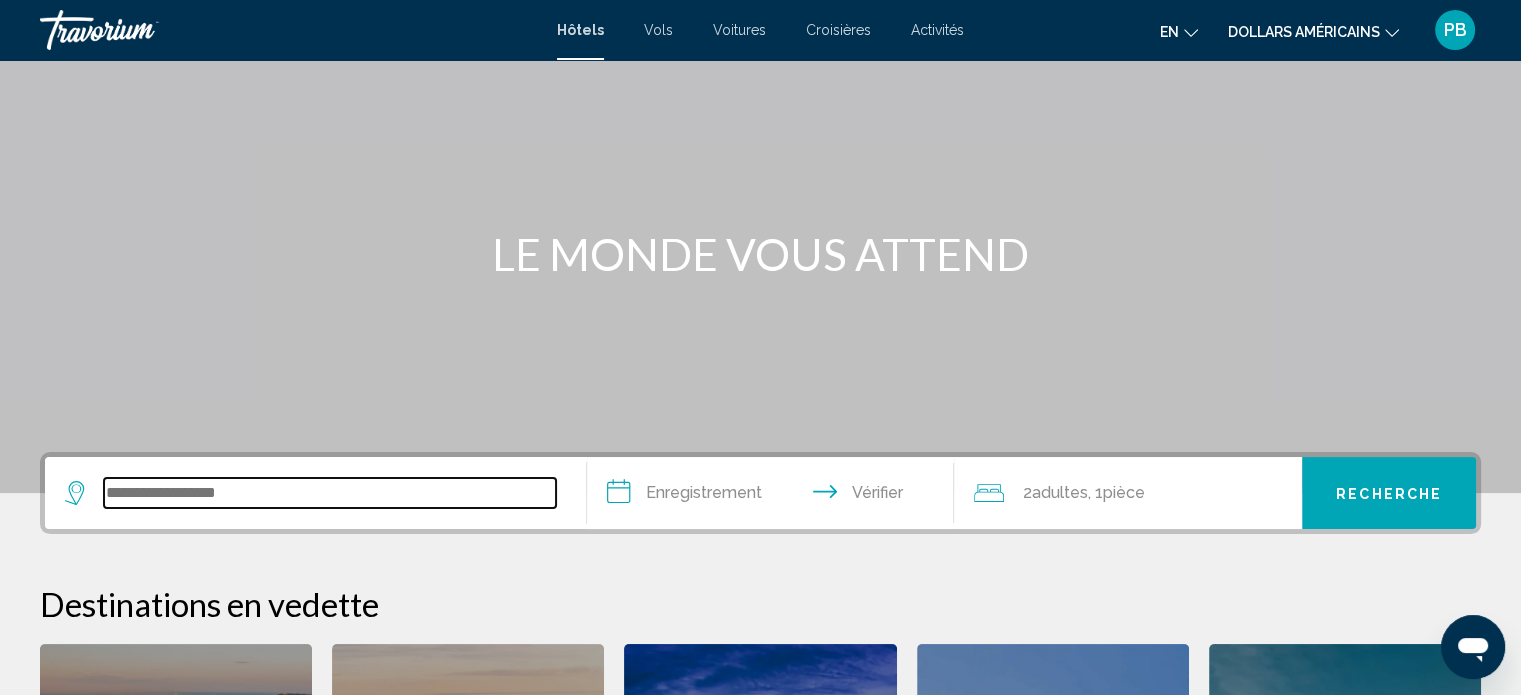 click on "**********" at bounding box center [760, 731] 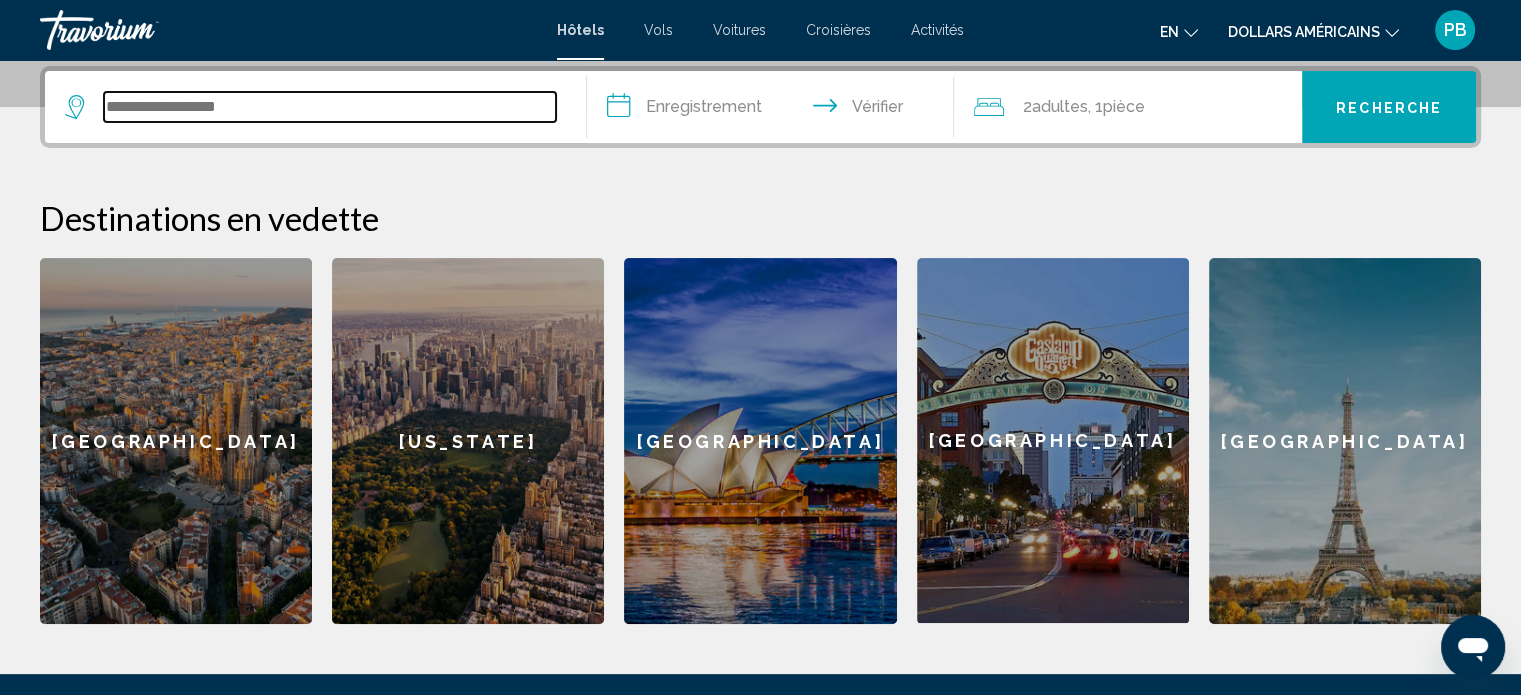 scroll, scrollTop: 393, scrollLeft: 0, axis: vertical 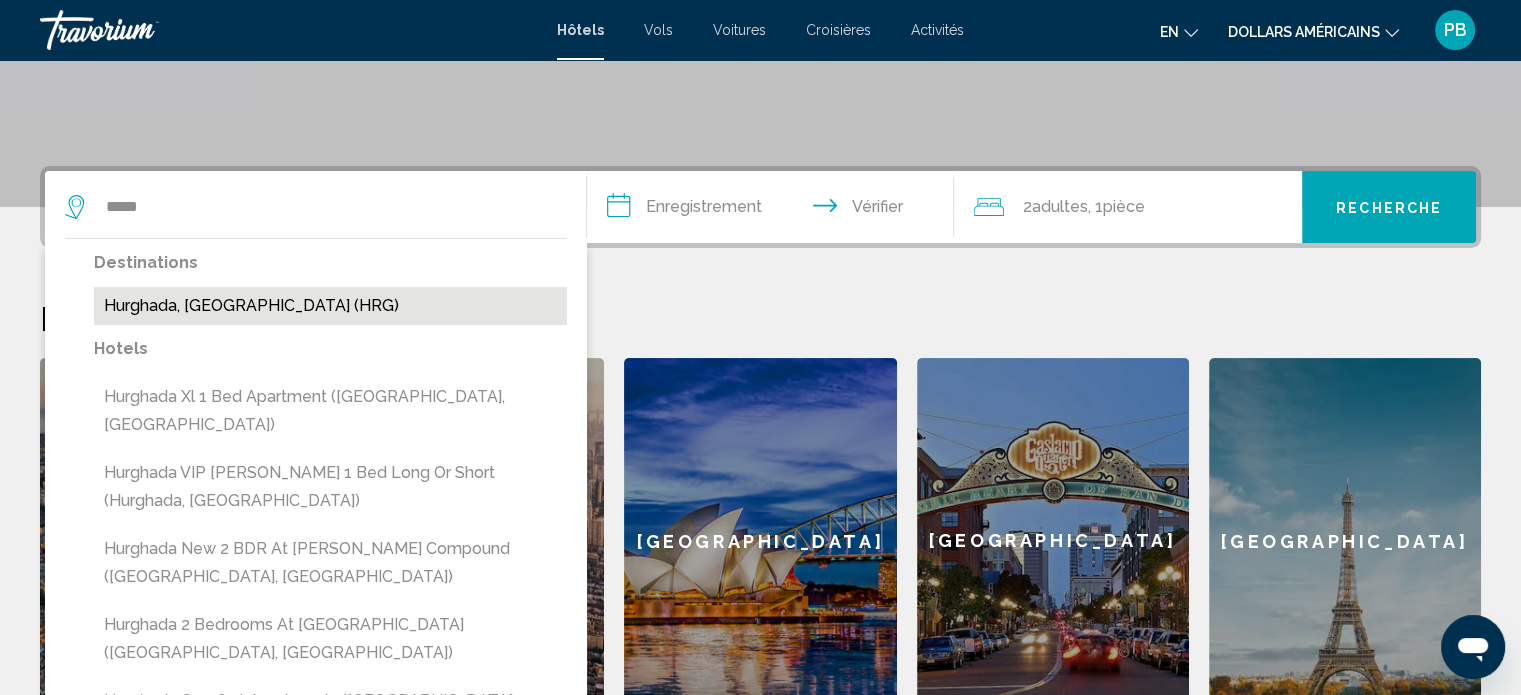 click on "Hurghada, Egypt (HRG)" at bounding box center (330, 306) 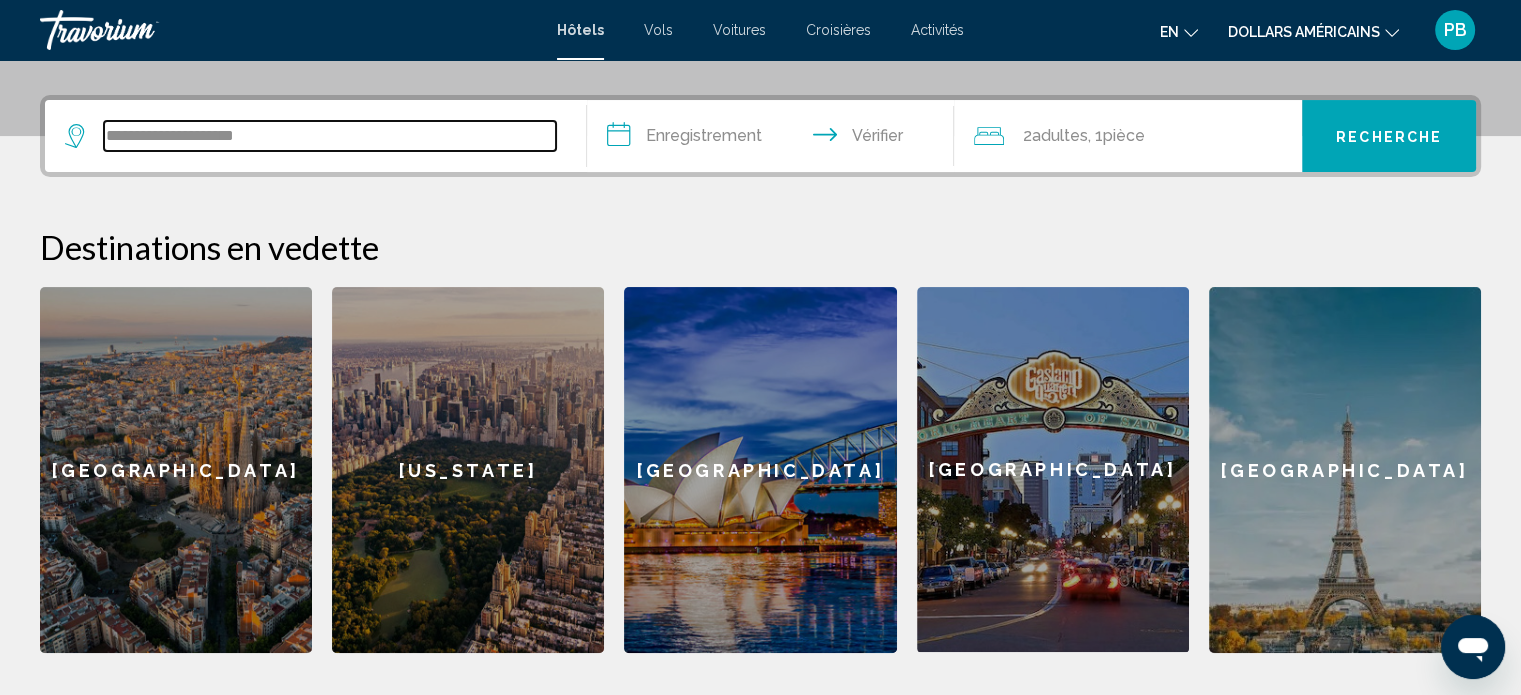 scroll, scrollTop: 493, scrollLeft: 0, axis: vertical 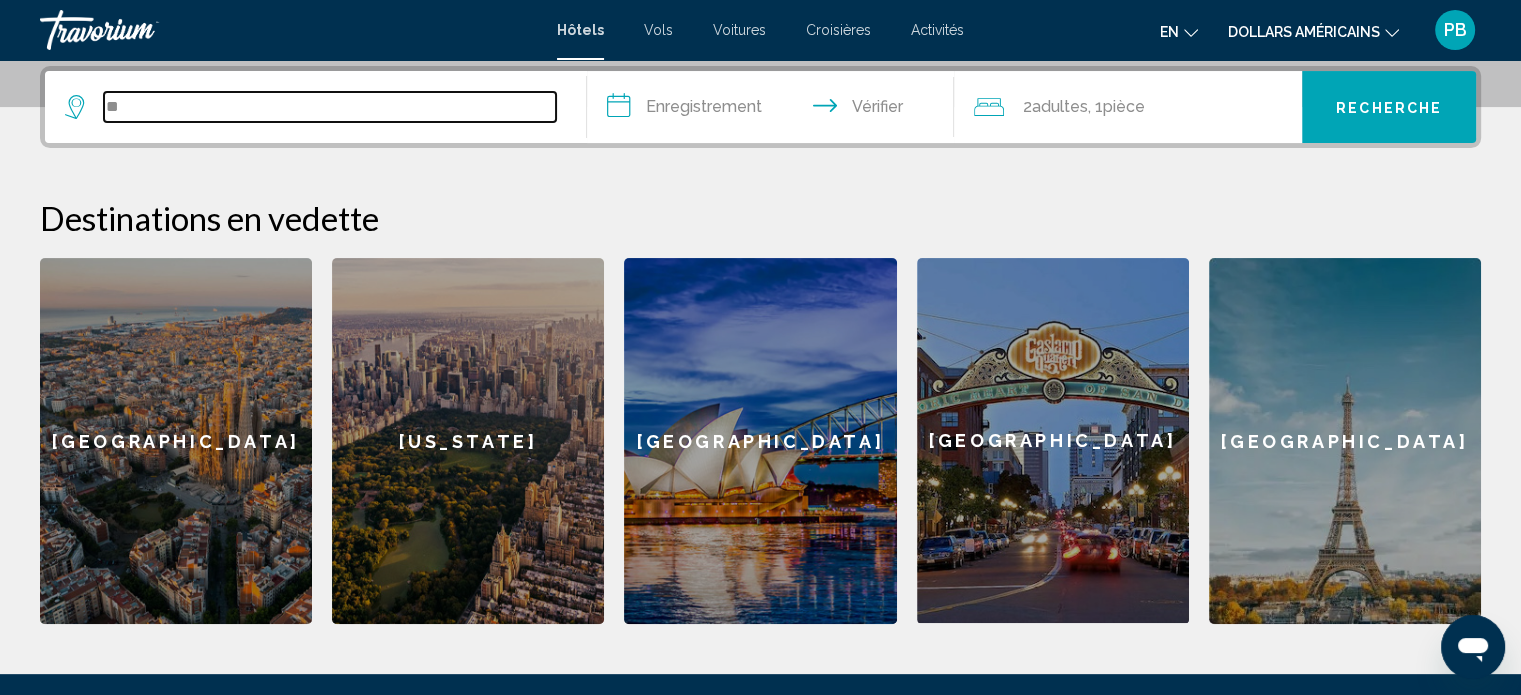 type on "*" 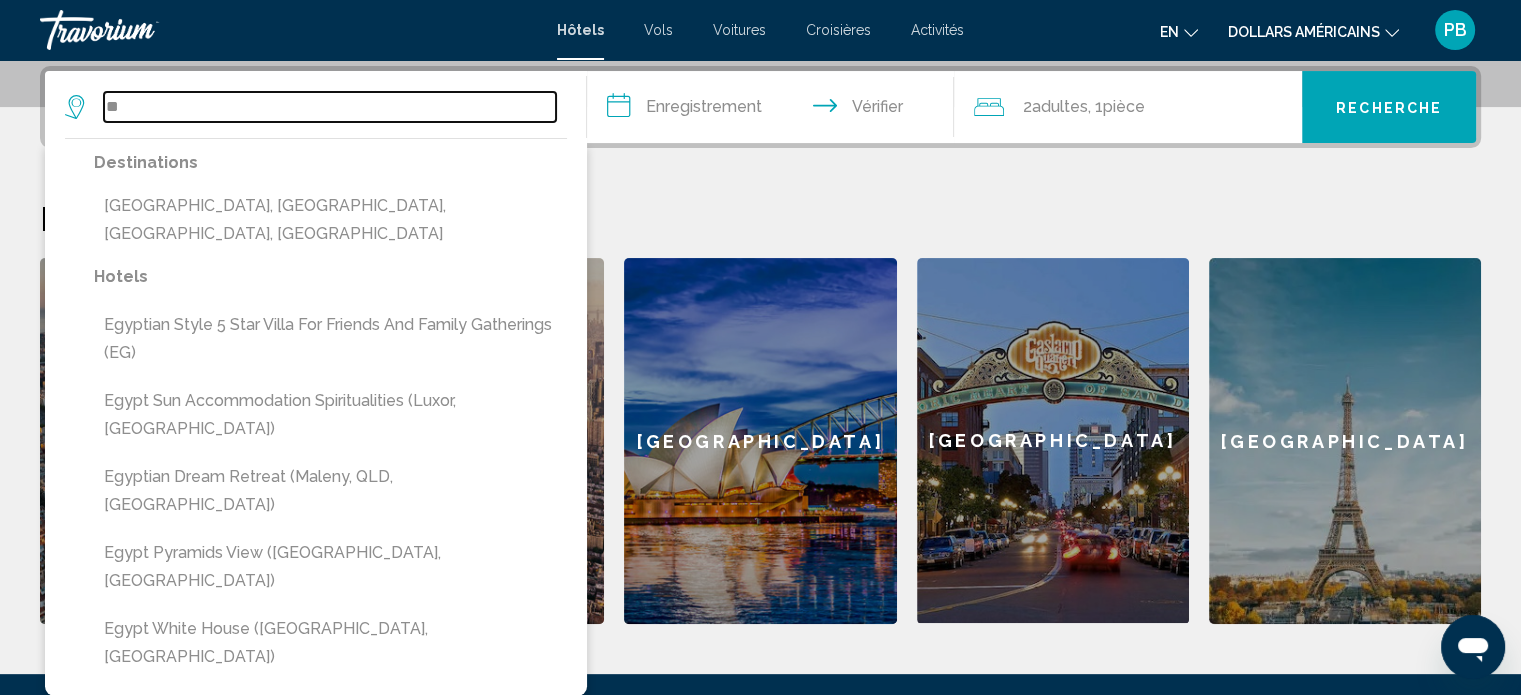 type on "*" 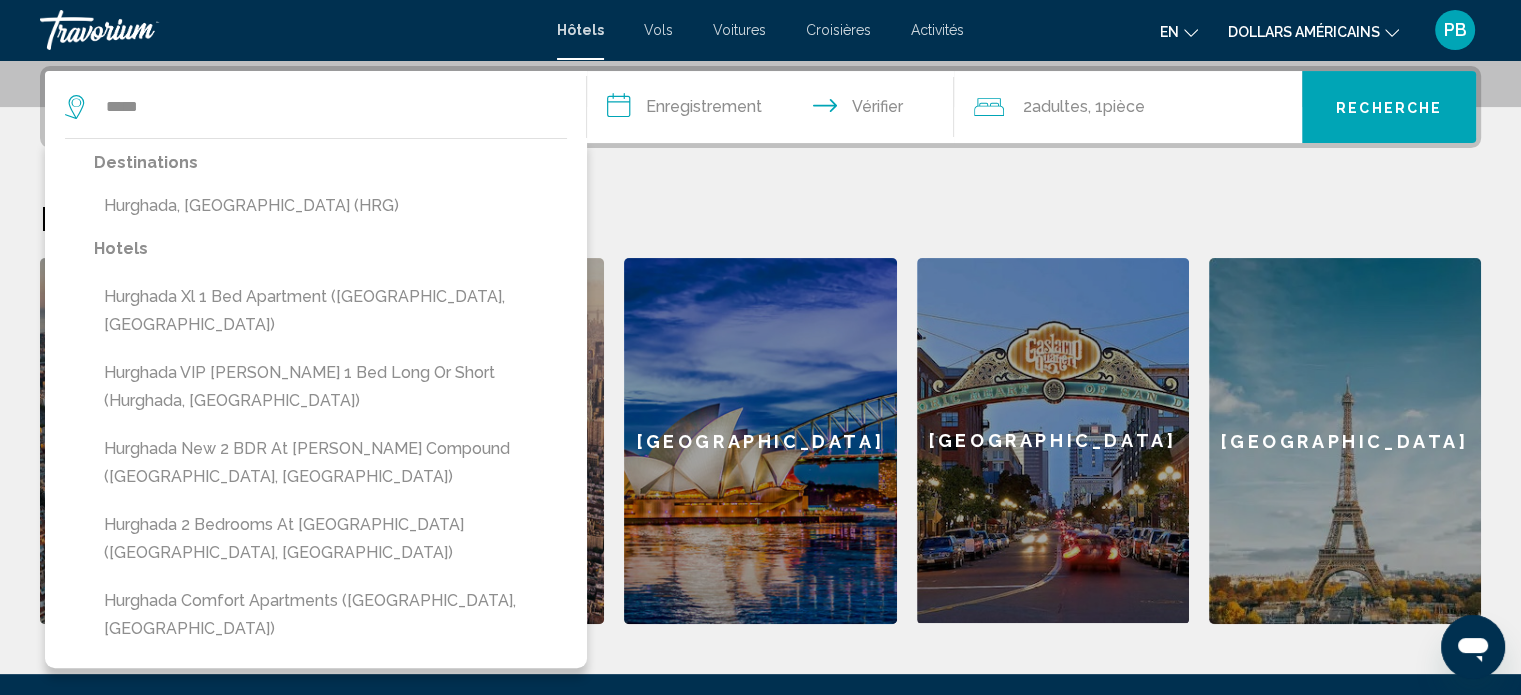 click on "Hurghada, Egypt (HRG)" at bounding box center (330, 206) 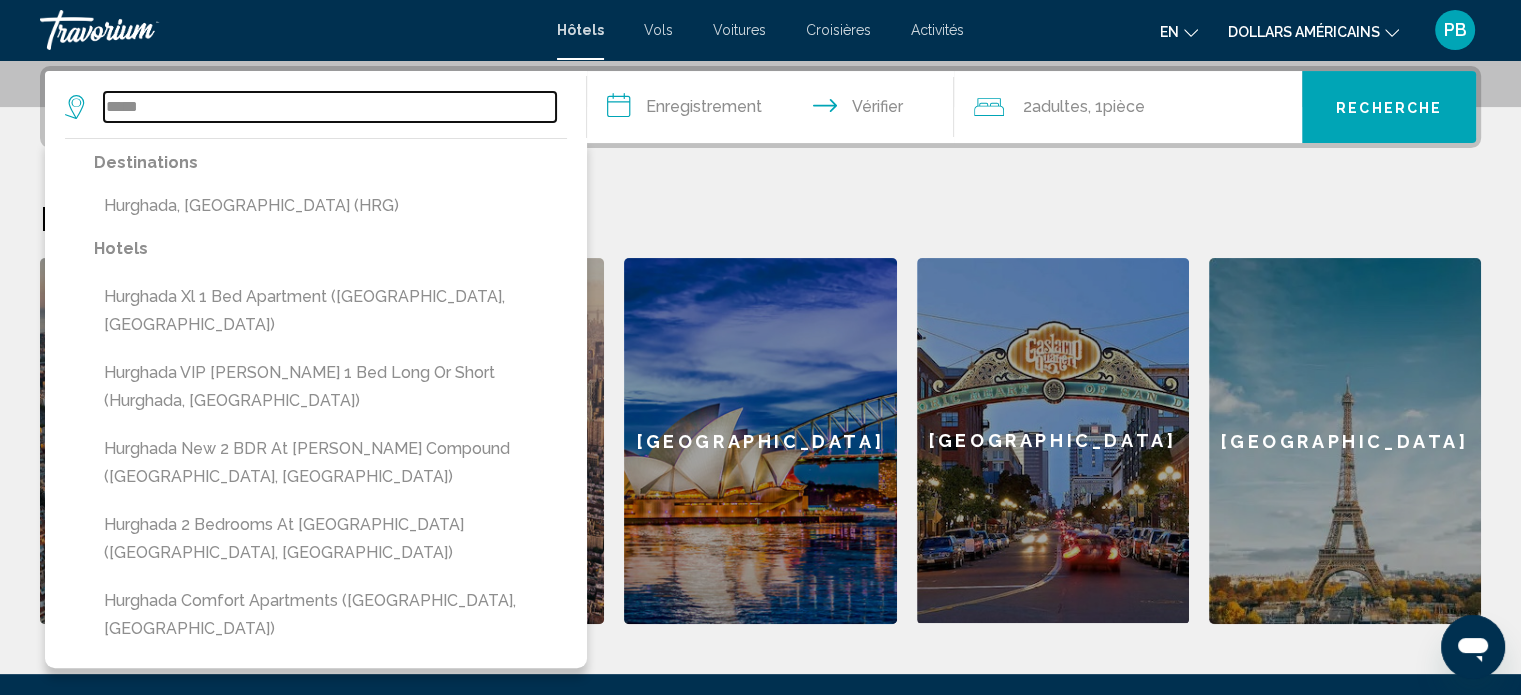 type on "**********" 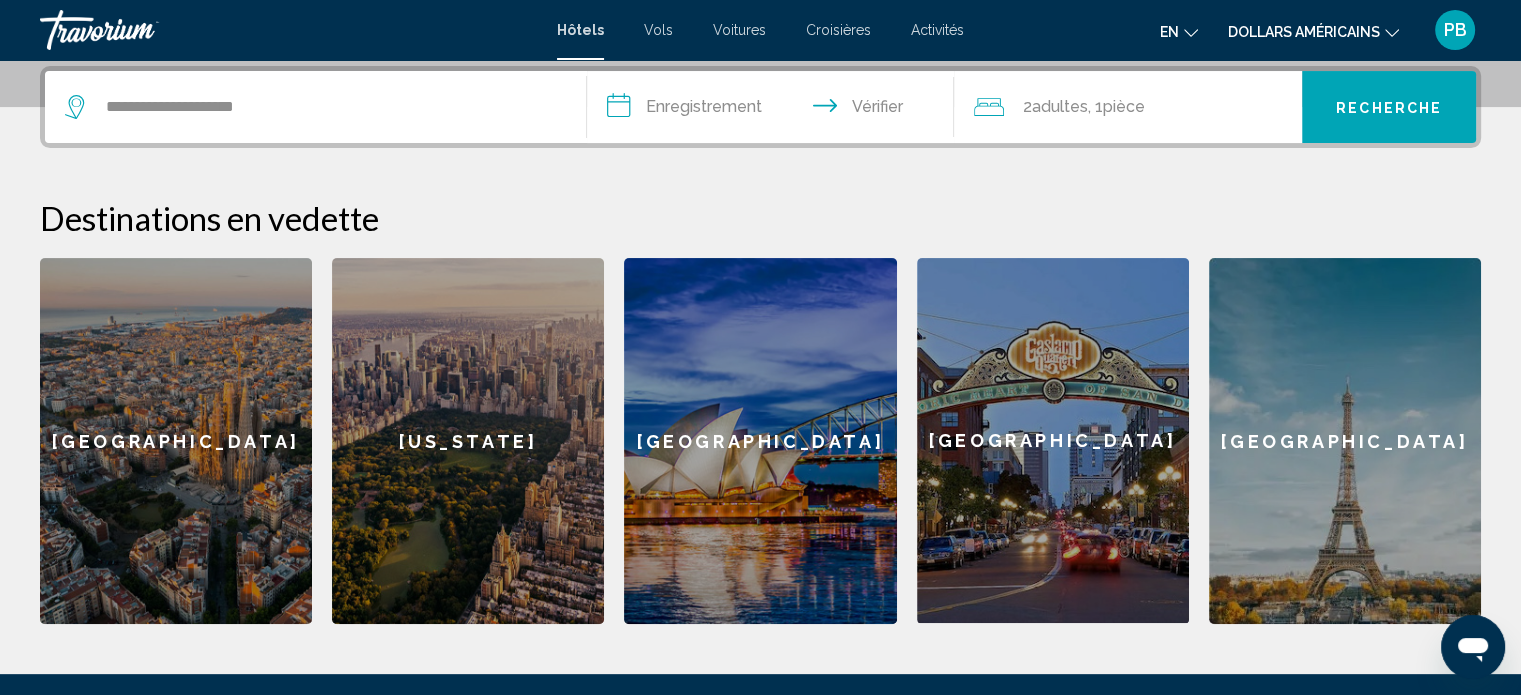 click on "**********" at bounding box center [775, 110] 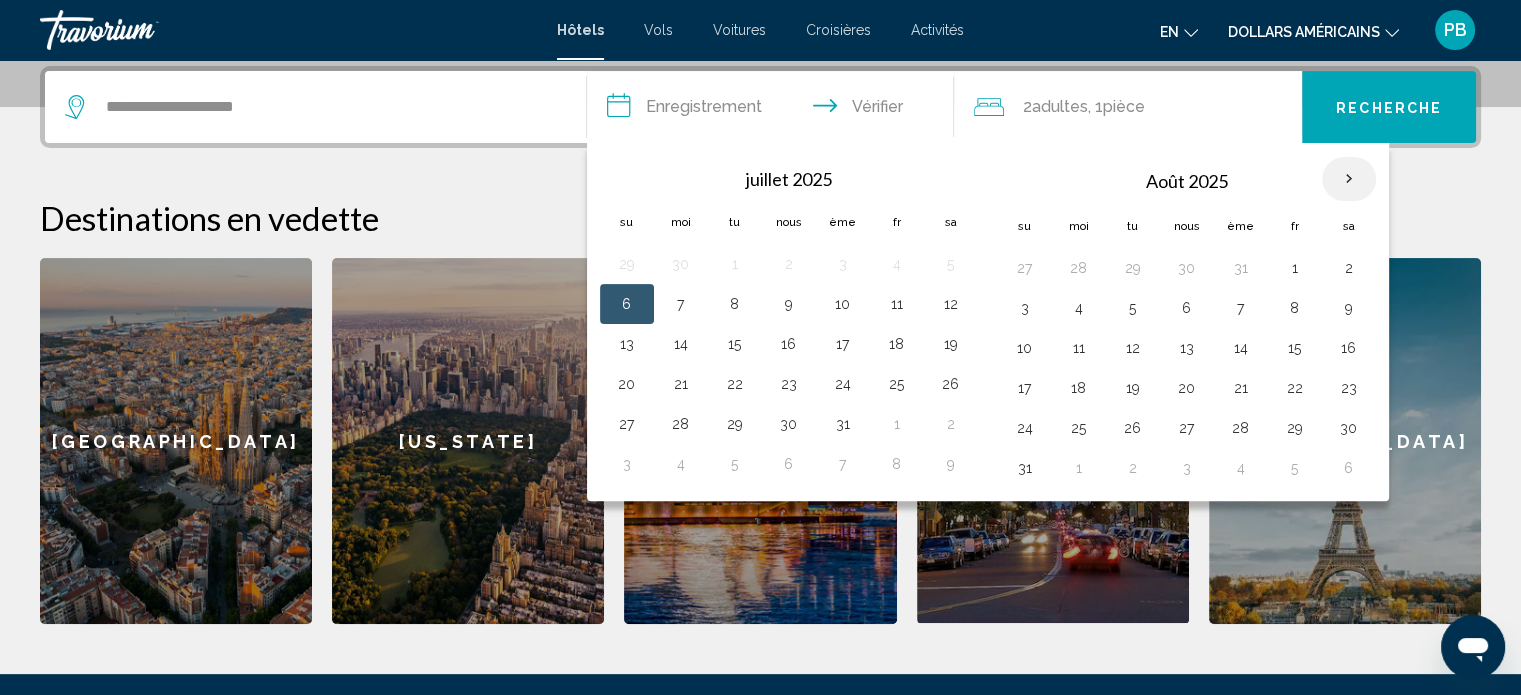click at bounding box center [1349, 179] 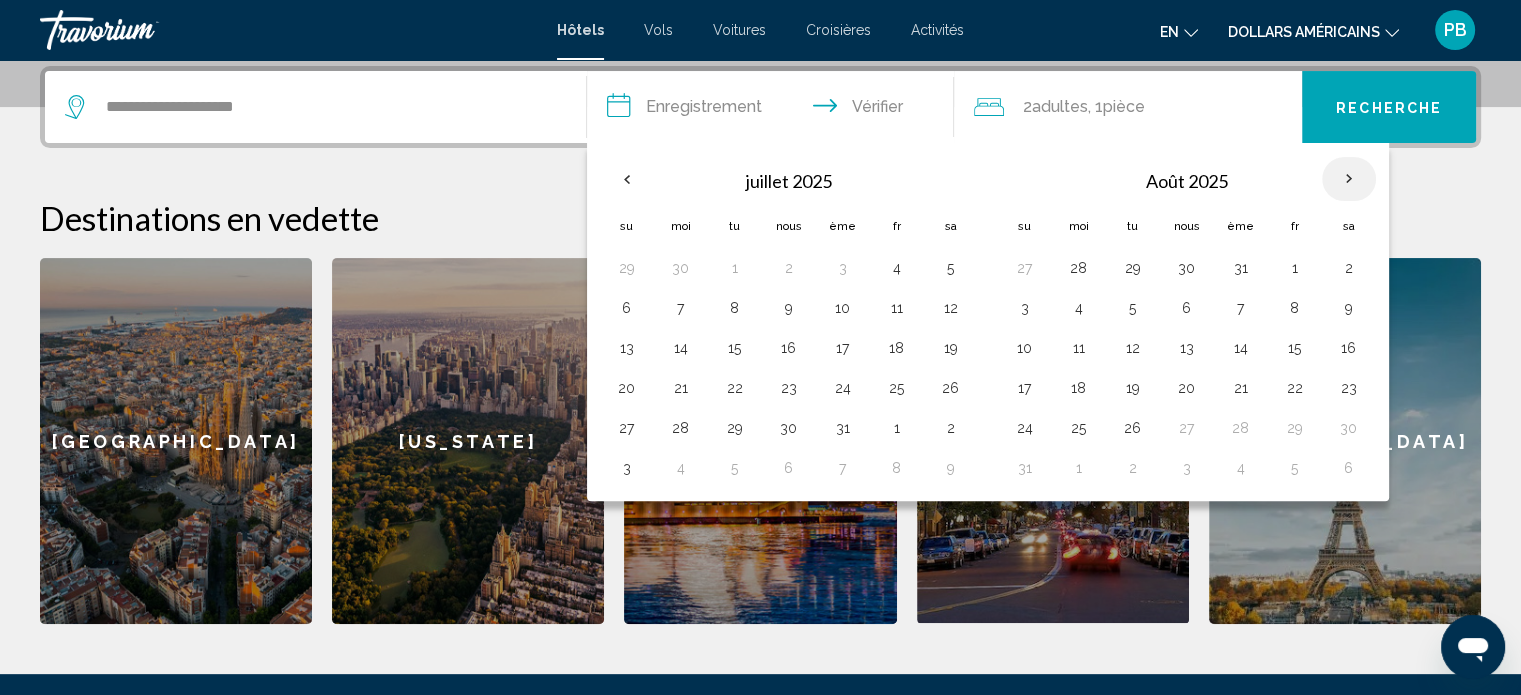 click at bounding box center (1349, 179) 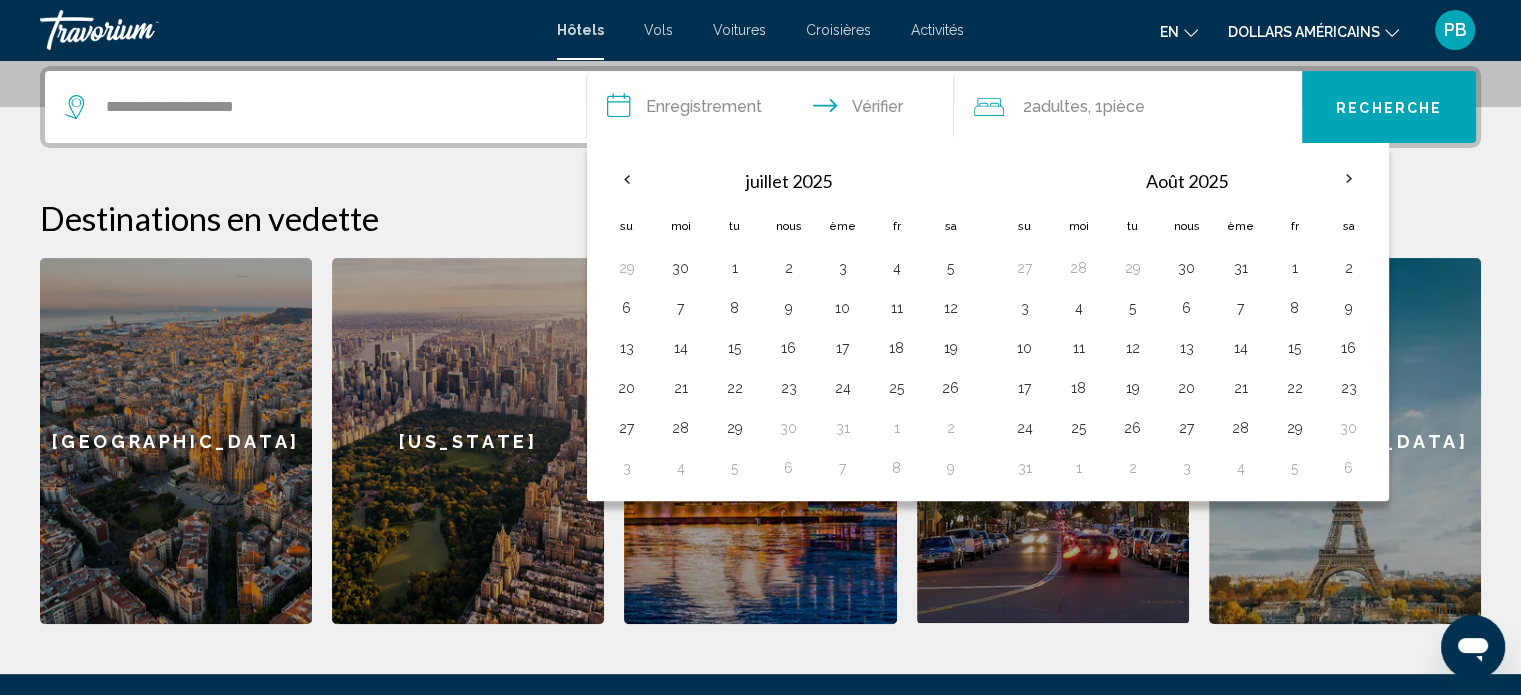 click 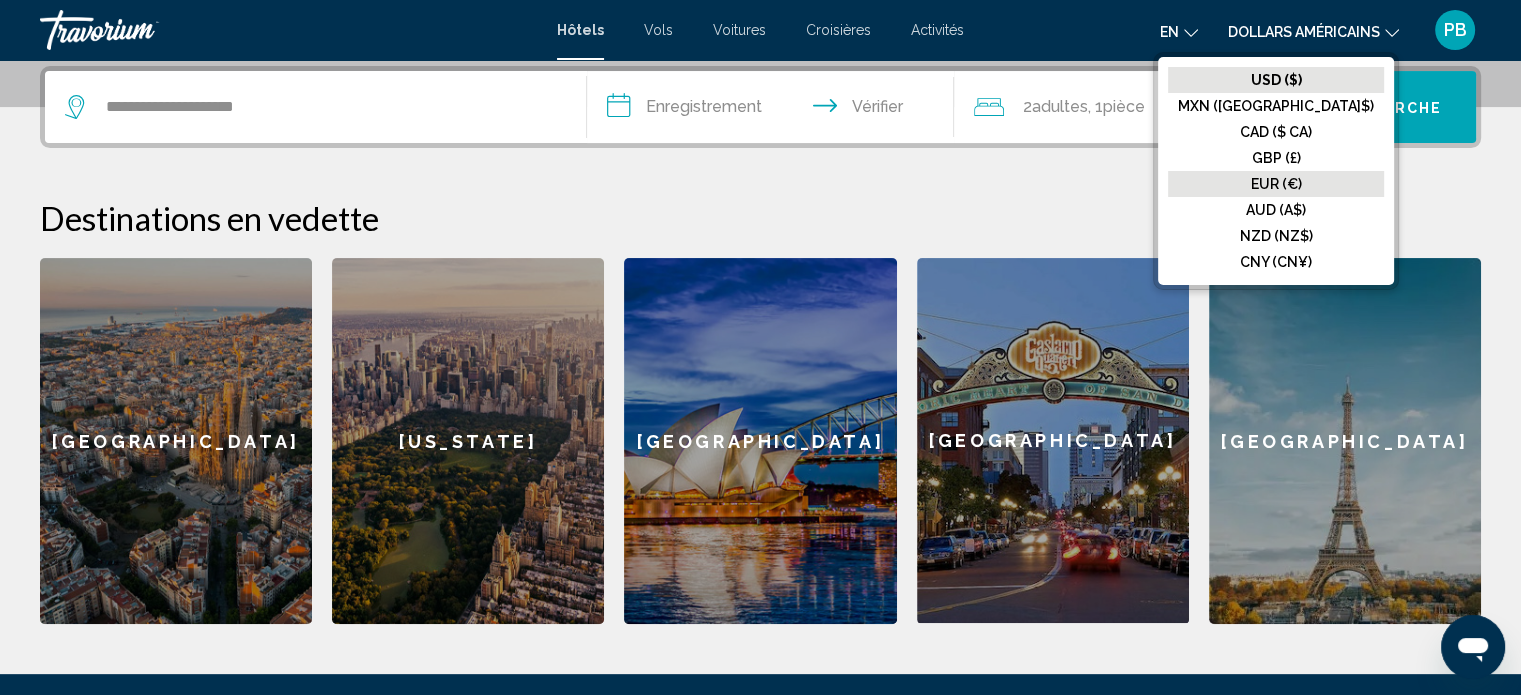 click on "EUR (€)" 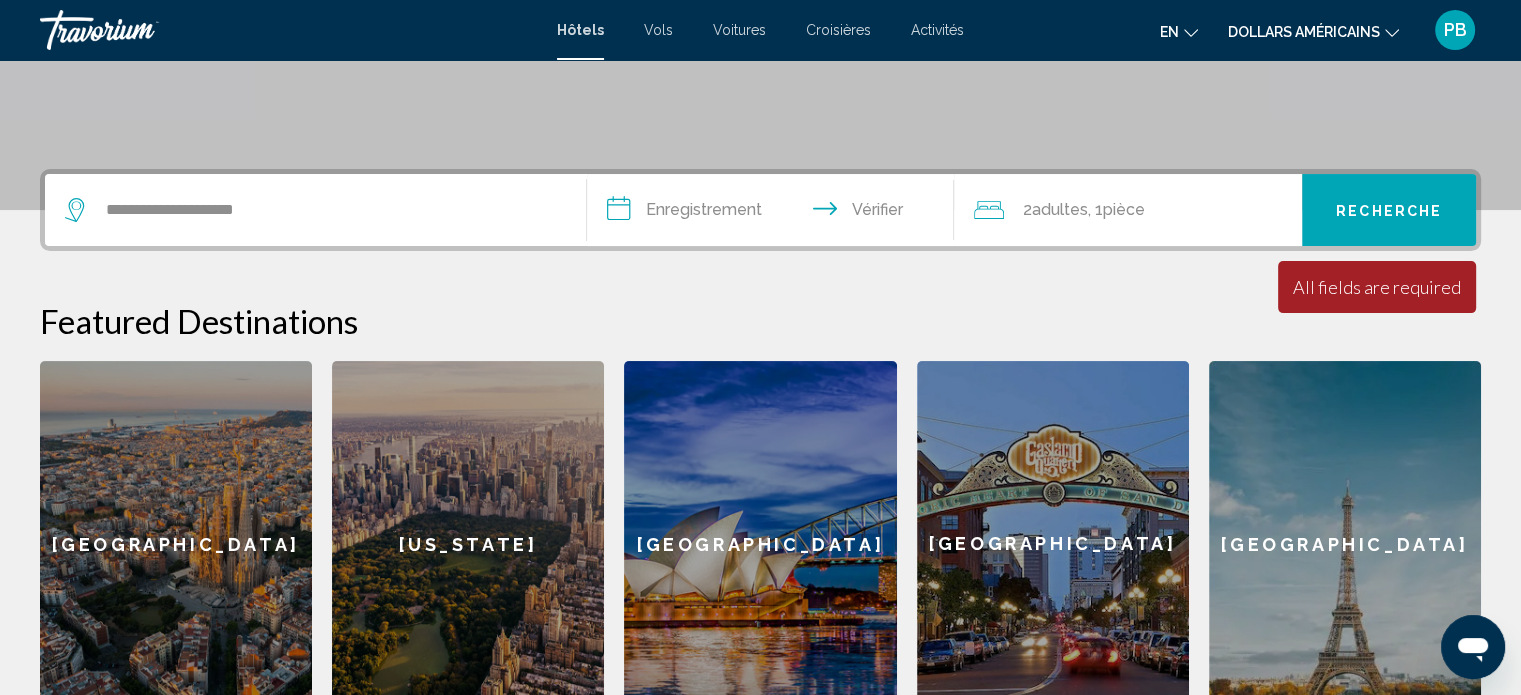 scroll, scrollTop: 493, scrollLeft: 0, axis: vertical 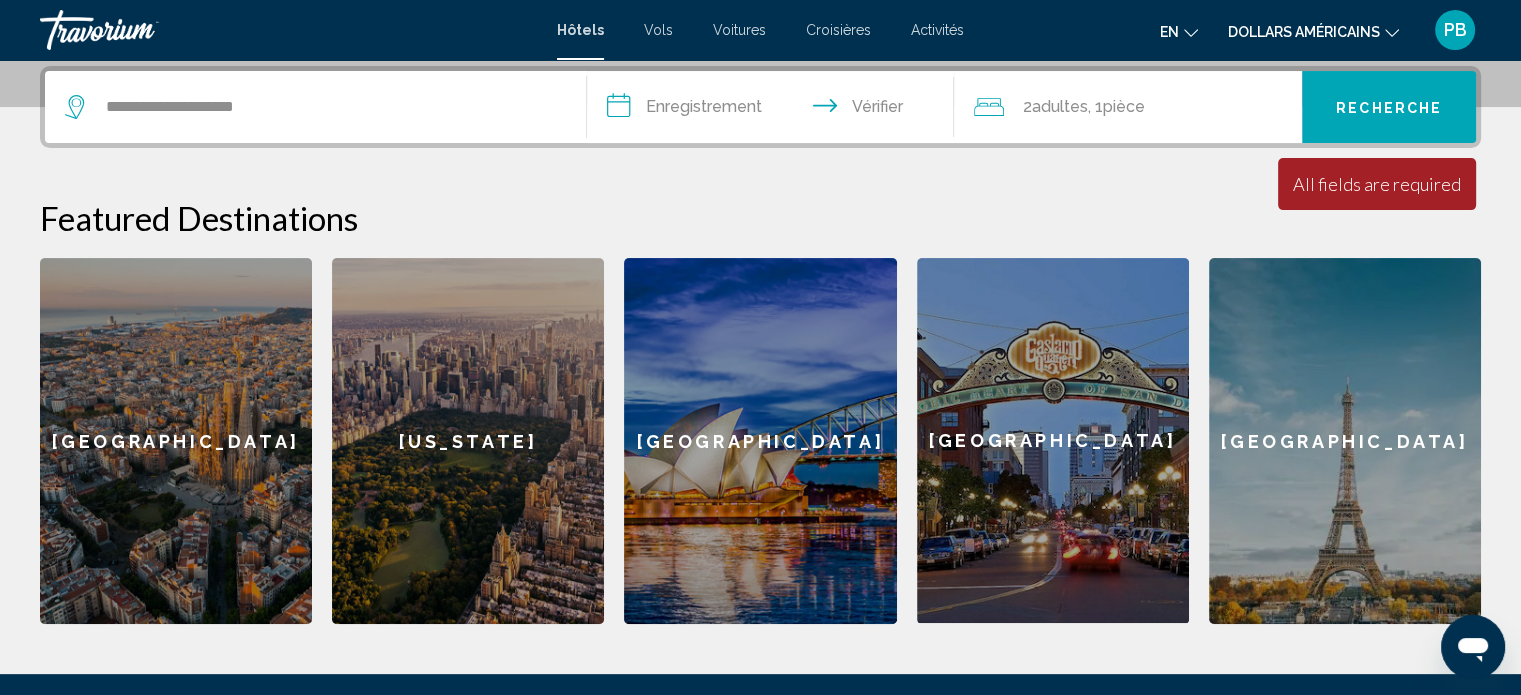 click on "en
Anglais Espagnol Français italien Portugais russe" 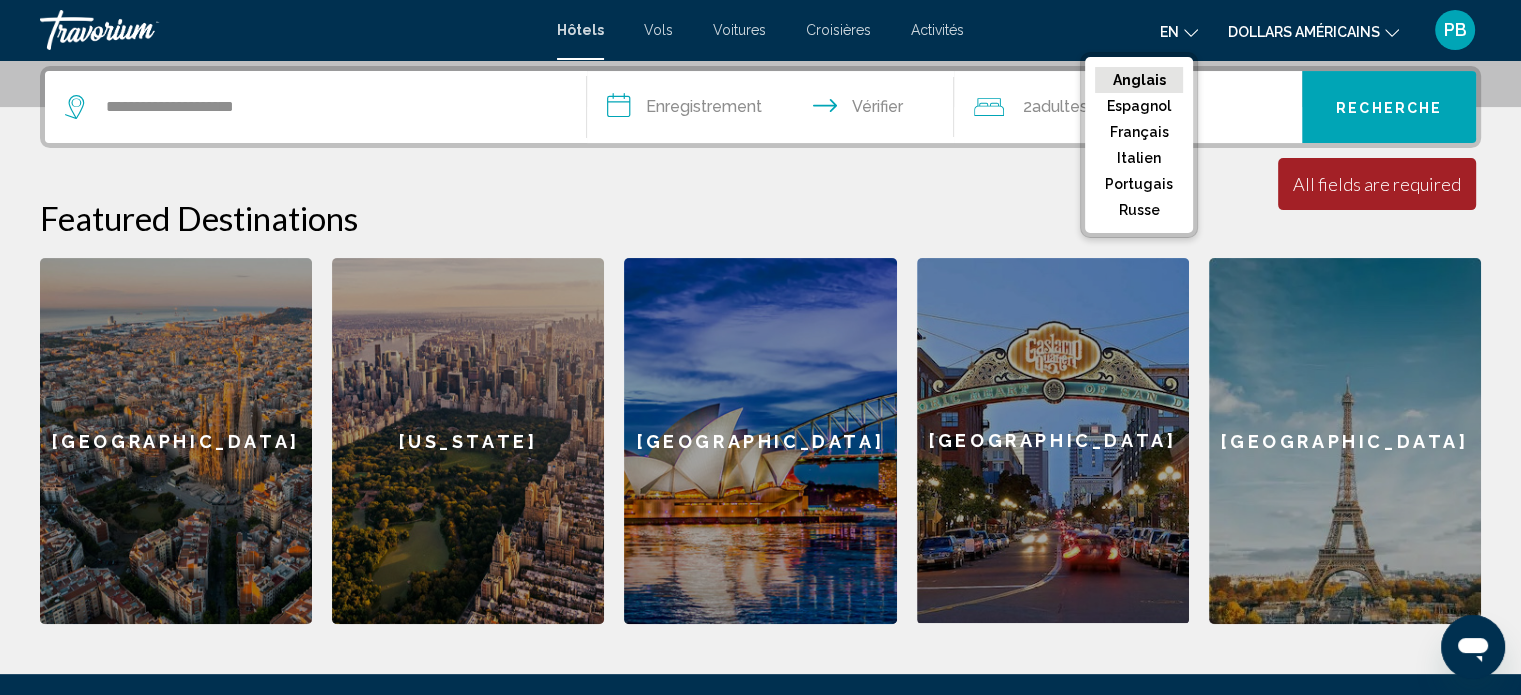 click on "Anglais" 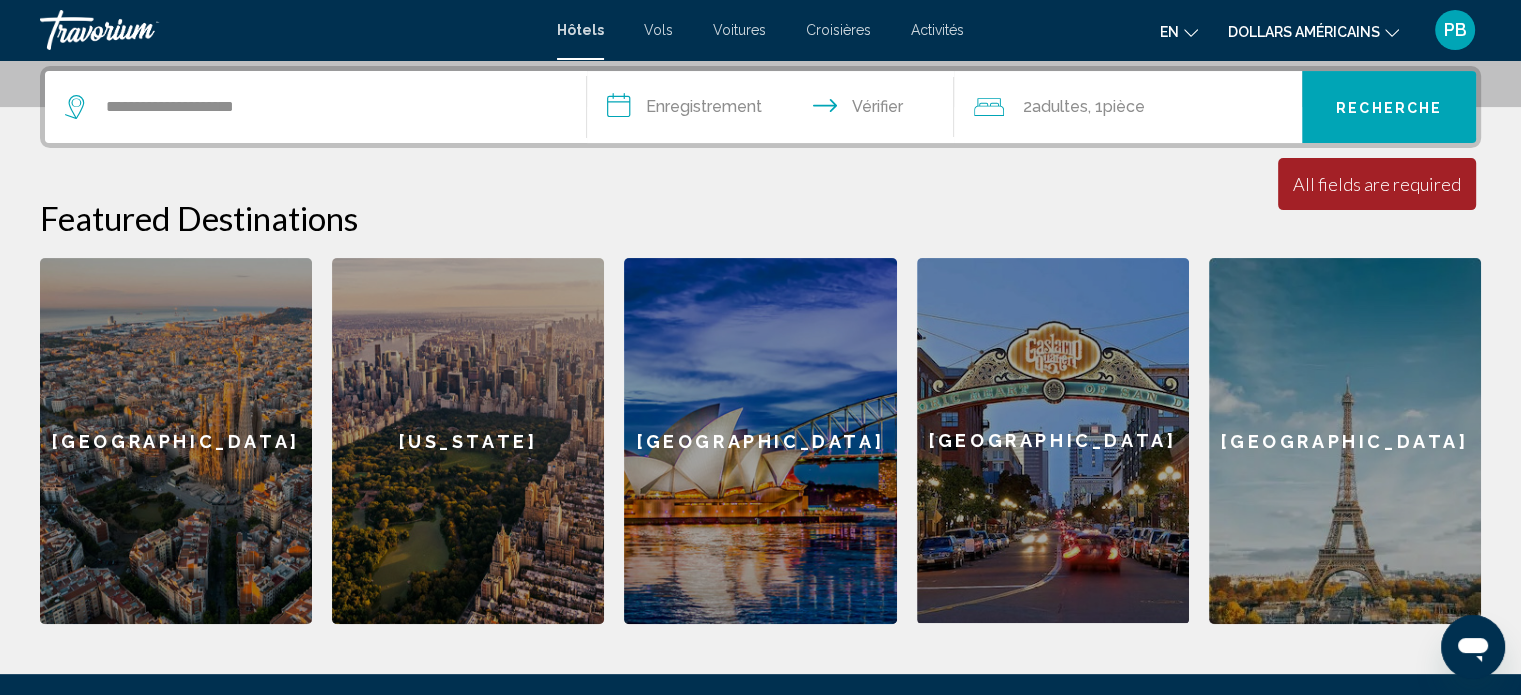 click on "**********" at bounding box center (775, 110) 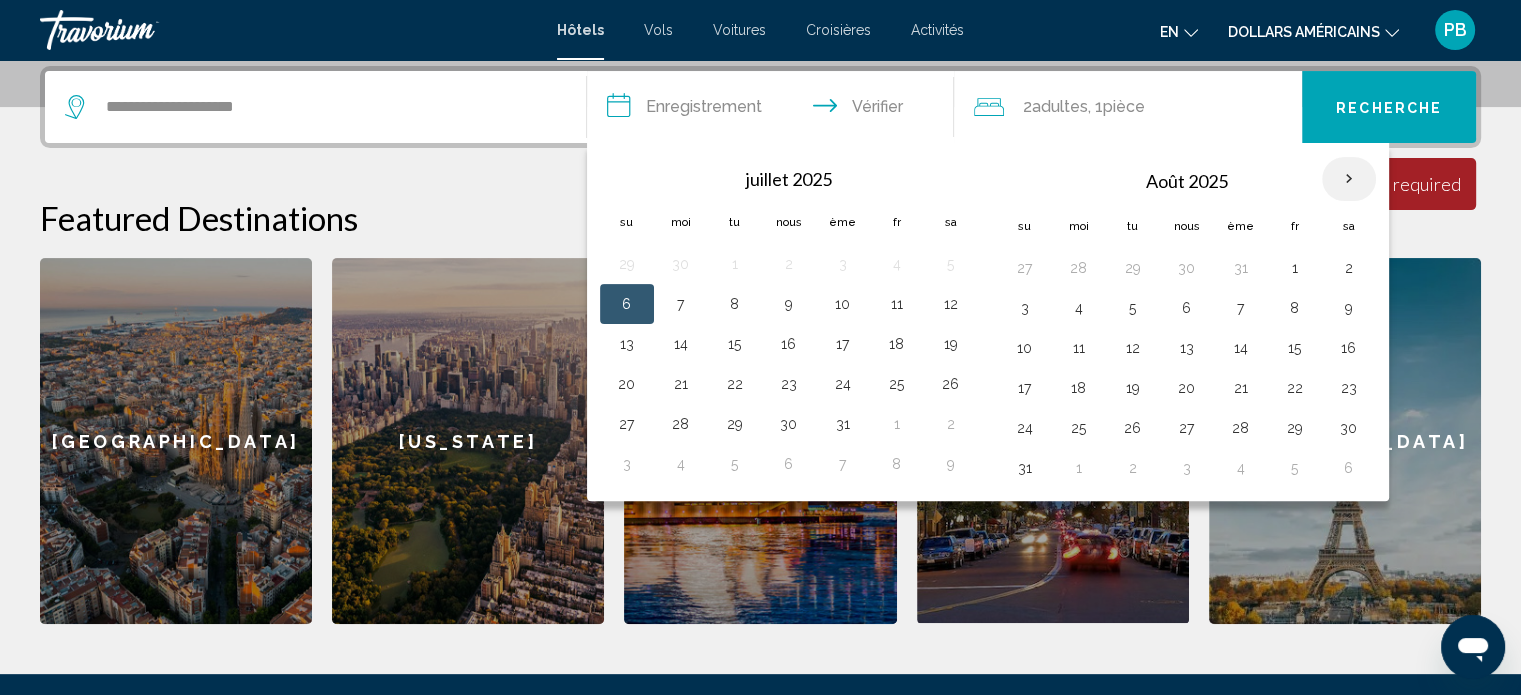 click at bounding box center (1349, 179) 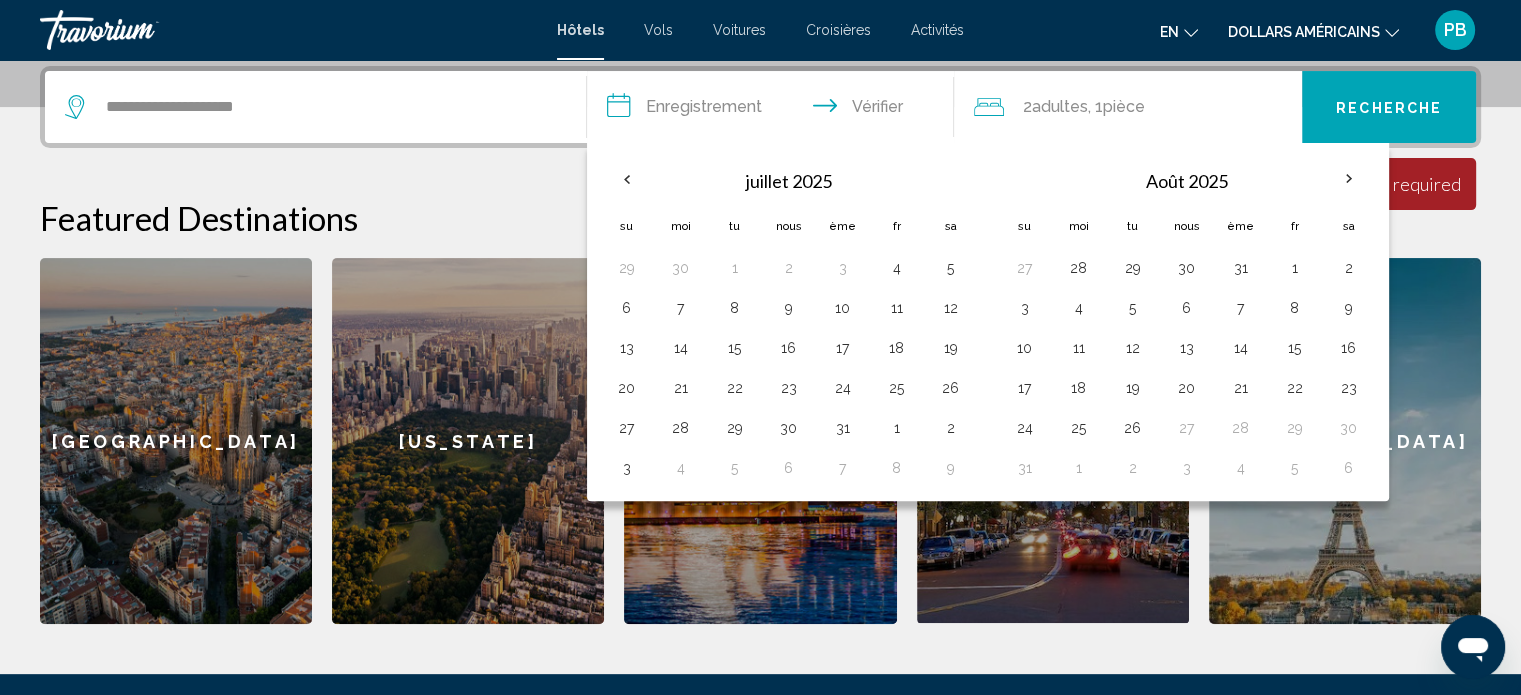 click on "Featured Destinations" at bounding box center (760, 218) 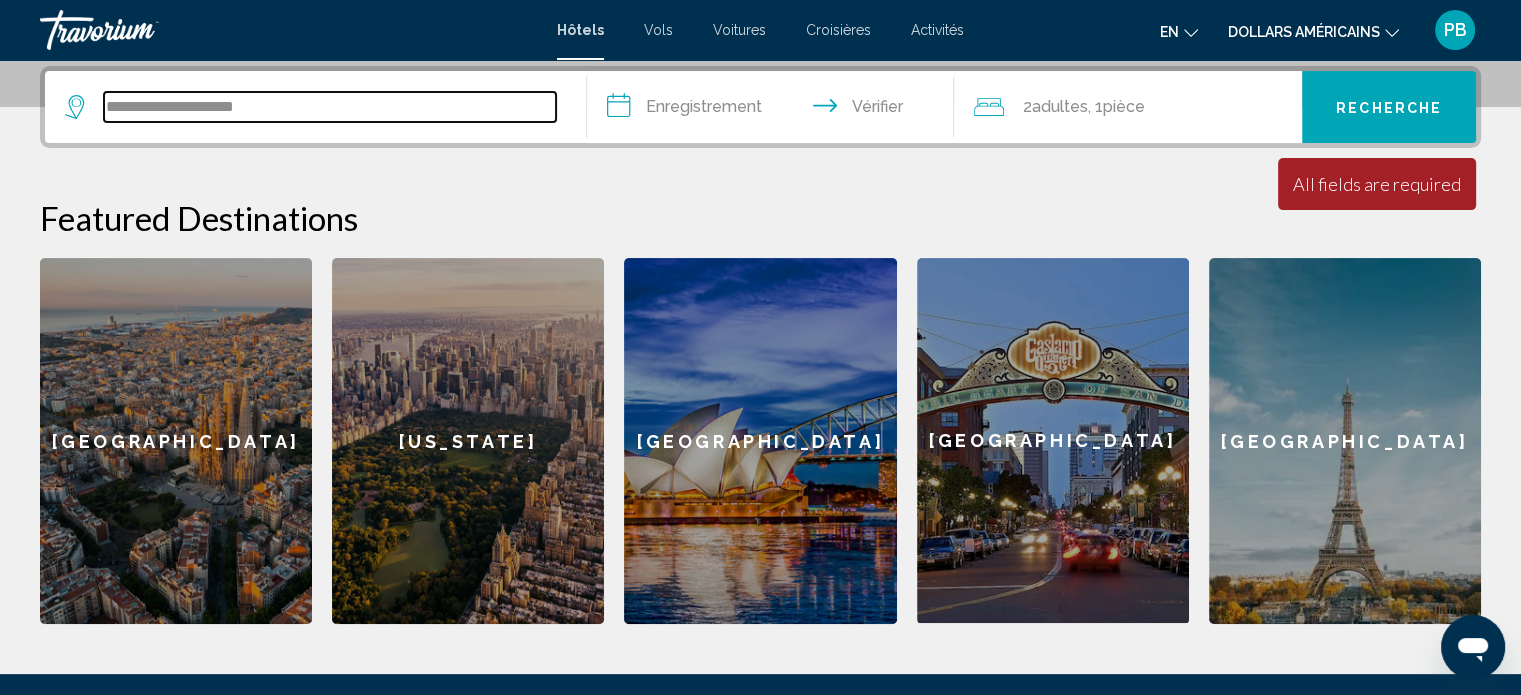 click on "**********" at bounding box center [330, 107] 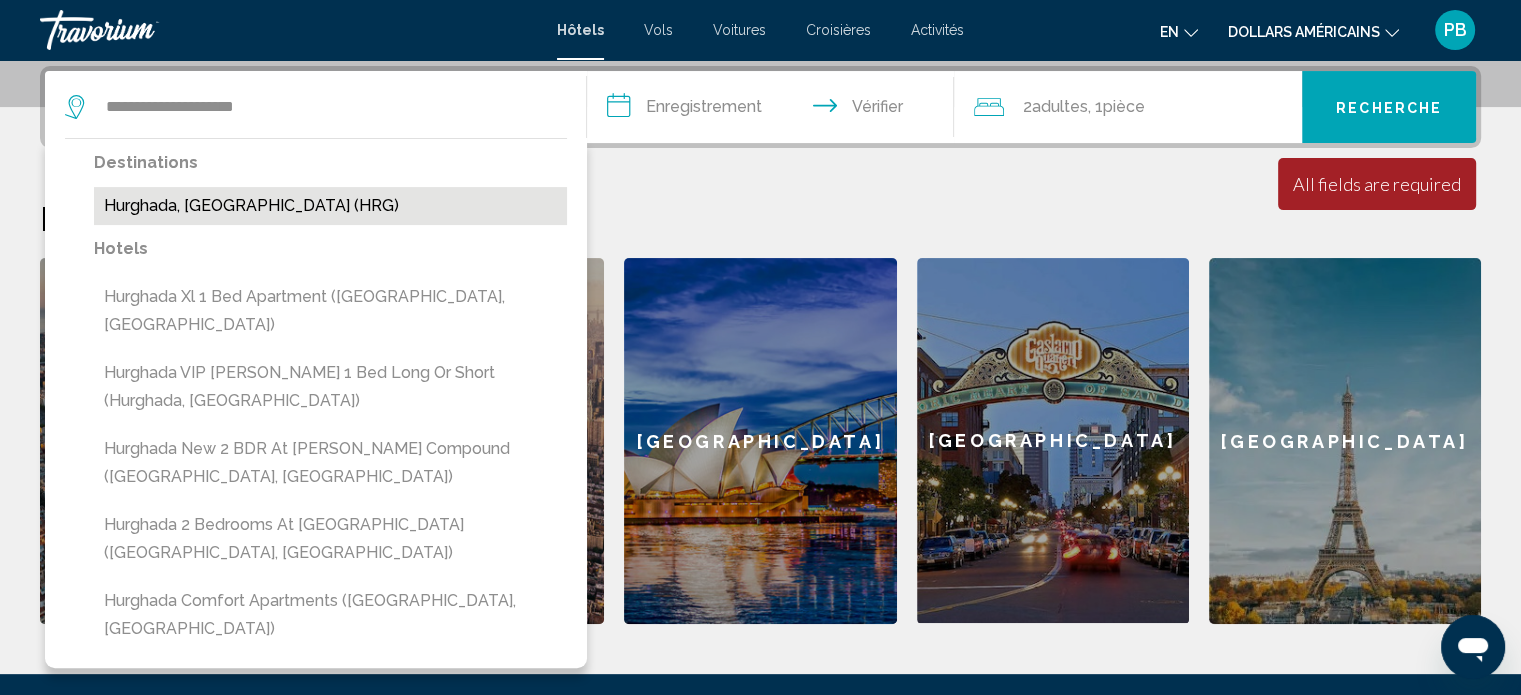 click on "Hurghada, Egypt (HRG)" at bounding box center (330, 206) 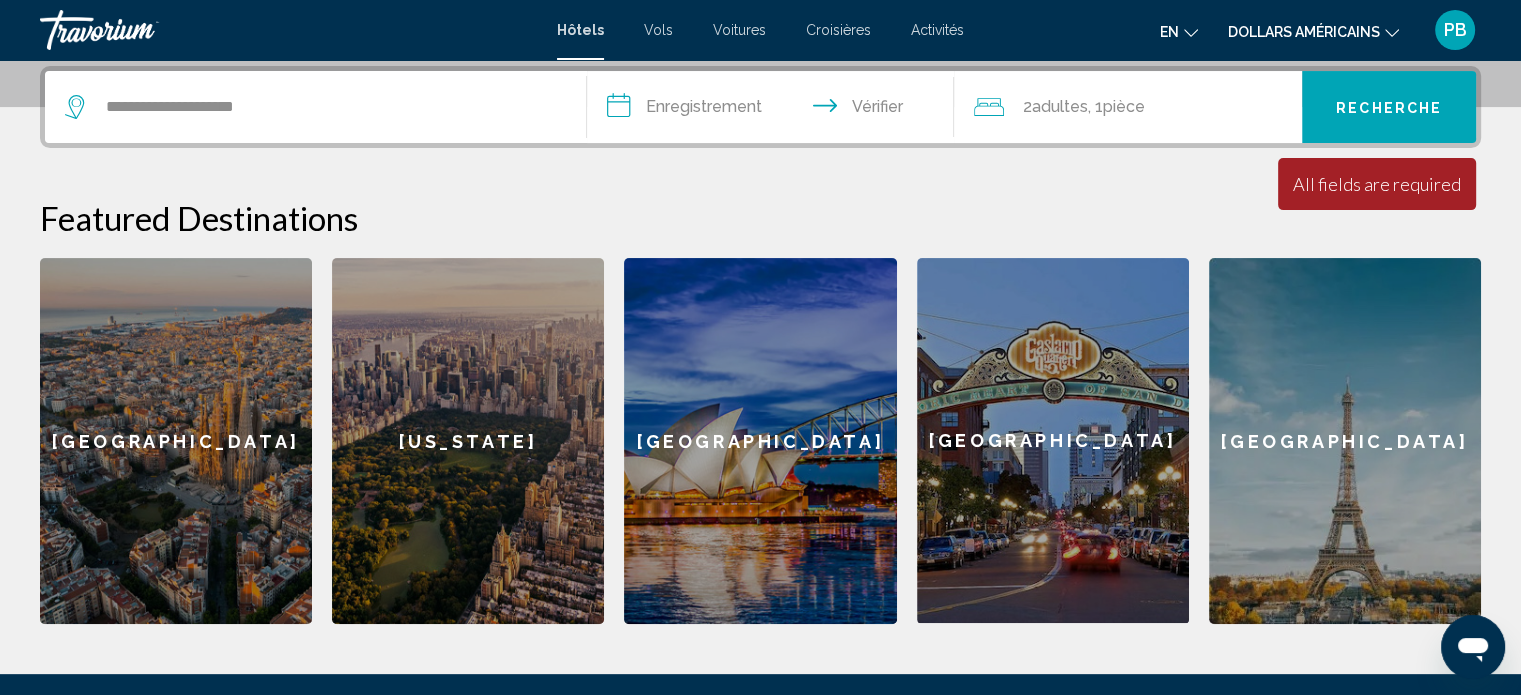click on "**********" at bounding box center [775, 110] 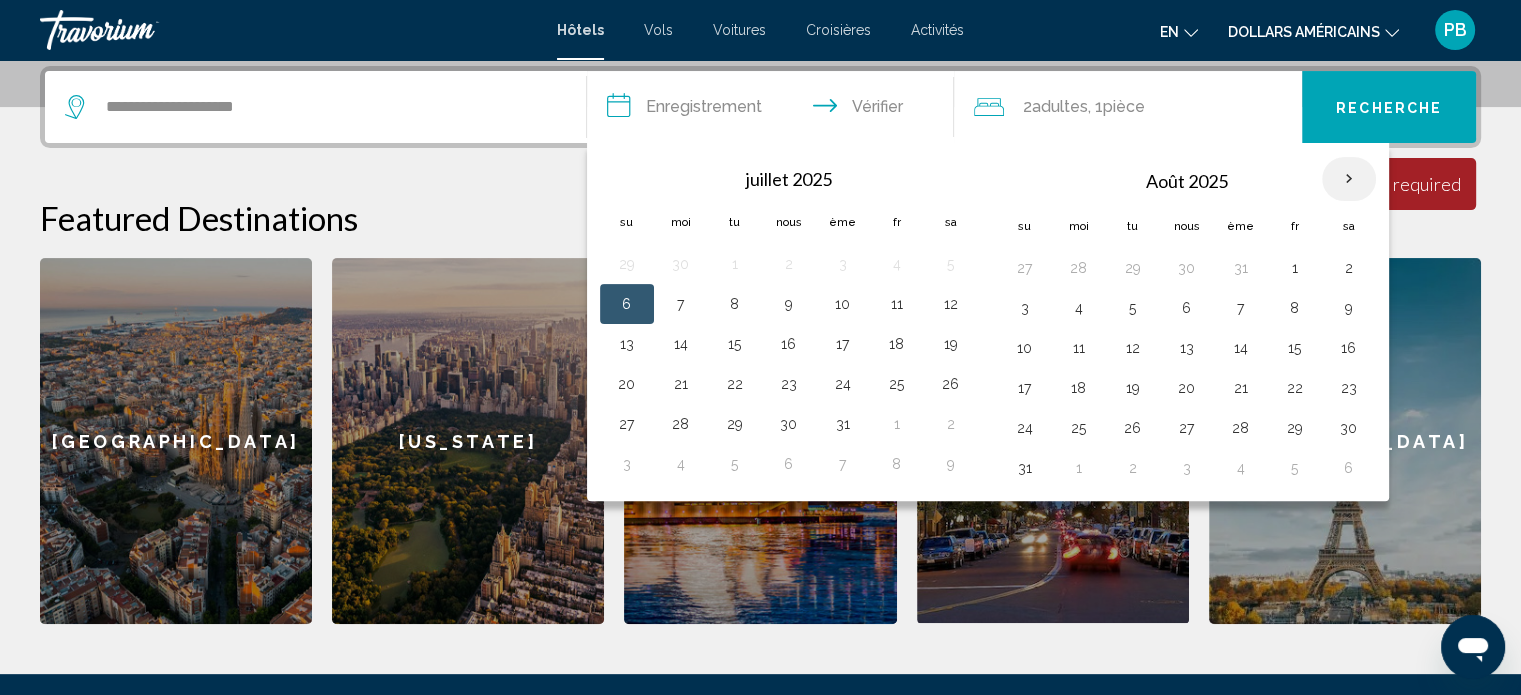 click at bounding box center [1349, 179] 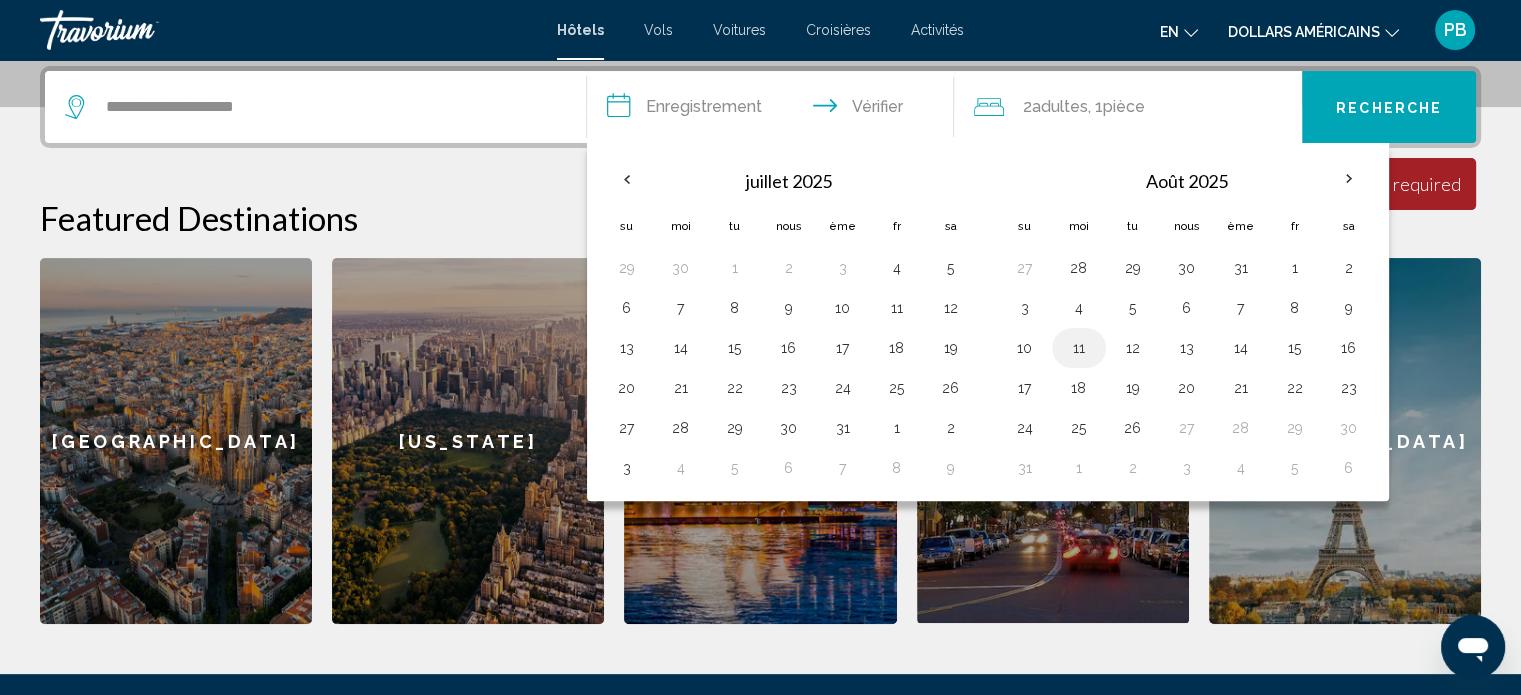 click on "11" at bounding box center [1079, 348] 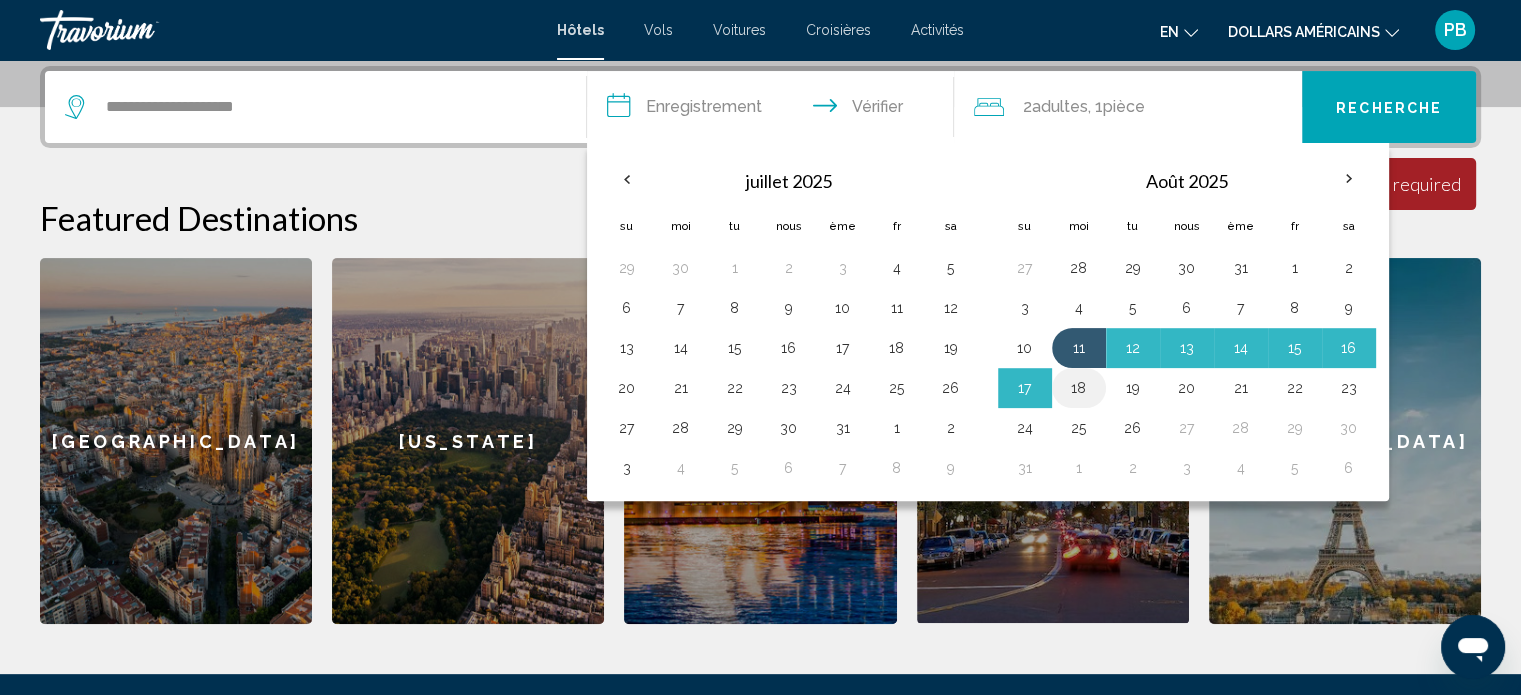 click on "18" at bounding box center [1079, 388] 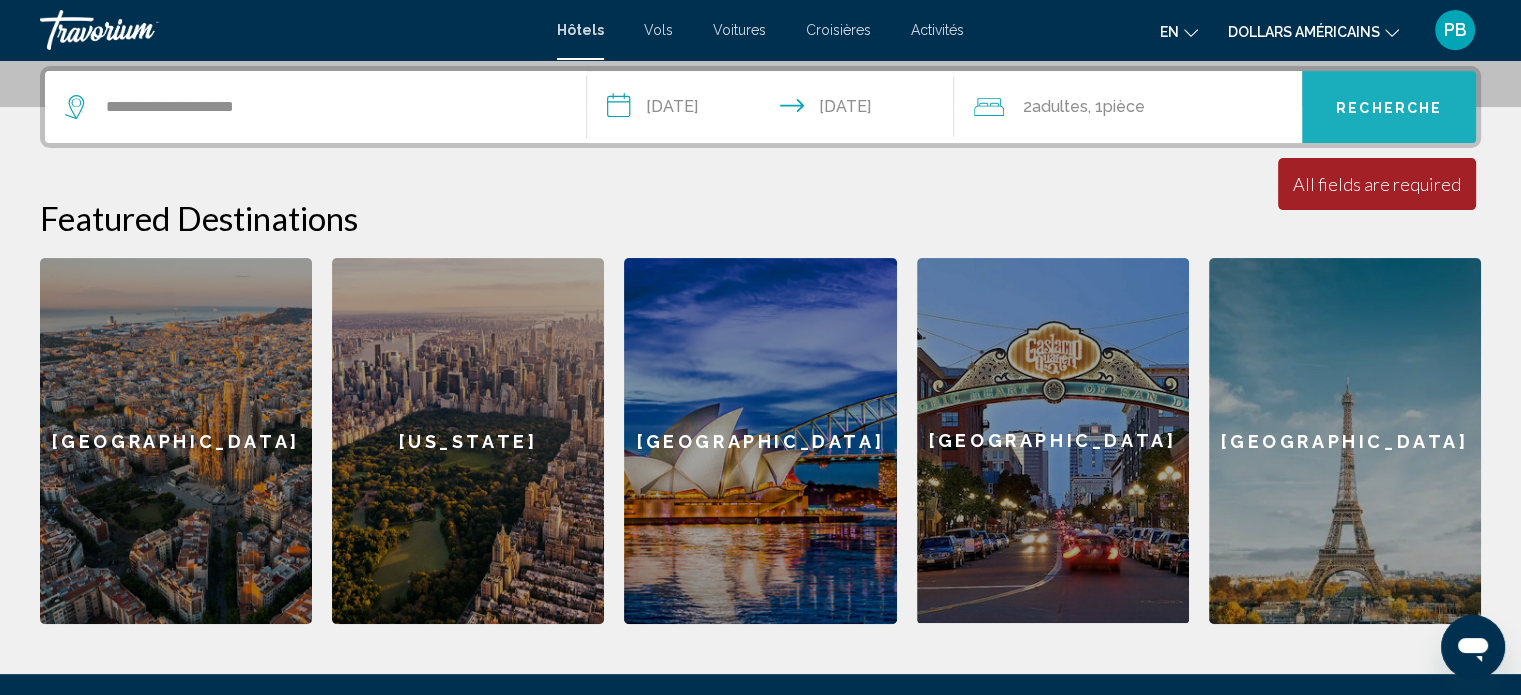 click on "Recherche" at bounding box center (1389, 108) 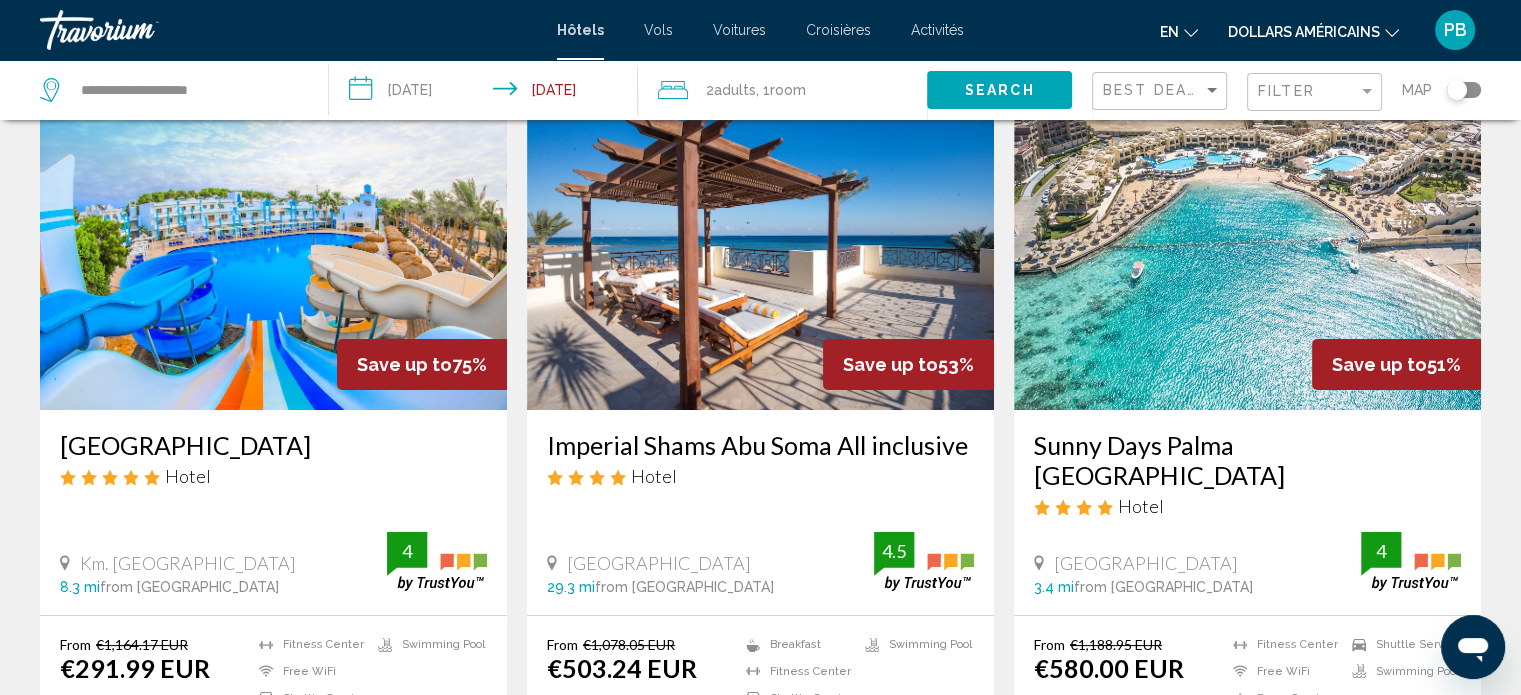 scroll, scrollTop: 200, scrollLeft: 0, axis: vertical 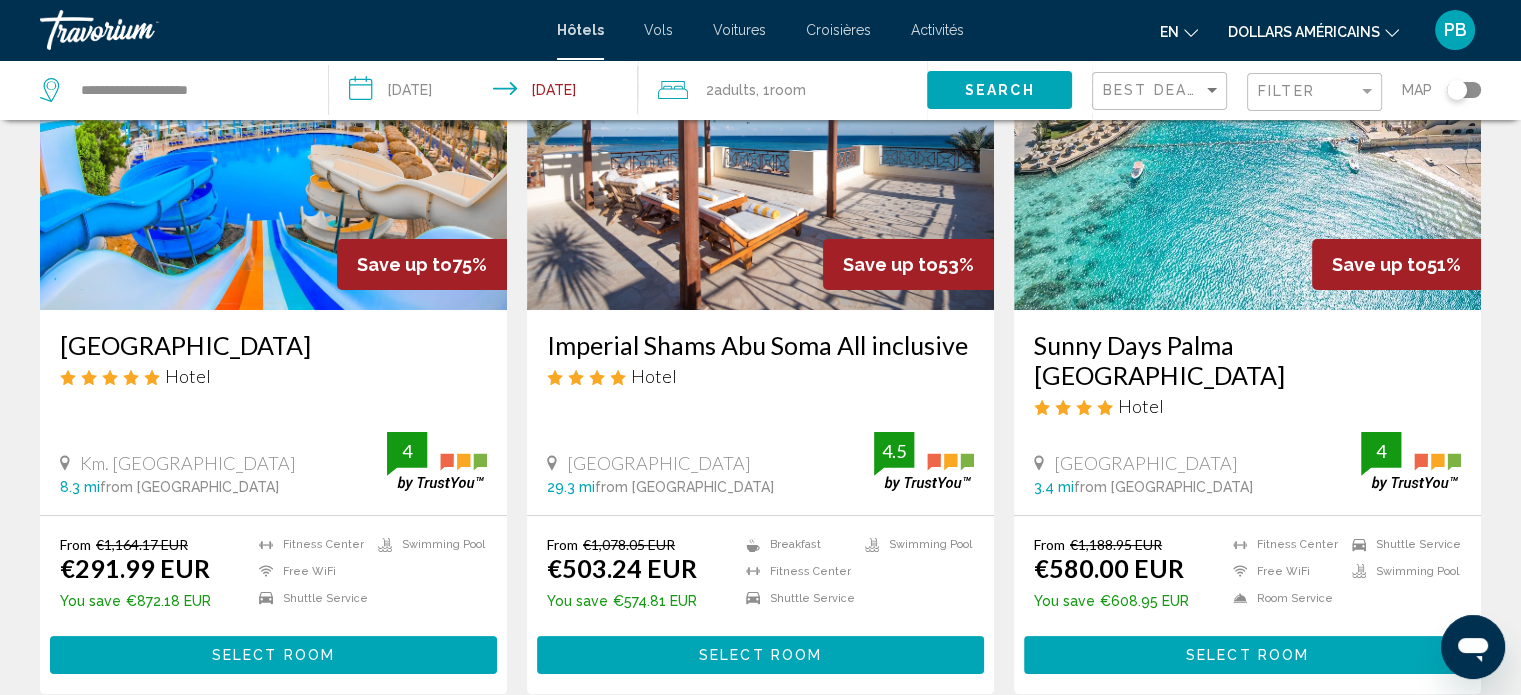 click on "Select Room" at bounding box center (273, 656) 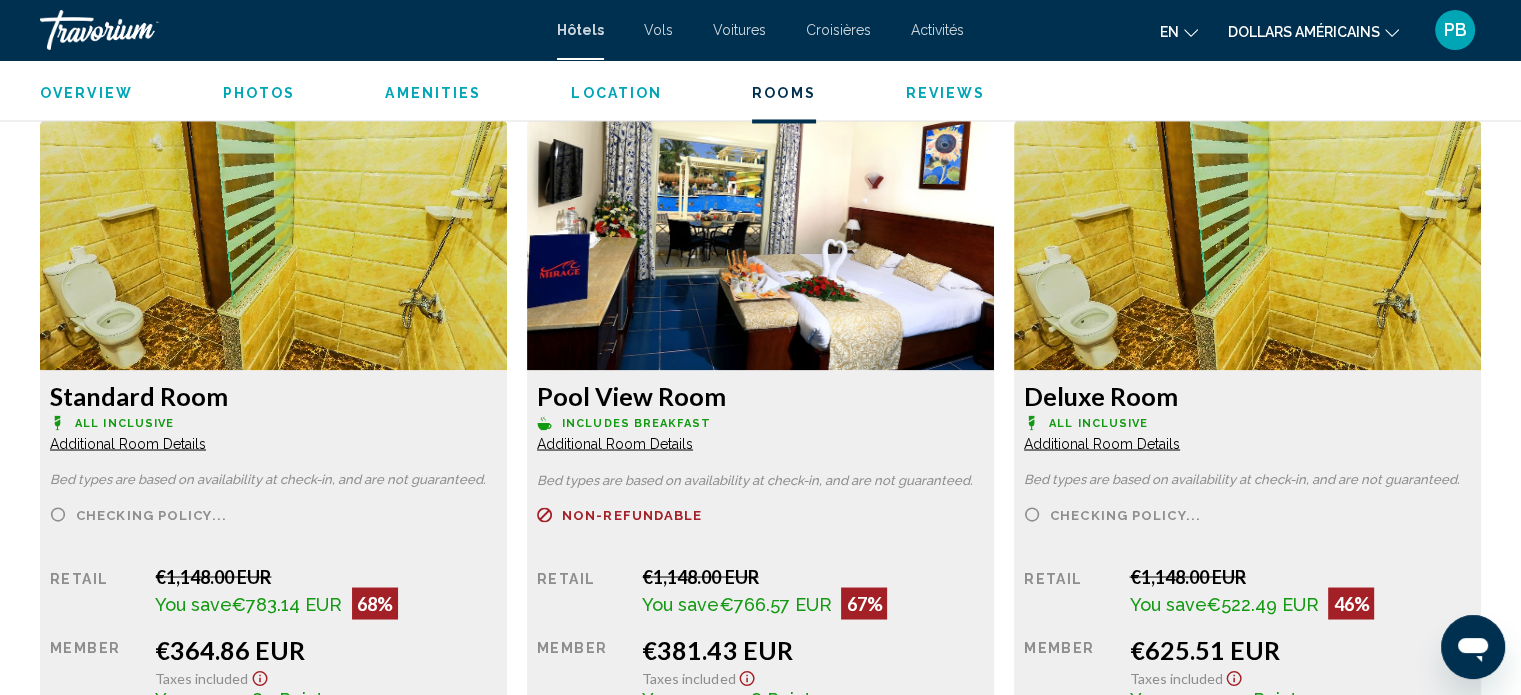 scroll, scrollTop: 3512, scrollLeft: 0, axis: vertical 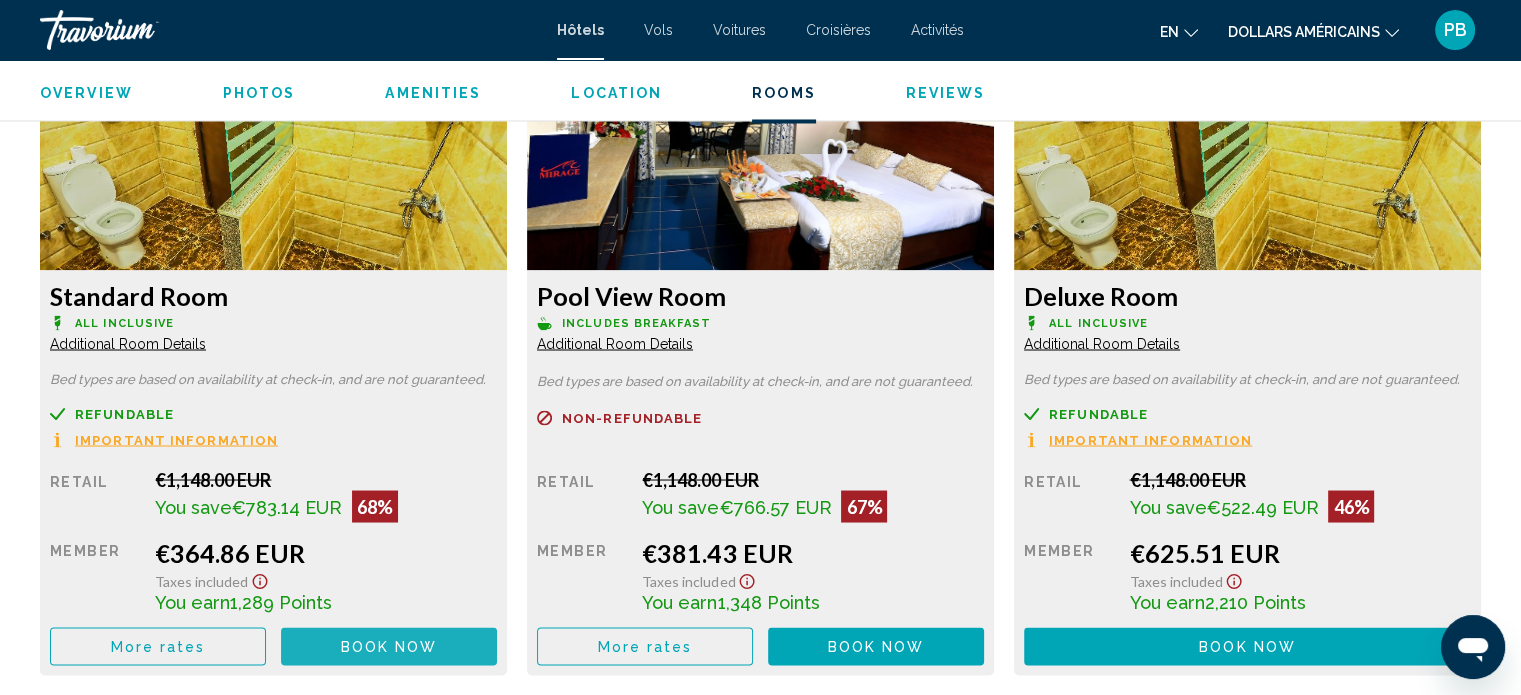 click on "Book now" at bounding box center (389, 647) 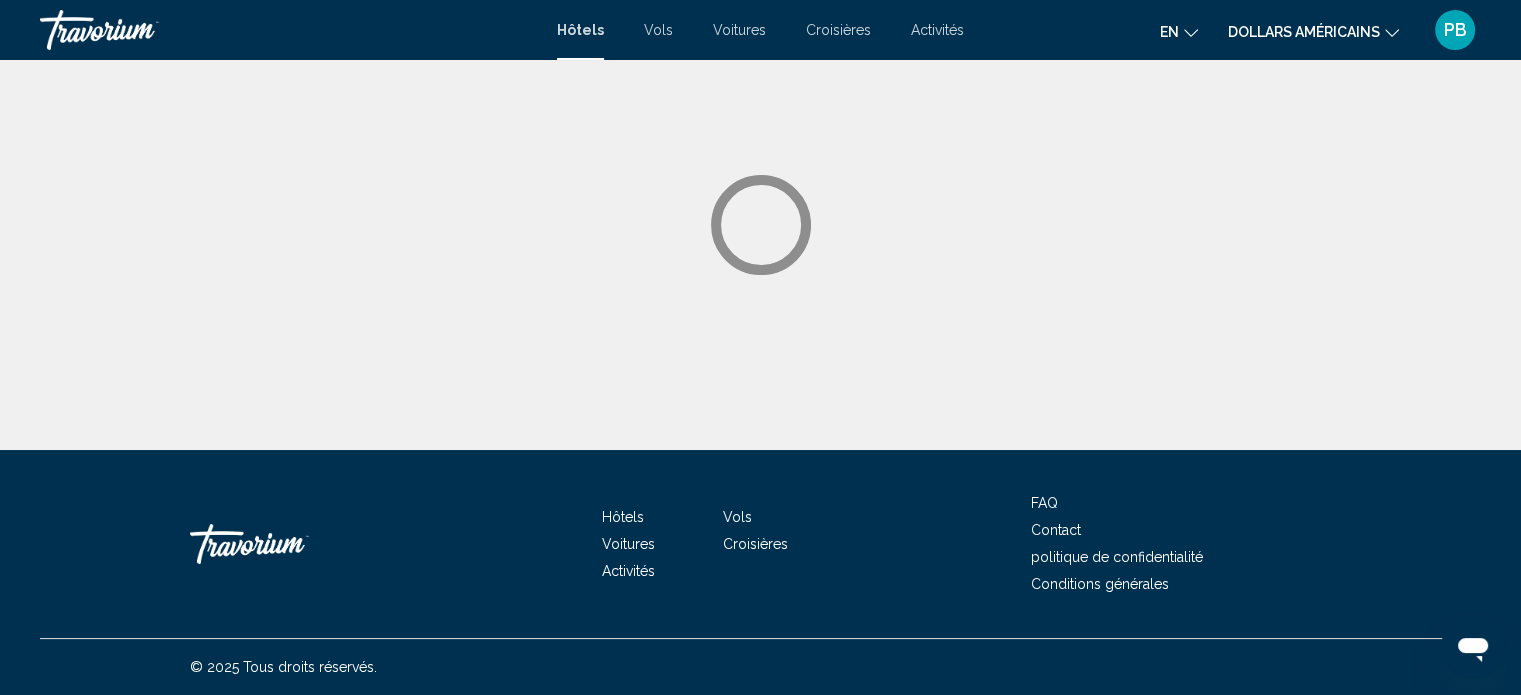 scroll, scrollTop: 0, scrollLeft: 0, axis: both 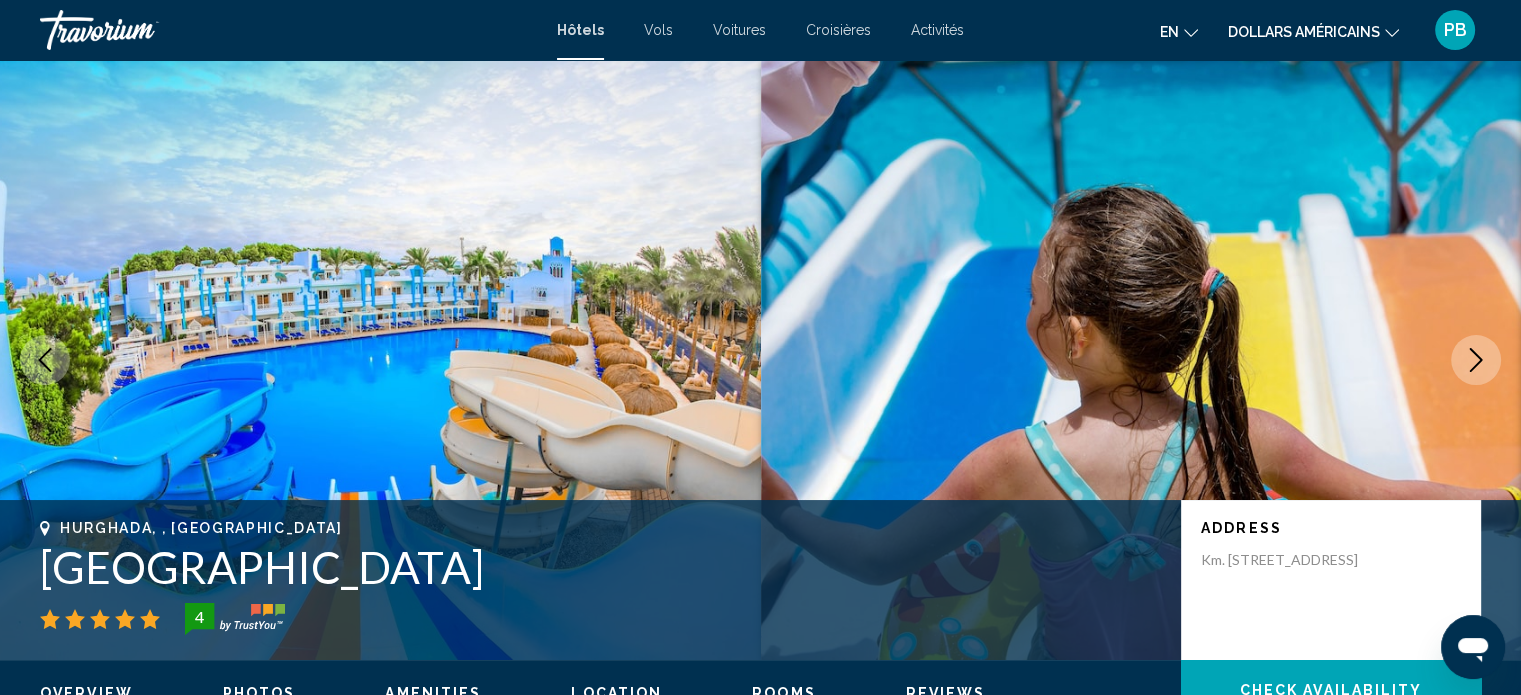 drag, startPoint x: 48, startPoint y: 560, endPoint x: 874, endPoint y: 555, distance: 826.01514 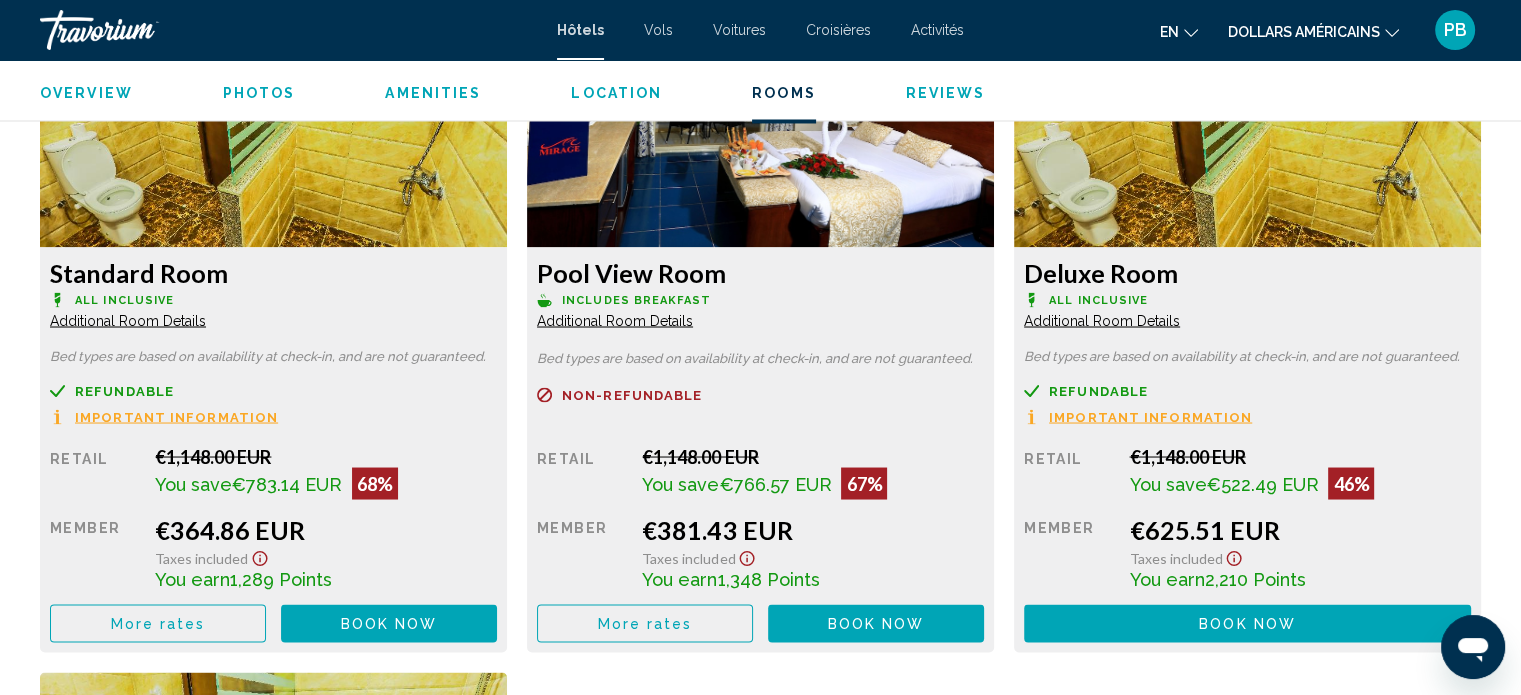 scroll, scrollTop: 3500, scrollLeft: 0, axis: vertical 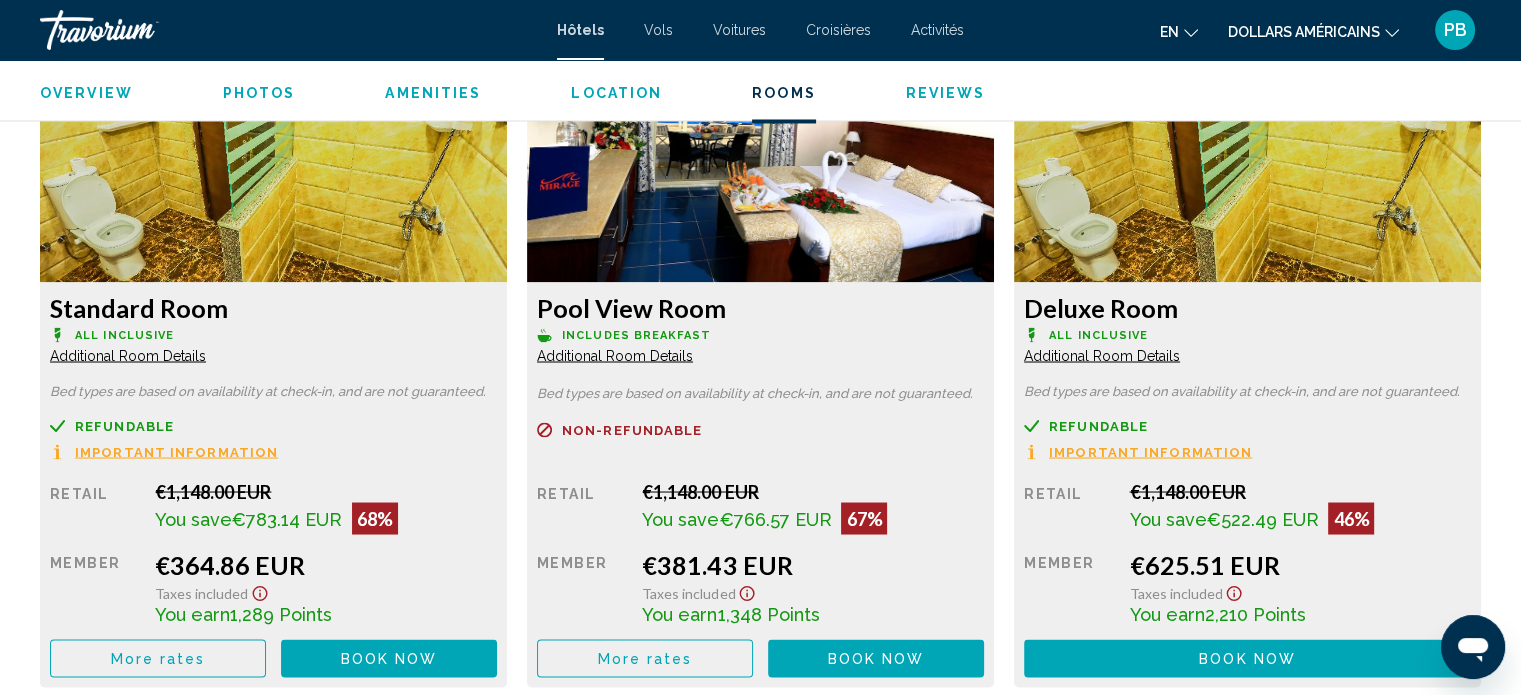 click on "Book now No longer available" at bounding box center (389, -17) 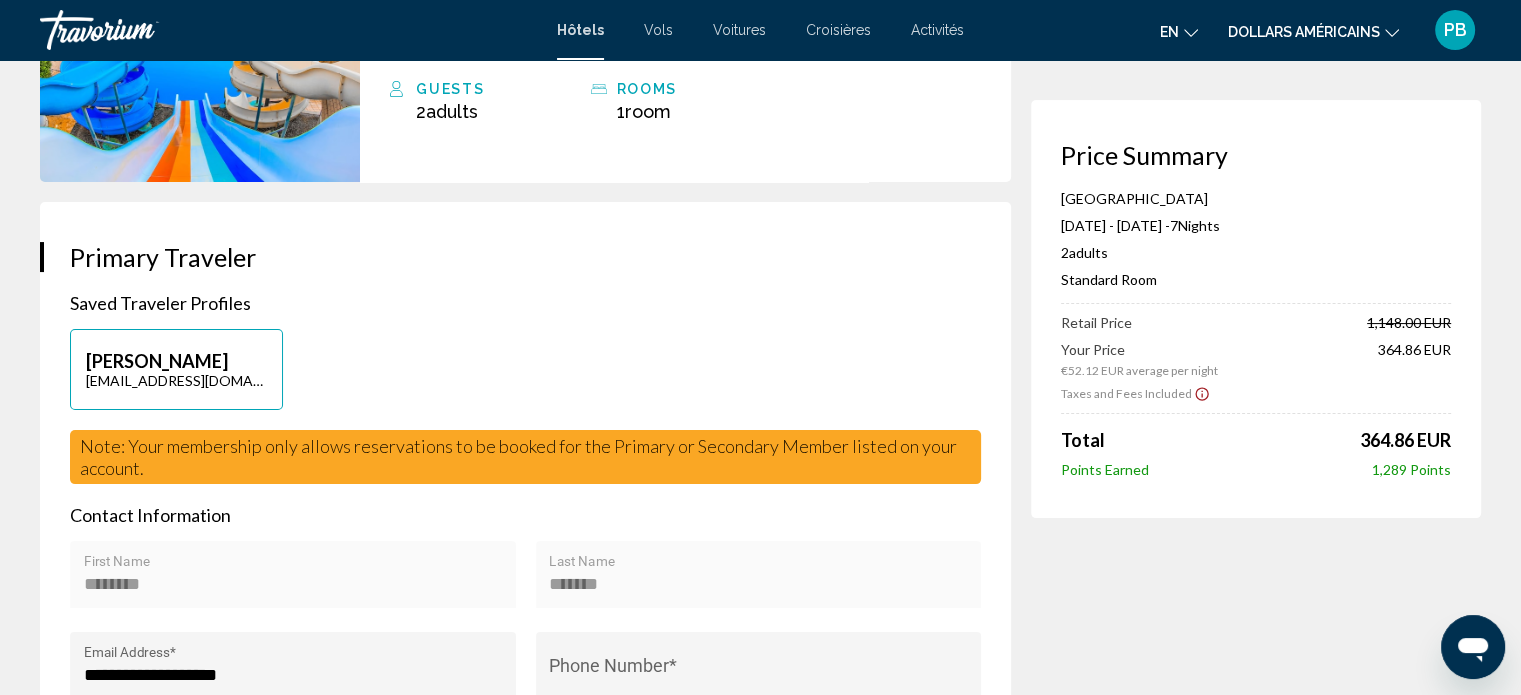 scroll, scrollTop: 0, scrollLeft: 0, axis: both 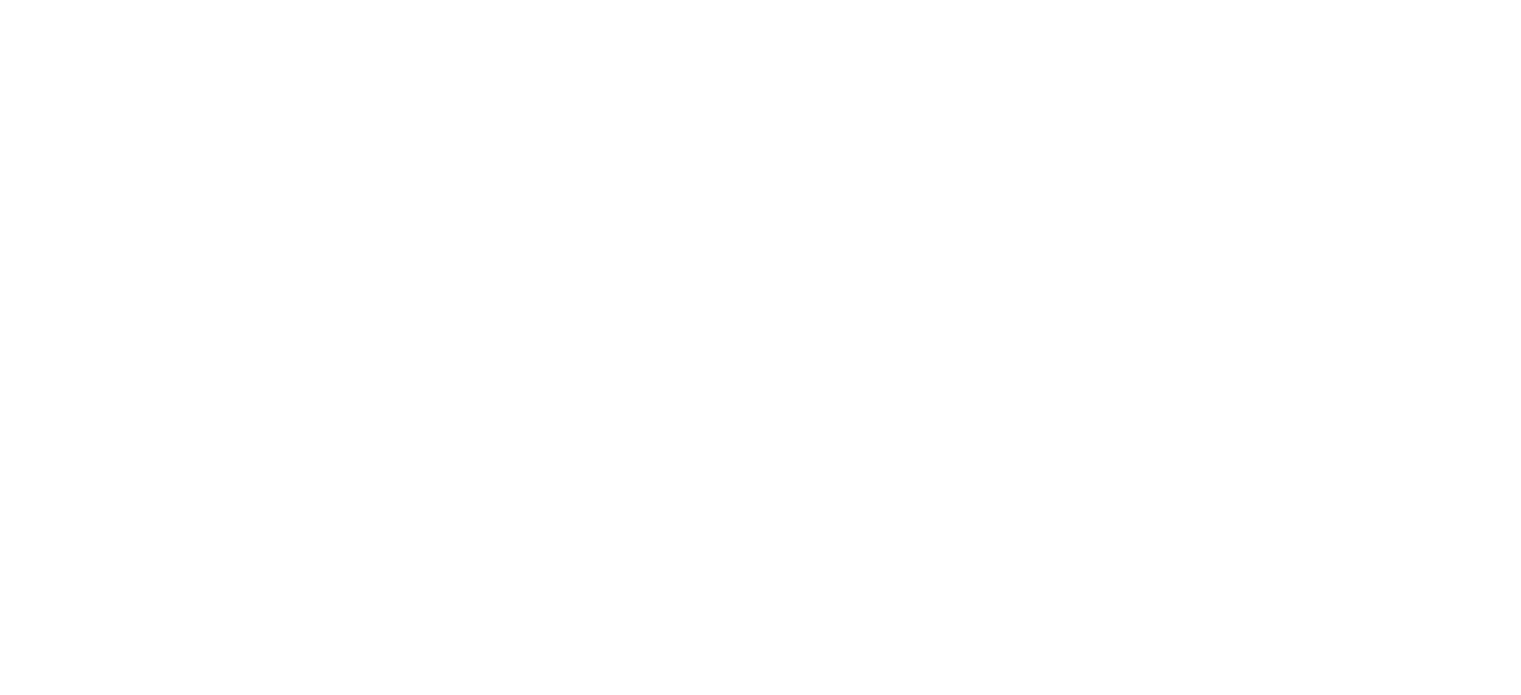click on "Activités" at bounding box center [937, 30] 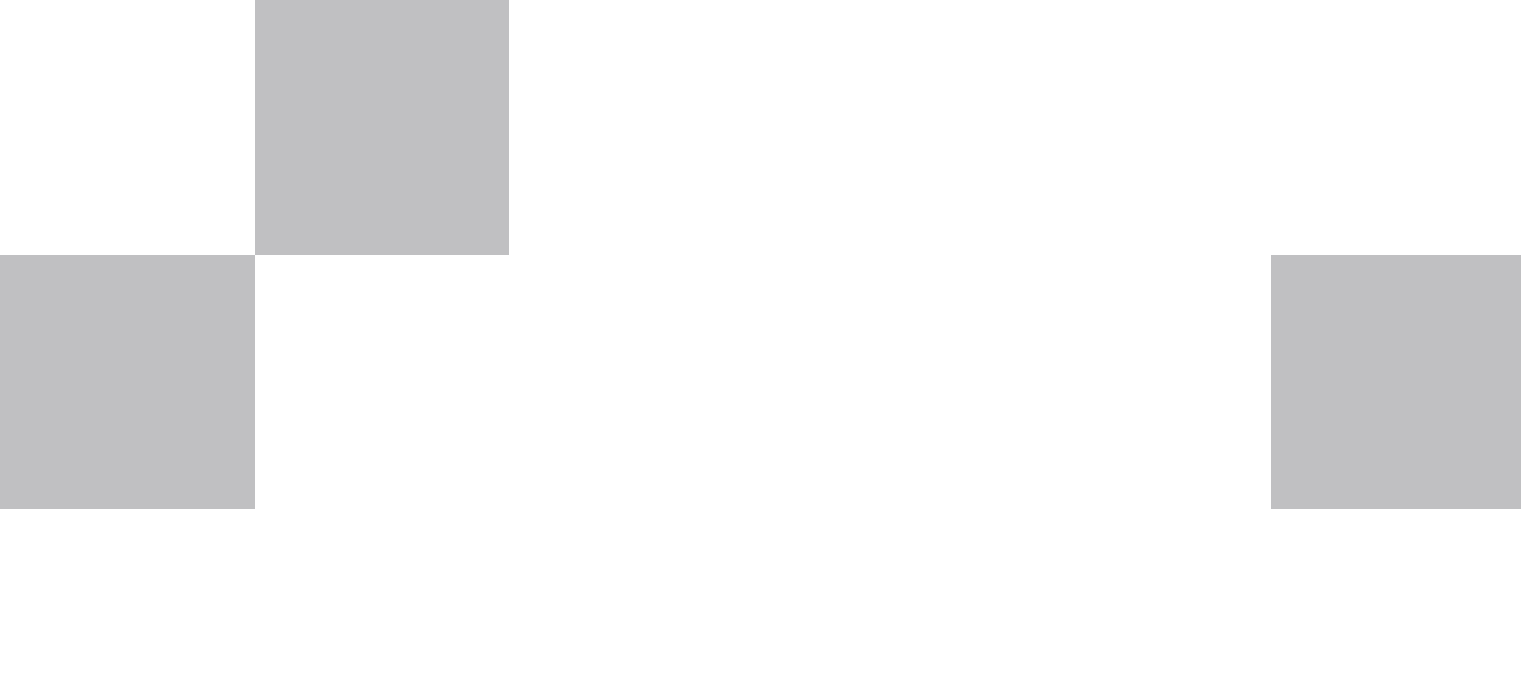 click at bounding box center [375, 600] 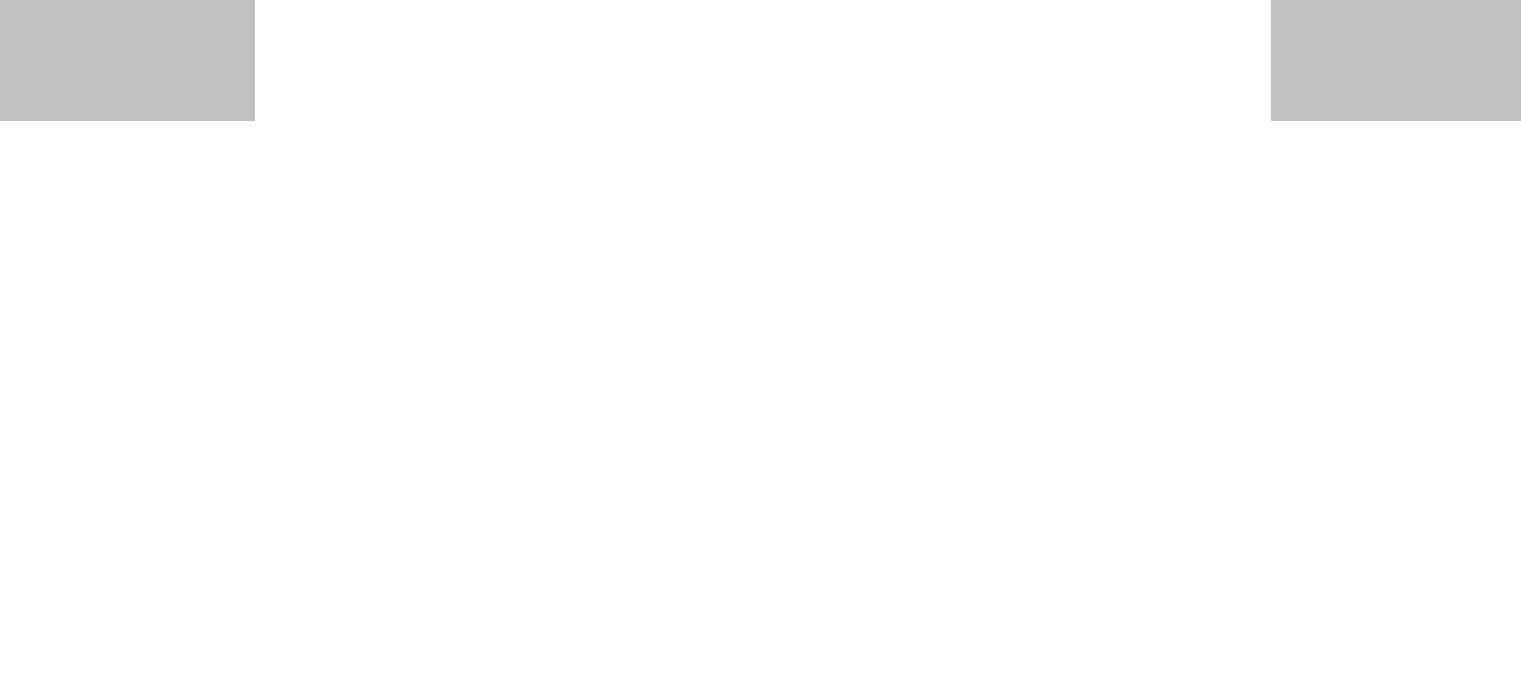 scroll, scrollTop: 390, scrollLeft: 0, axis: vertical 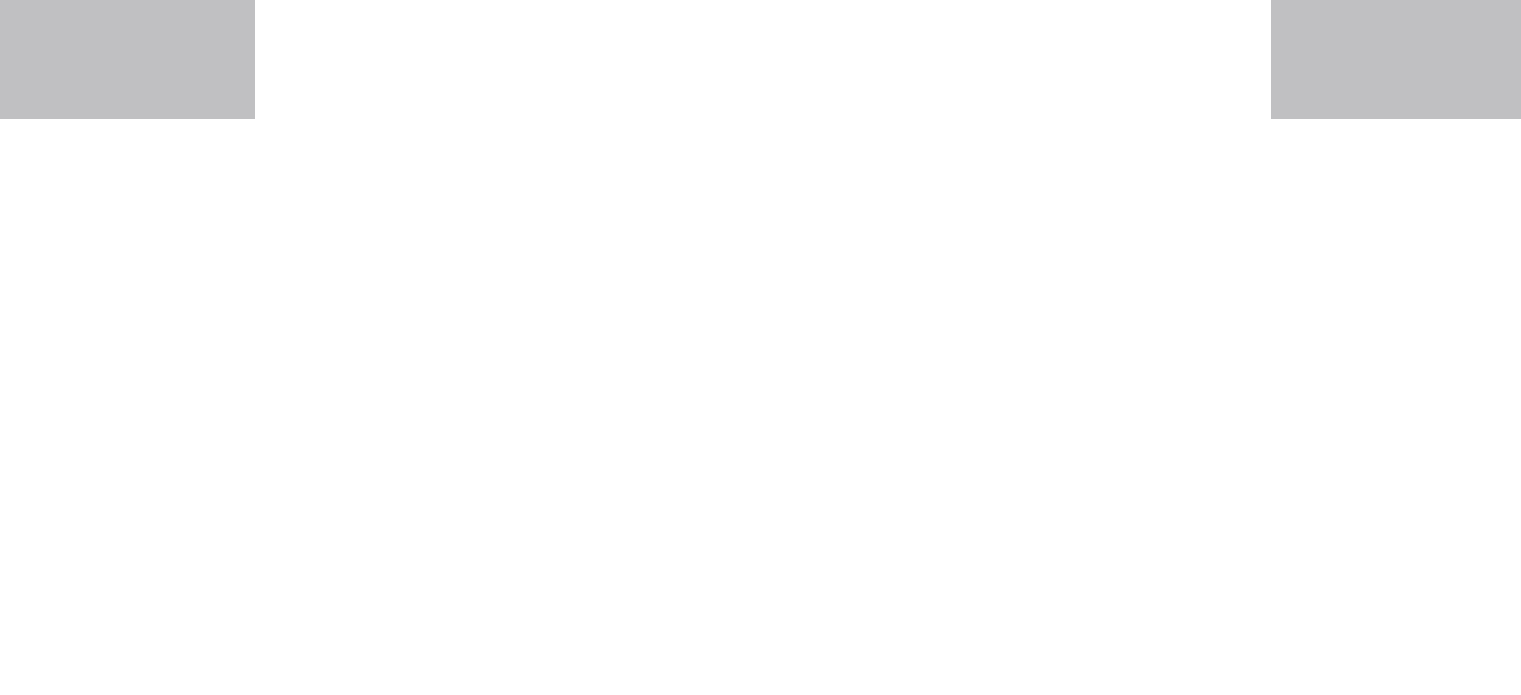click on "Date  Jul  *** *** *** *** *** *** *** *** *** *** *** ***   2025  **** **** **** **** **** **** Su Mo Tu We Th Fr Sa 29 30 1 2 3 4 5 6 7 8 9 10 11 12 13 14 15 16 17 18 19 20 21 22 23 24 25 26 27 28 29 30 31 1 2 3 4 5 6 7 8 9 * * * * * * * * * ** ** ** ** ** ** ** ** ** ** ** ** ** ** ** ** ** ** ** ** ** ** ** ** ** ** ** ** ** ** ** ** ** ** ** ** ** ** ** ** ** ** ** ** ** ** ** ** ** ** ** ** ** ** ** ** ** ** ** ** ** ** ** ** ** Search" at bounding box center [760, 310] 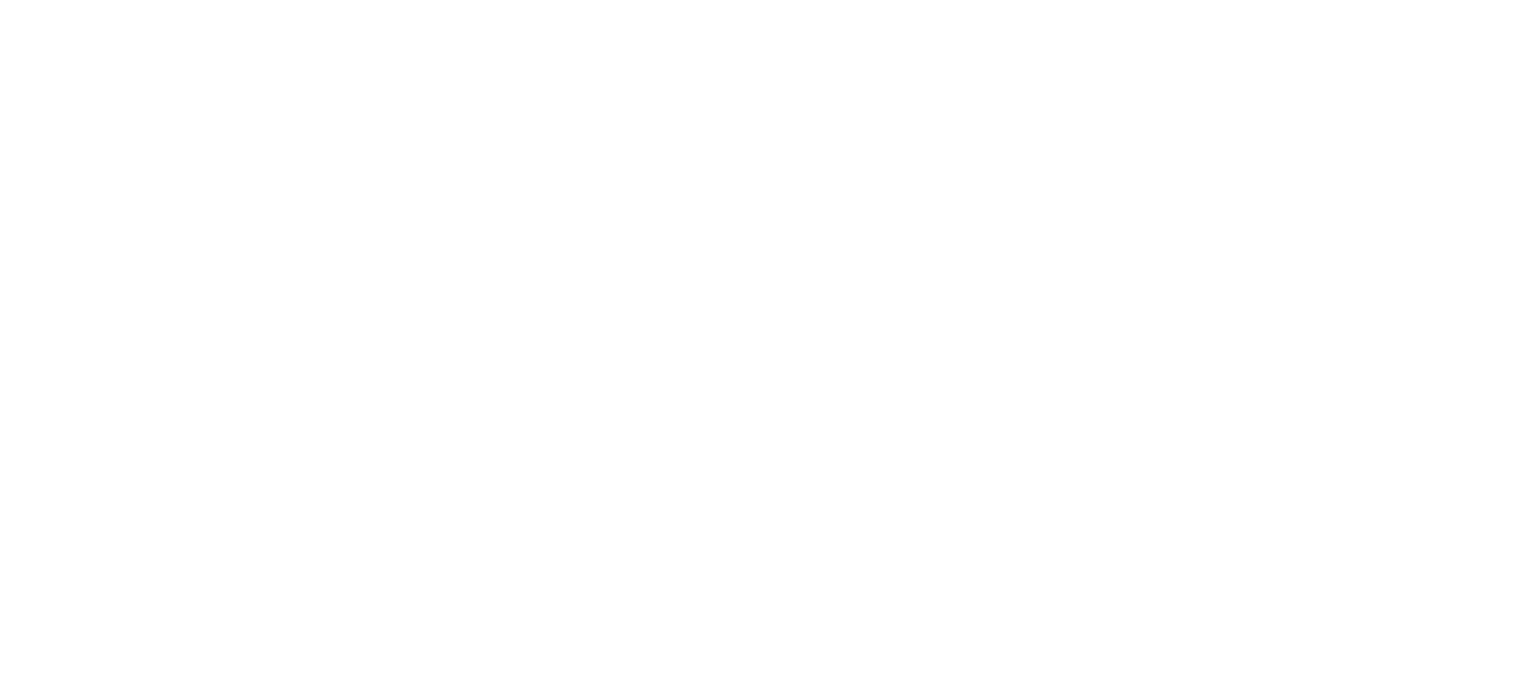 scroll, scrollTop: 1000, scrollLeft: 0, axis: vertical 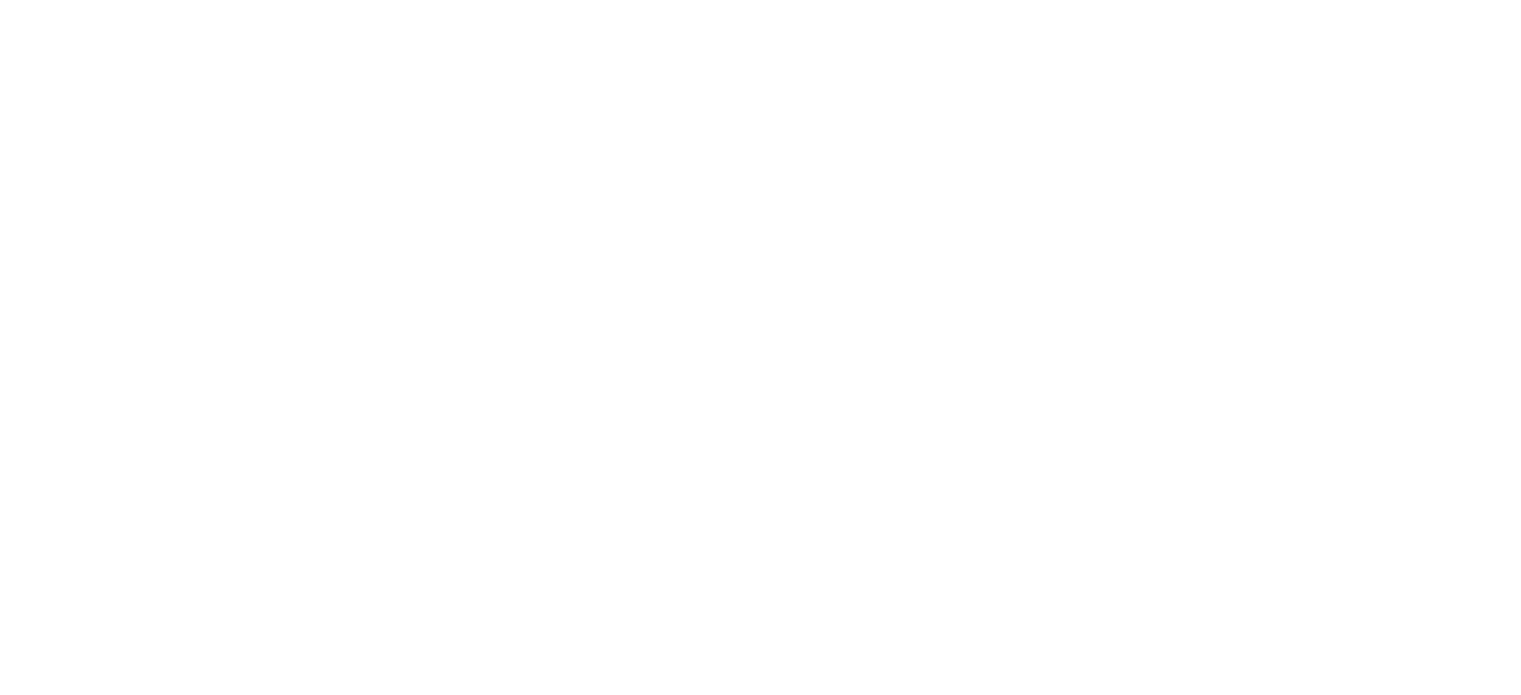 click 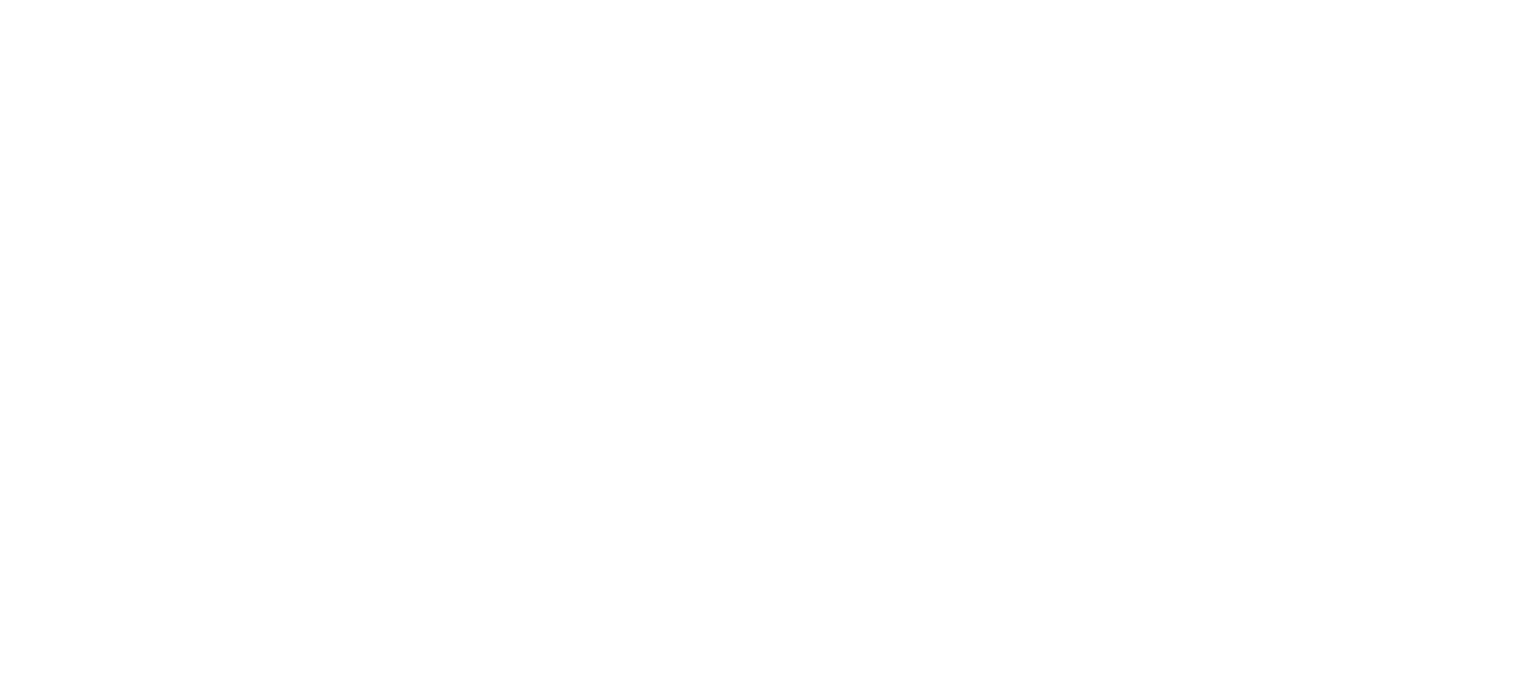 scroll, scrollTop: 1248, scrollLeft: 0, axis: vertical 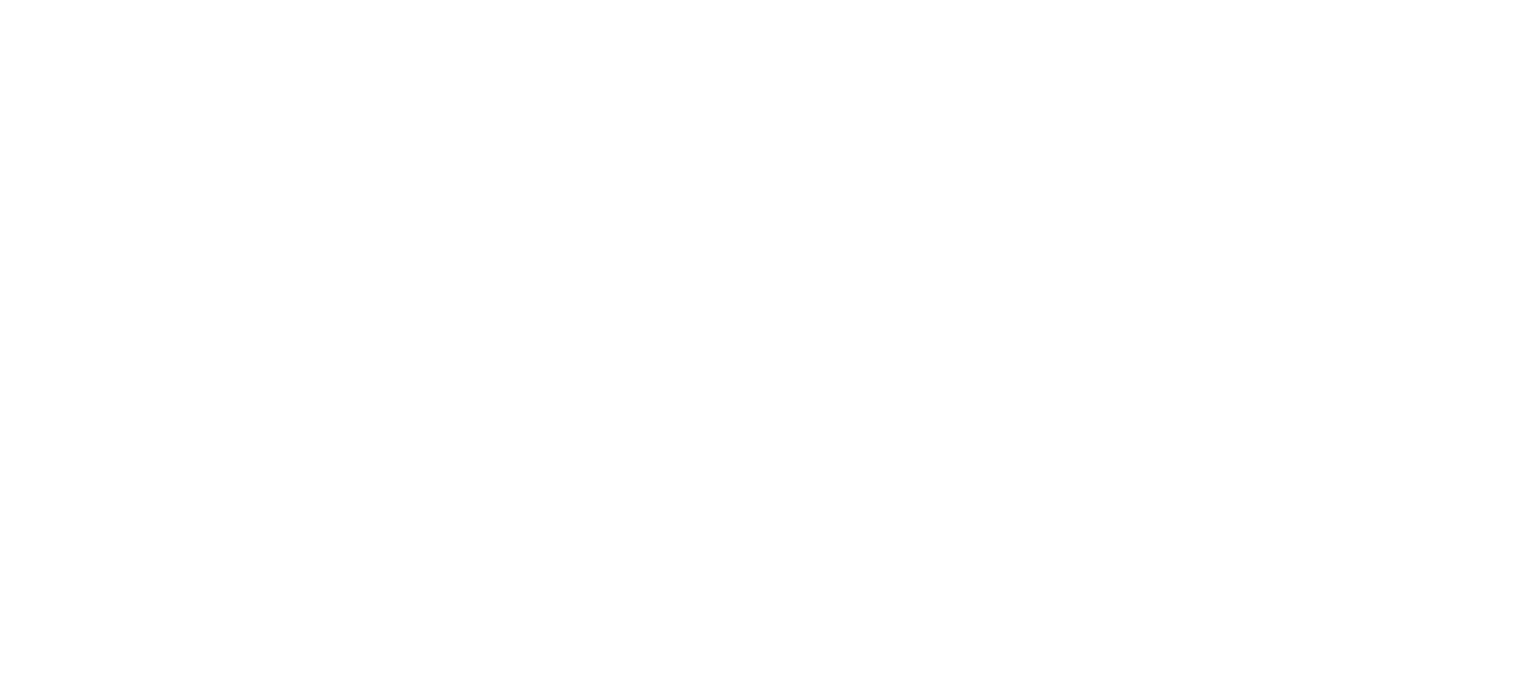 click on "1  Adulte Adultes  ( âge  12 - 99)" at bounding box center (1315, 257) 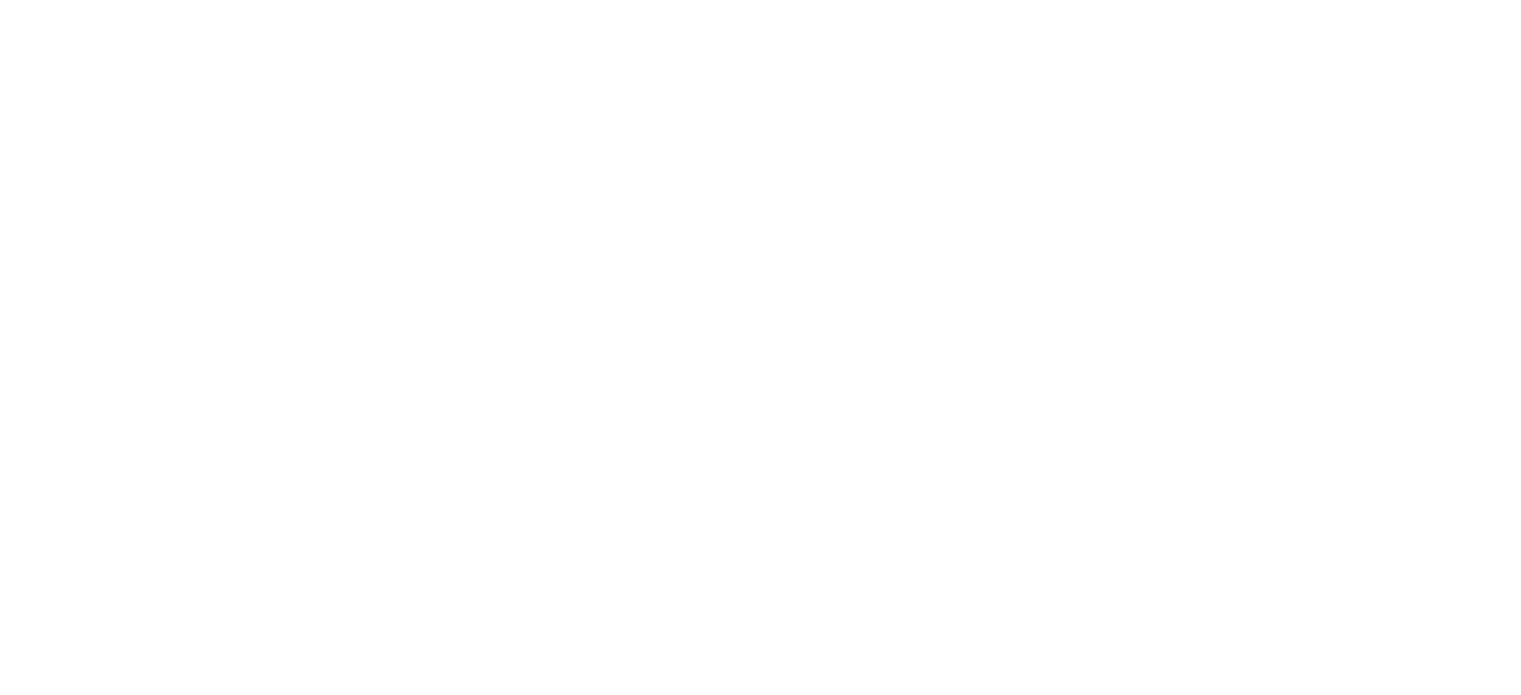 scroll, scrollTop: 3380, scrollLeft: 0, axis: vertical 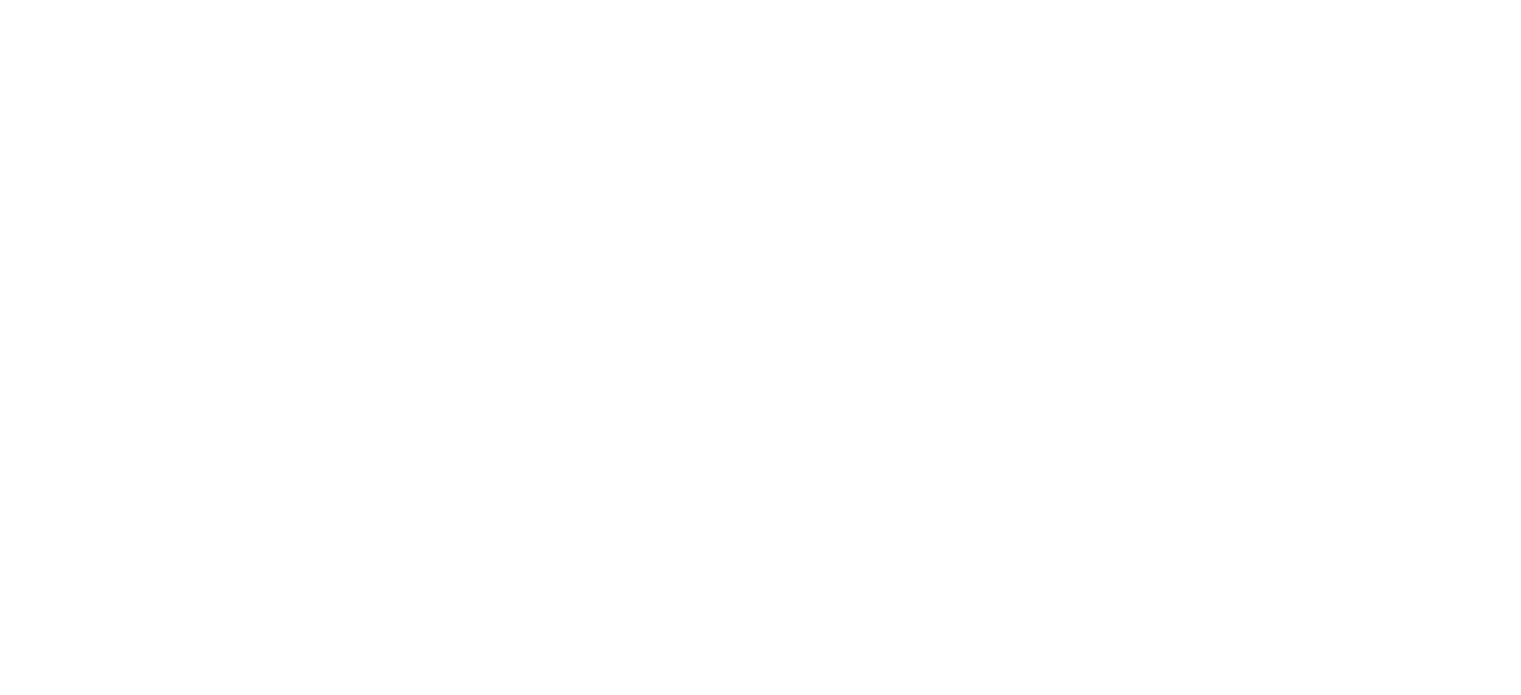 click on "08:45" at bounding box center [158, 646] 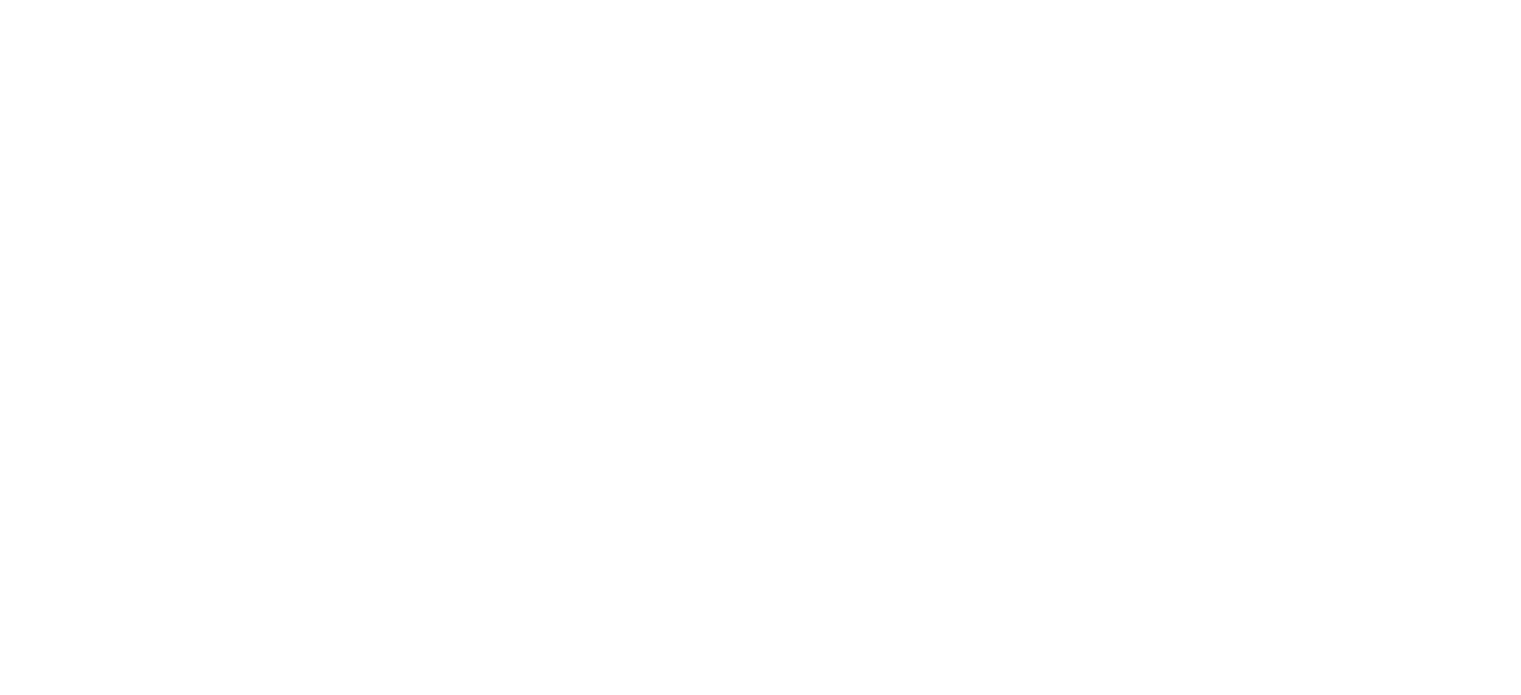 scroll, scrollTop: 0, scrollLeft: 0, axis: both 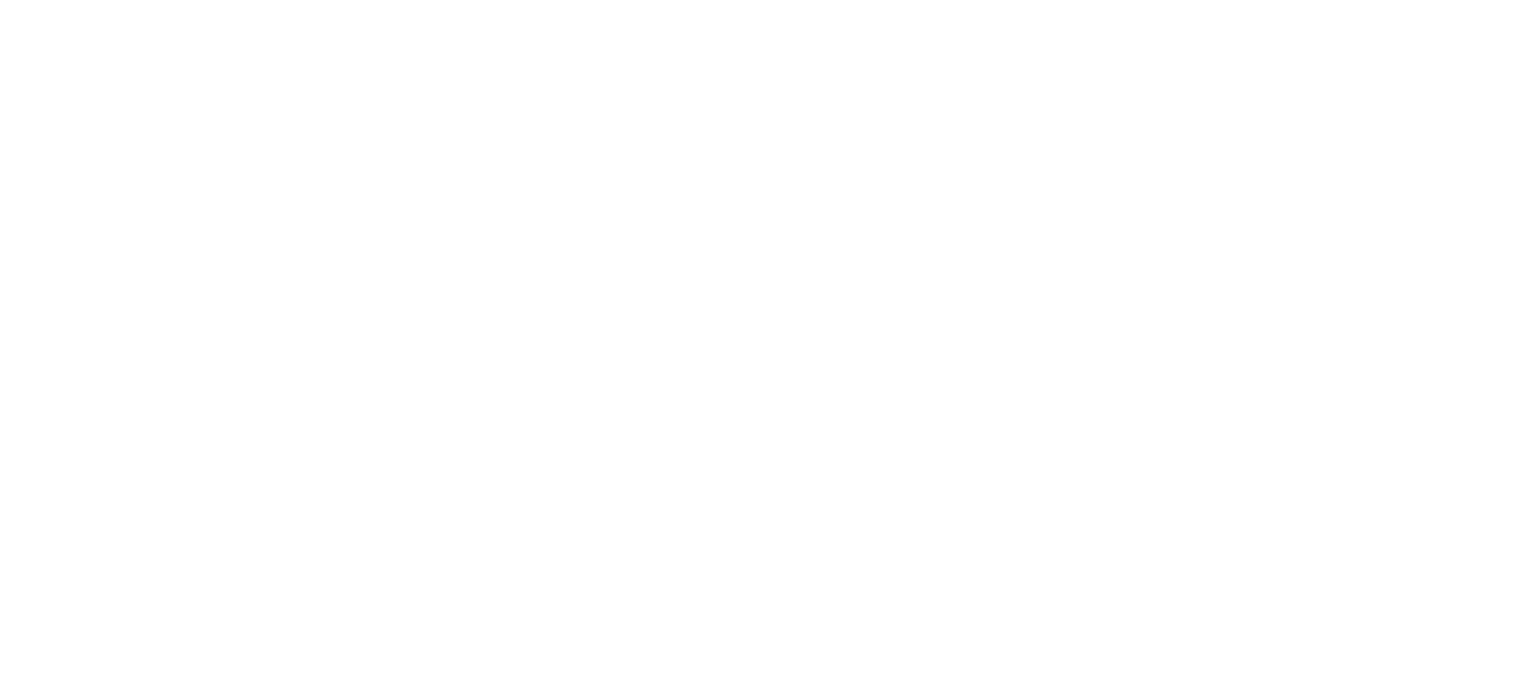 click on "Hôtels" at bounding box center [578, 30] 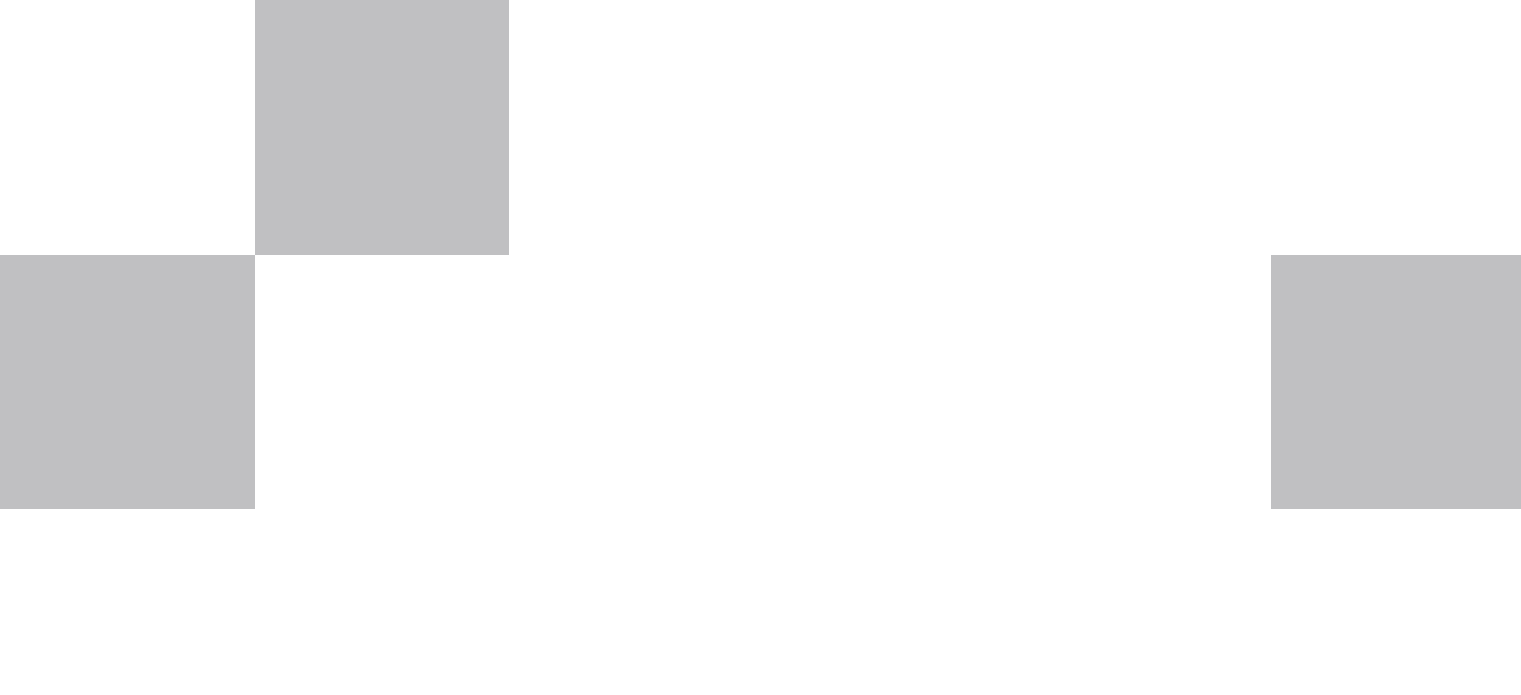 click at bounding box center (330, 600) 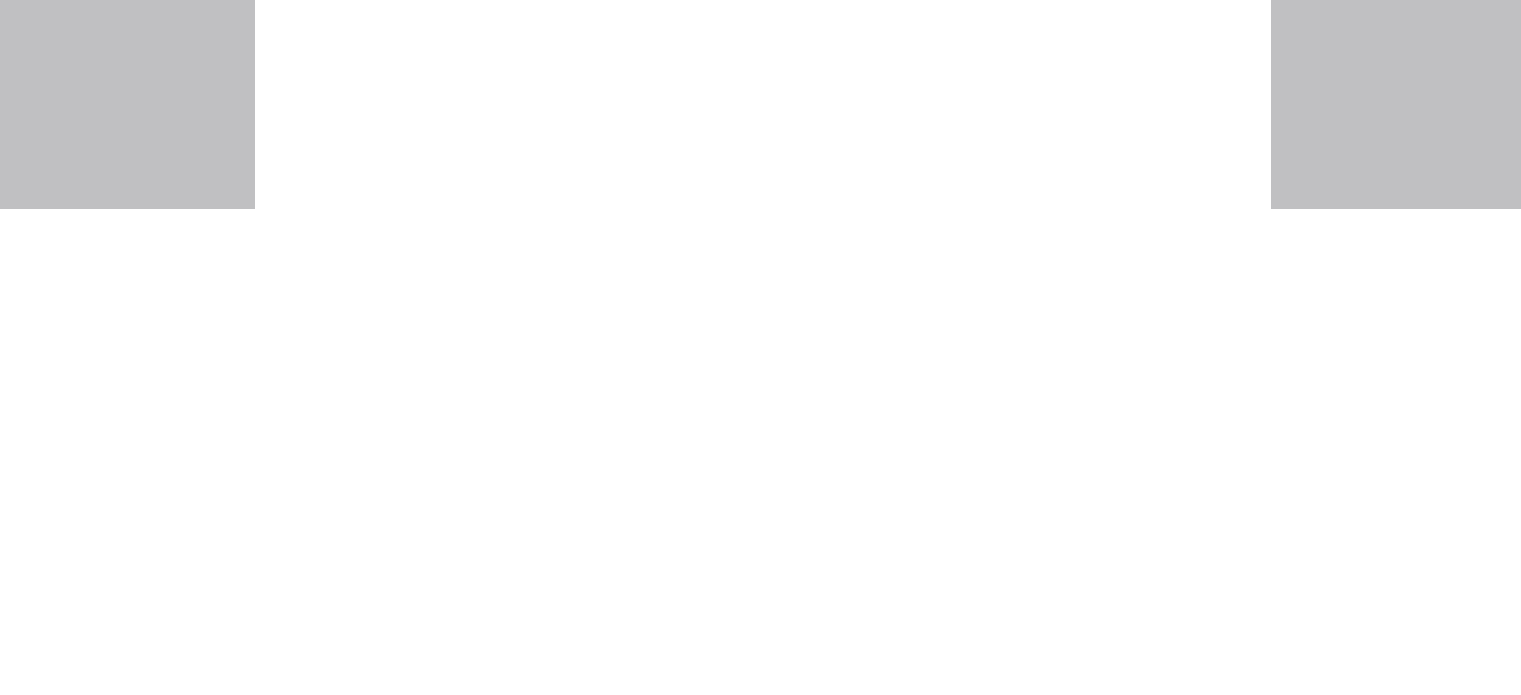 scroll, scrollTop: 493, scrollLeft: 0, axis: vertical 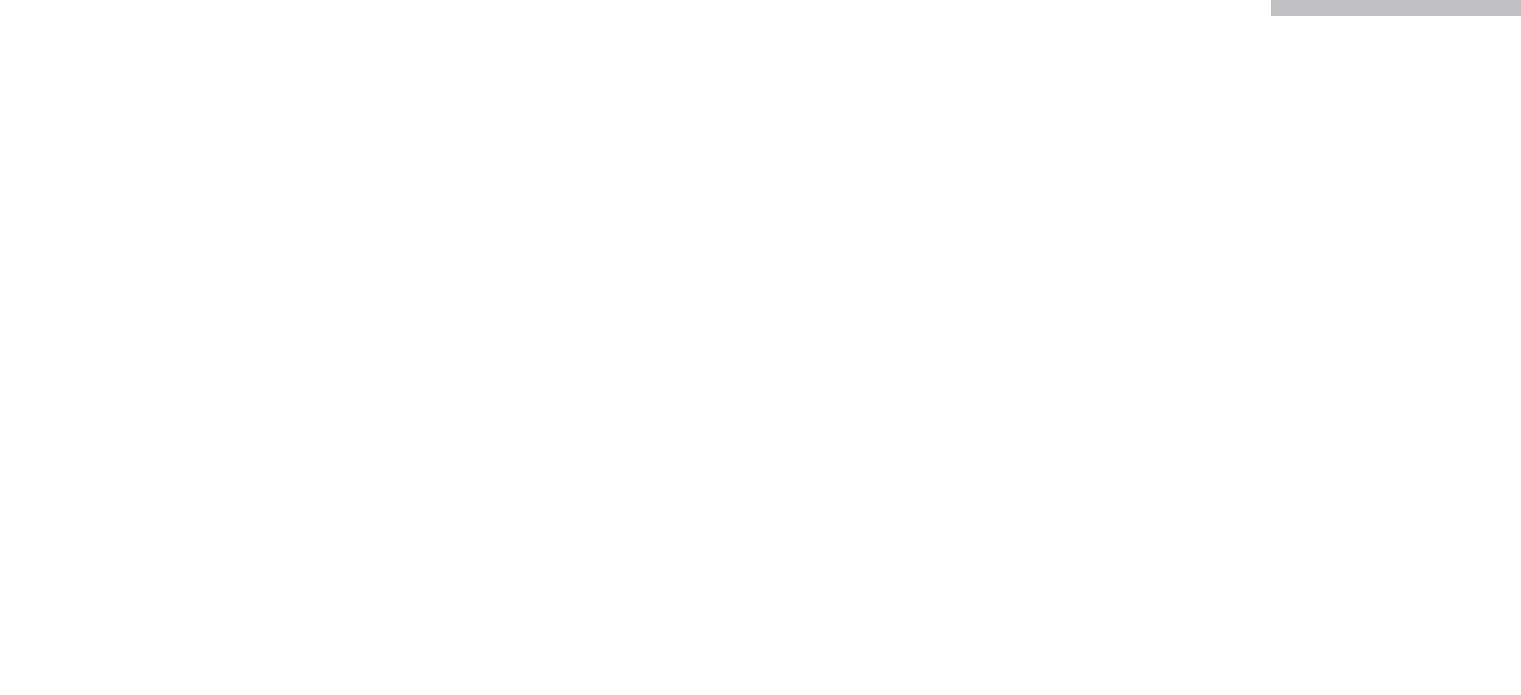 click at bounding box center [330, 107] 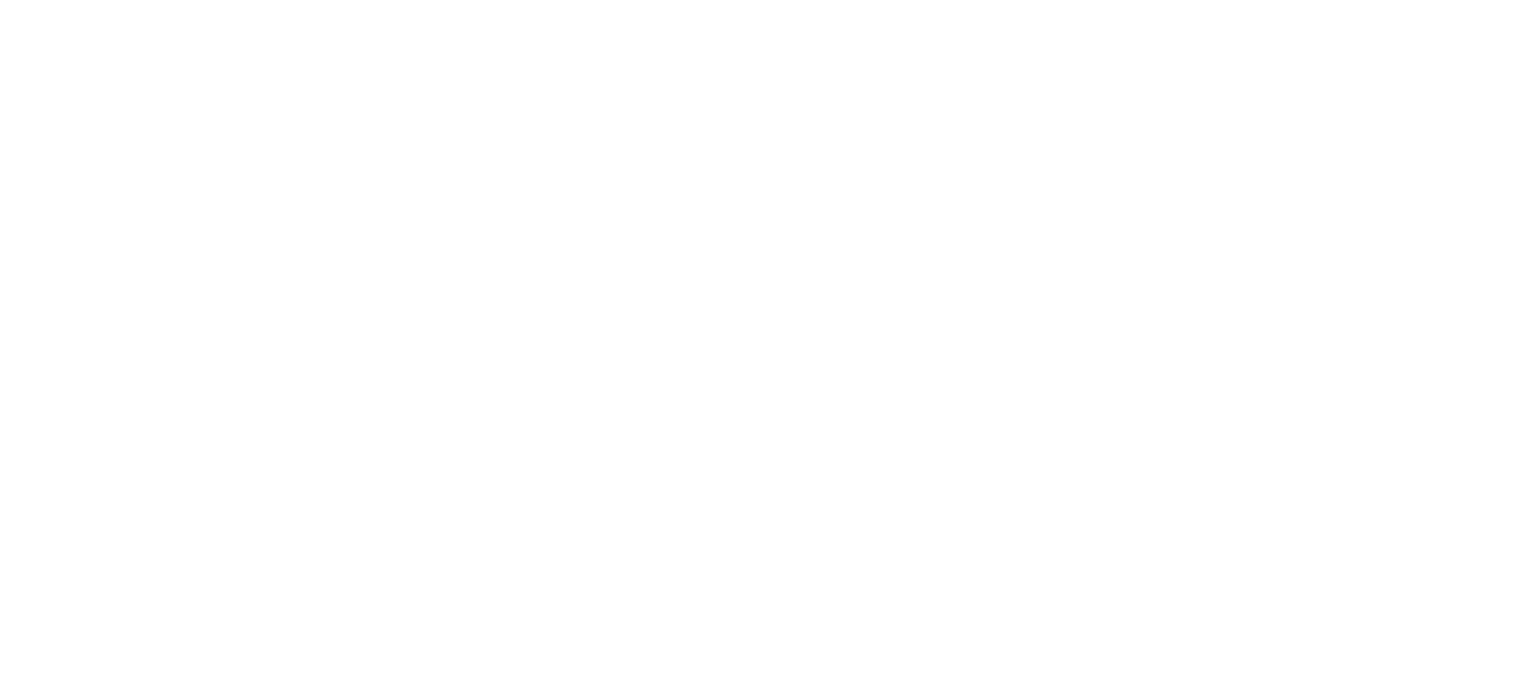 scroll, scrollTop: 100, scrollLeft: 0, axis: vertical 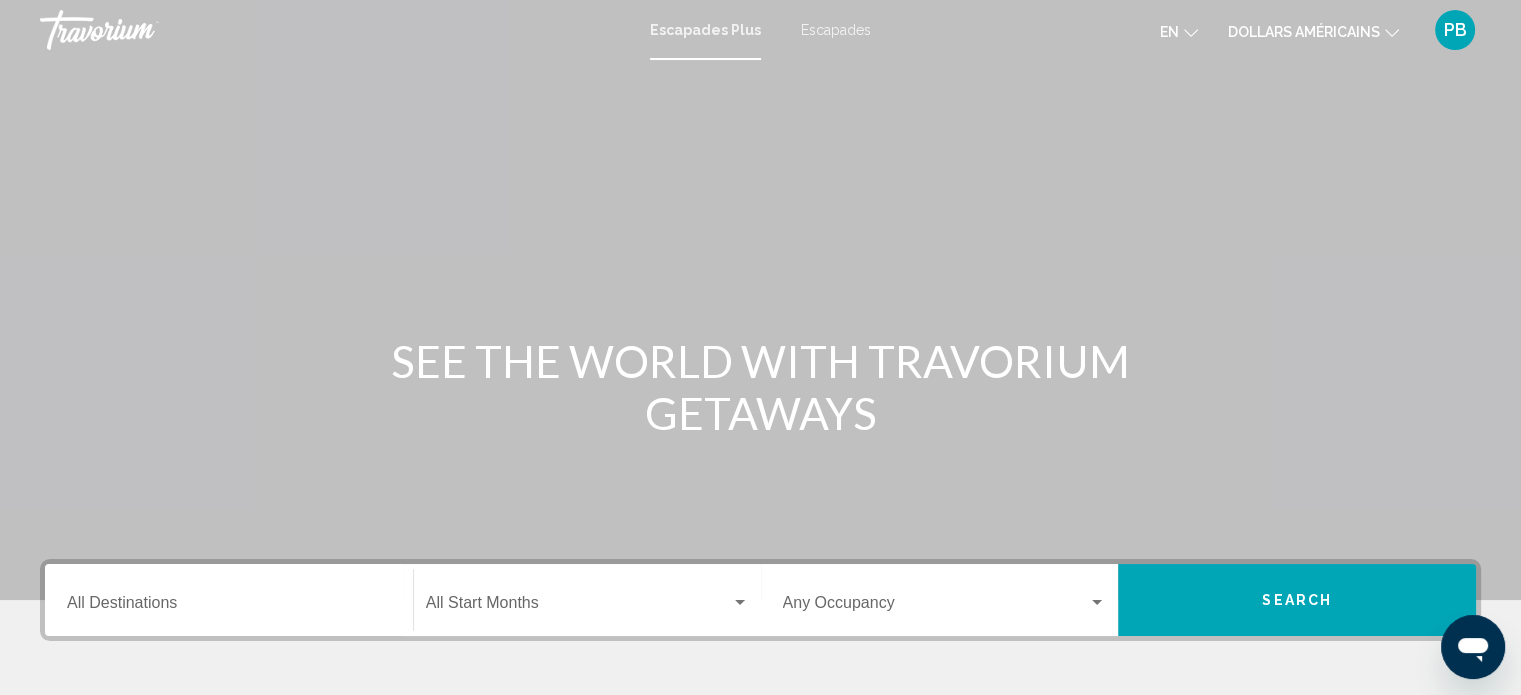 click on "Escapades" at bounding box center (836, 30) 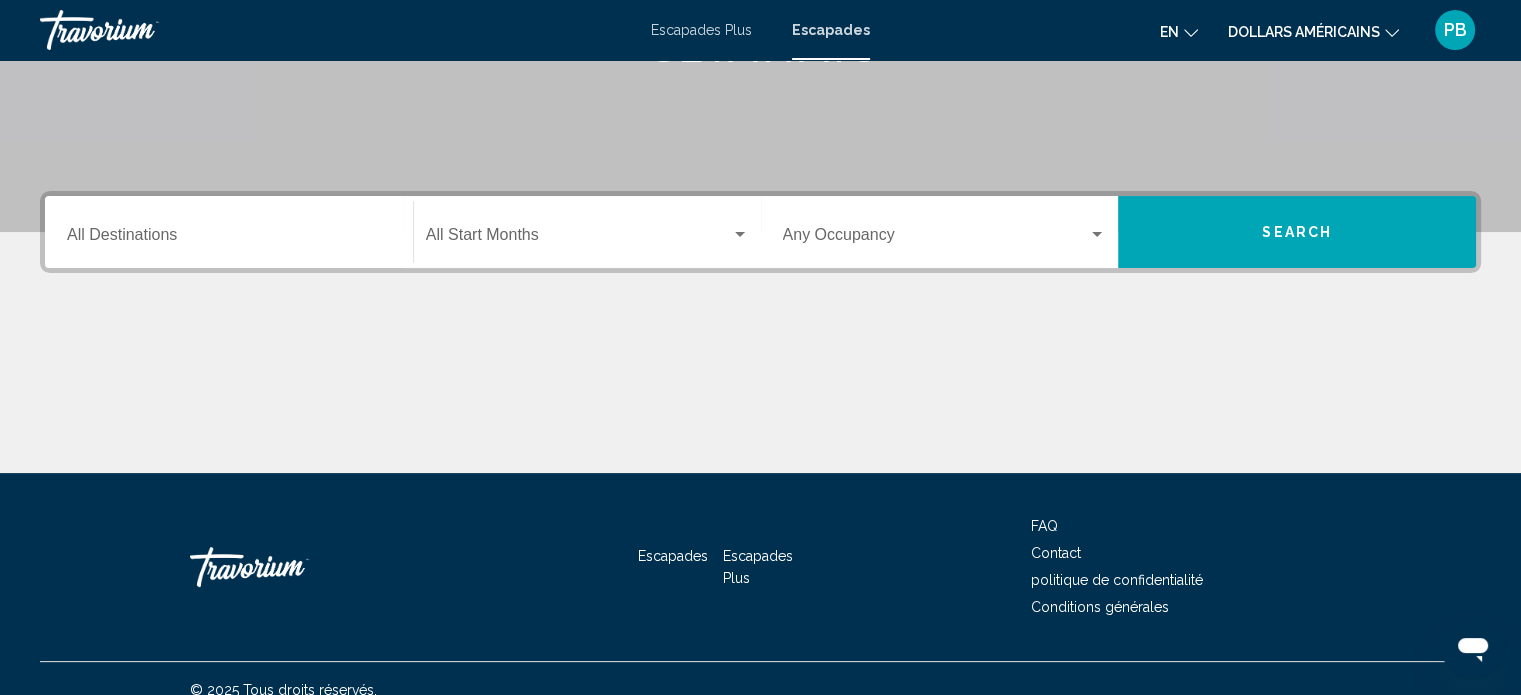 scroll, scrollTop: 390, scrollLeft: 0, axis: vertical 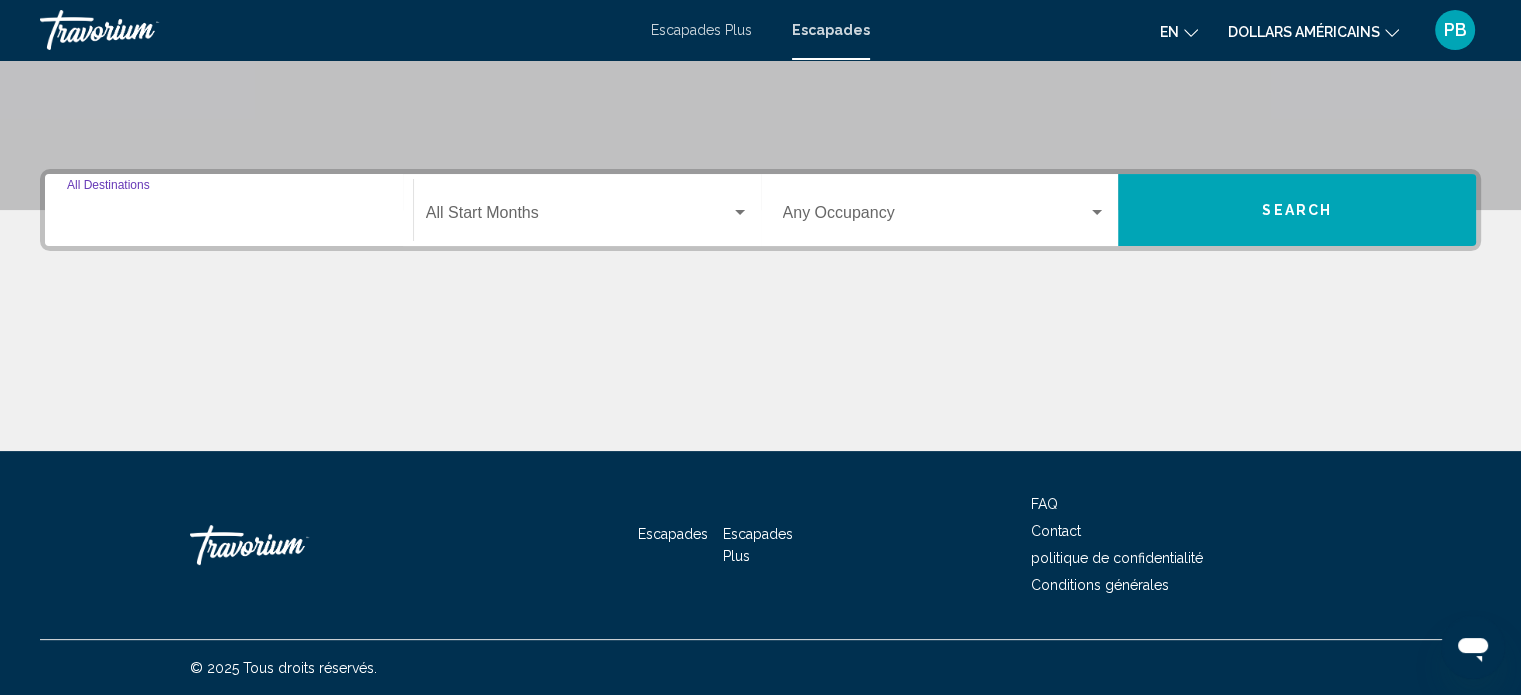 click on "Destination All Destinations" at bounding box center [229, 217] 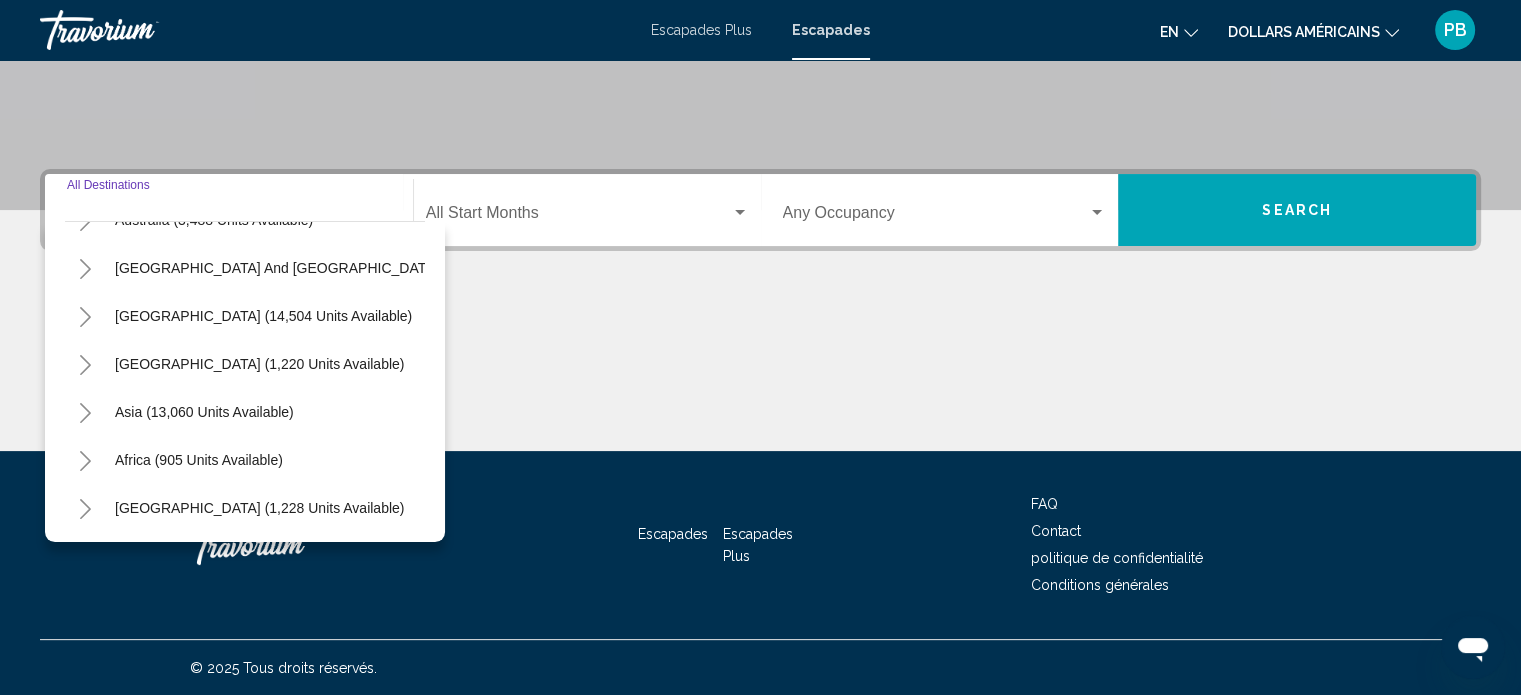 scroll, scrollTop: 339, scrollLeft: 0, axis: vertical 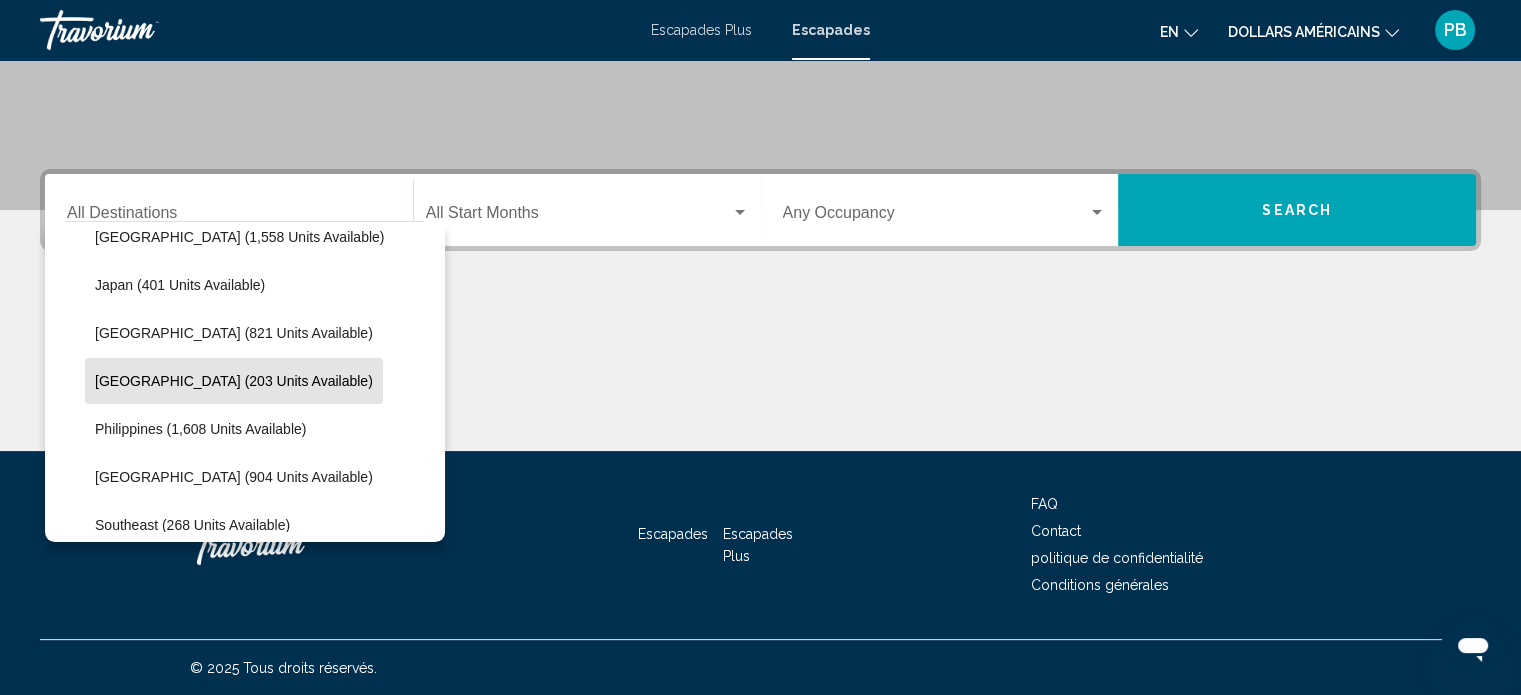 click on "[GEOGRAPHIC_DATA] (203 units available)" 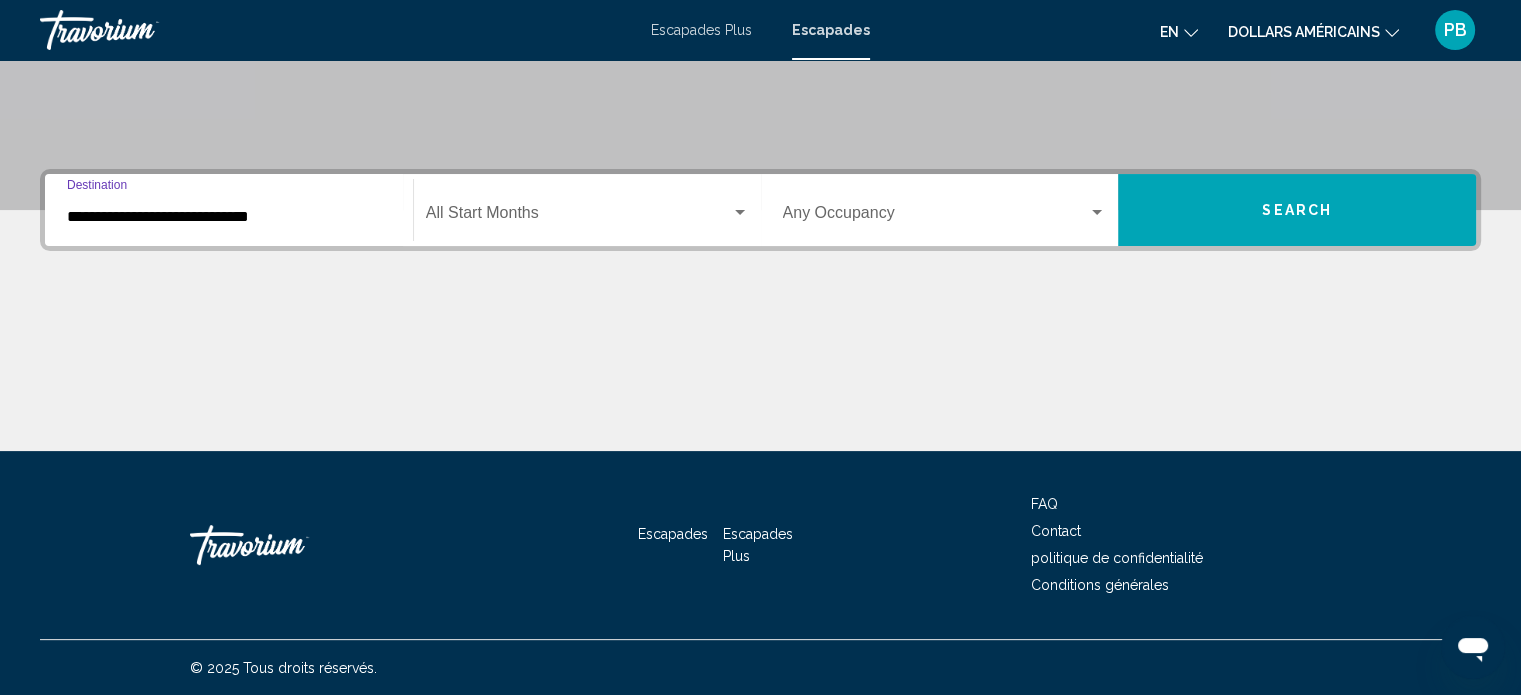 click at bounding box center (578, 217) 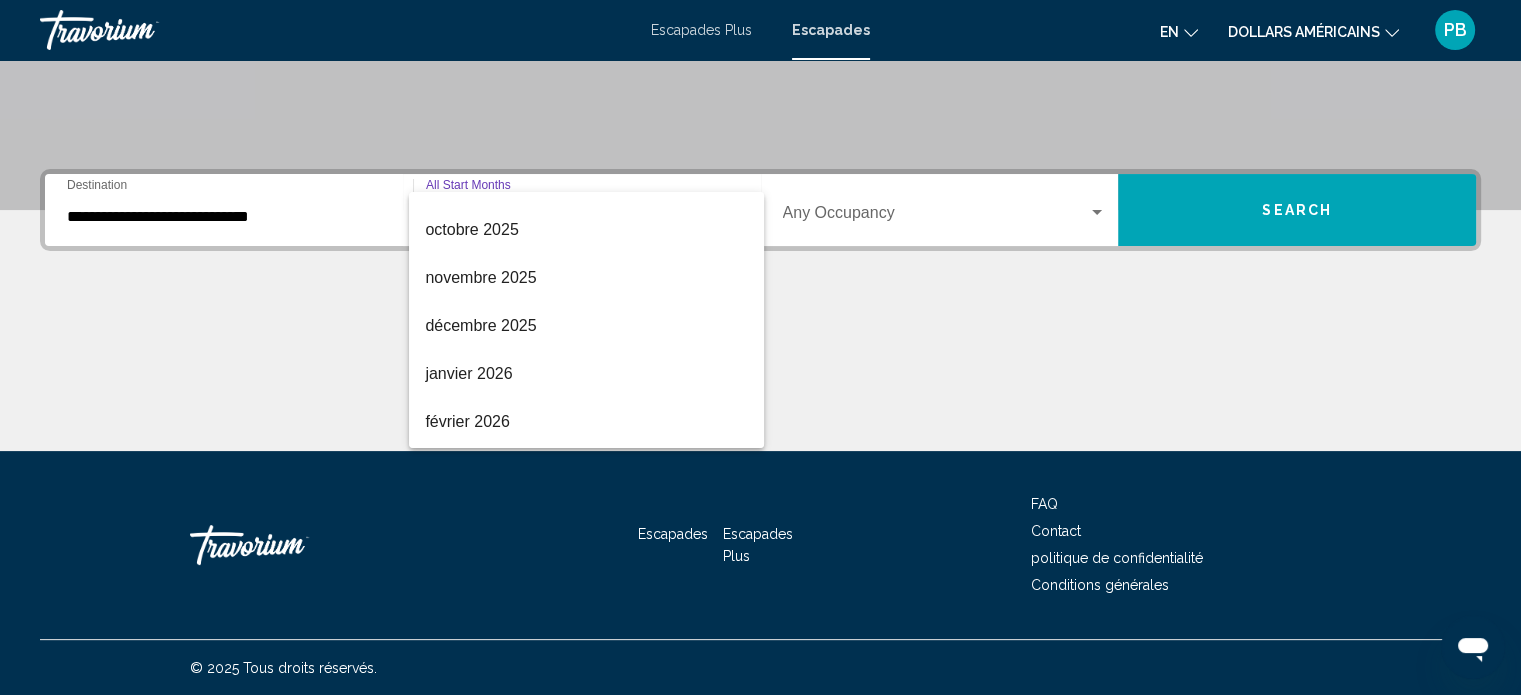 scroll, scrollTop: 200, scrollLeft: 0, axis: vertical 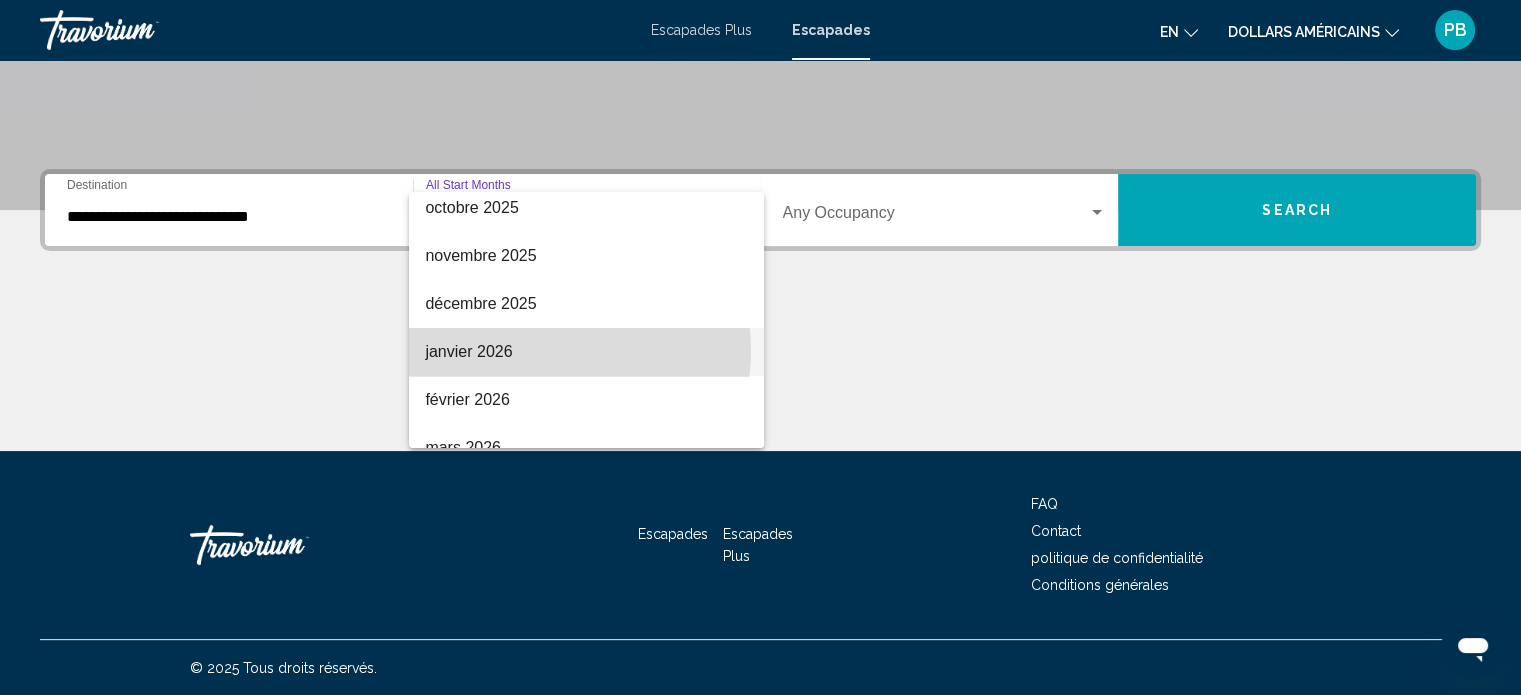 click on "janvier 2026" at bounding box center [586, 352] 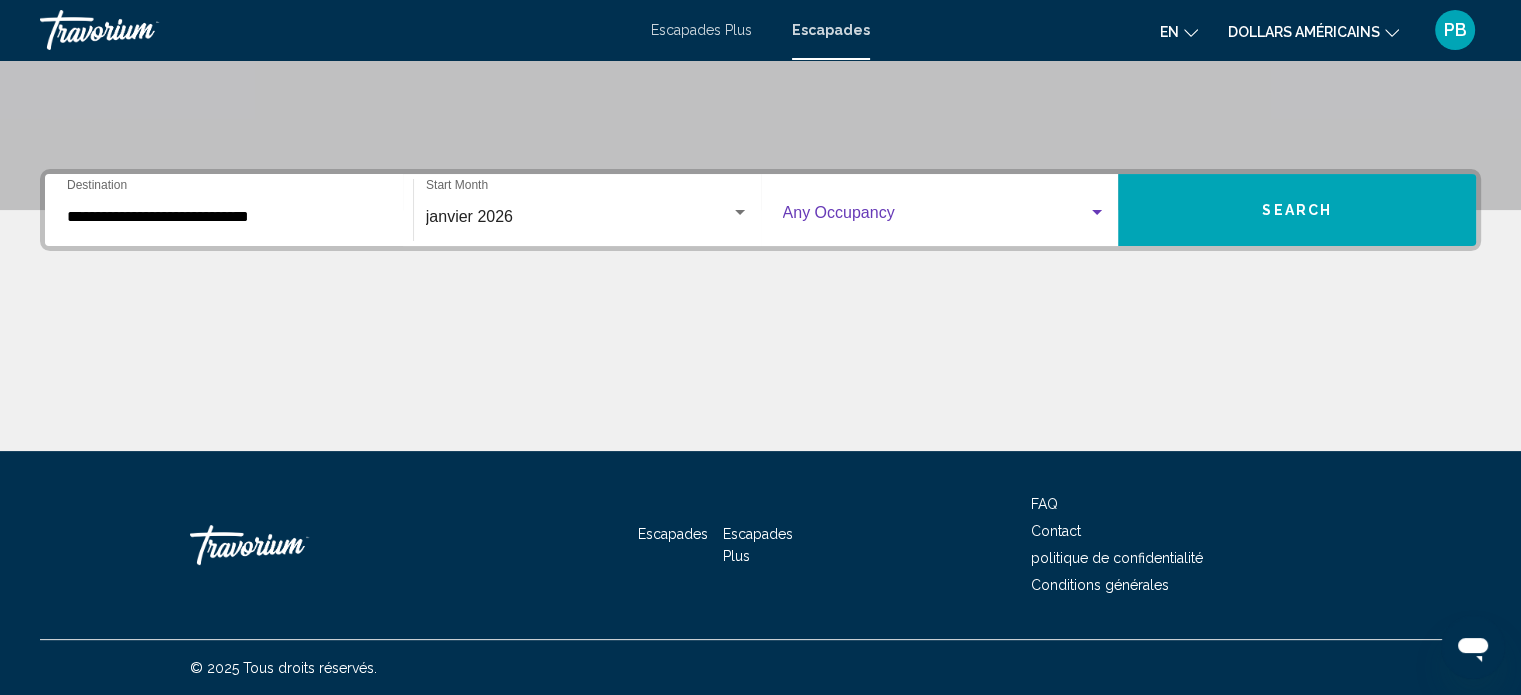 click at bounding box center [1097, 213] 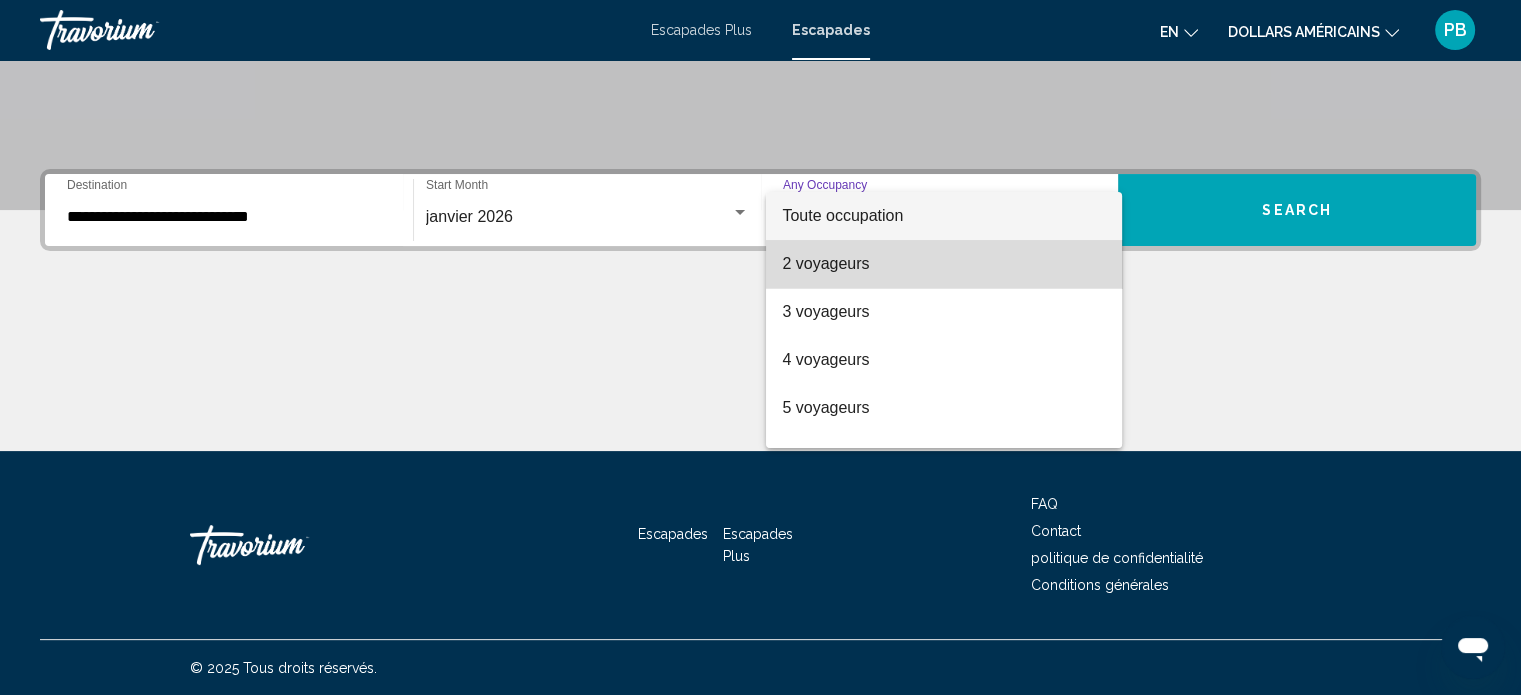 click on "2 voyageurs" at bounding box center [944, 264] 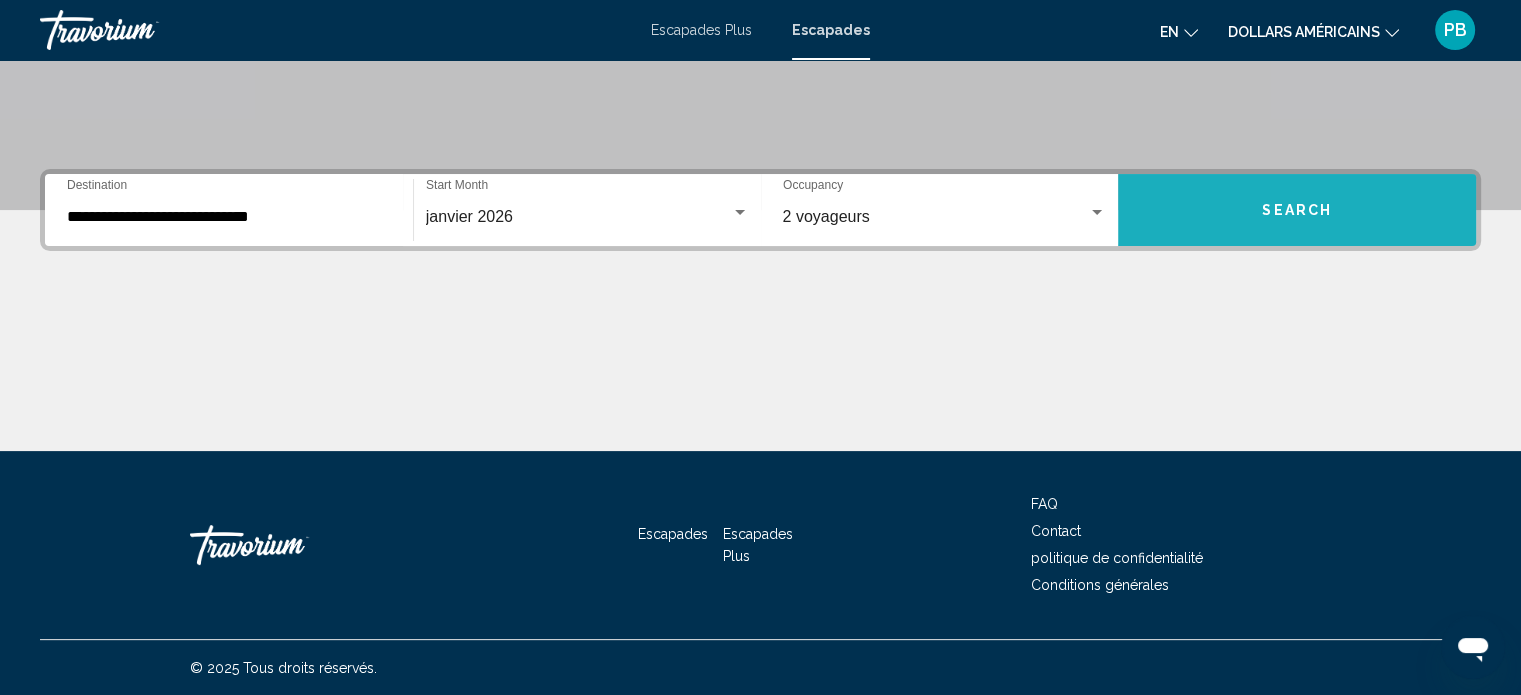 click on "Search" at bounding box center (1297, 210) 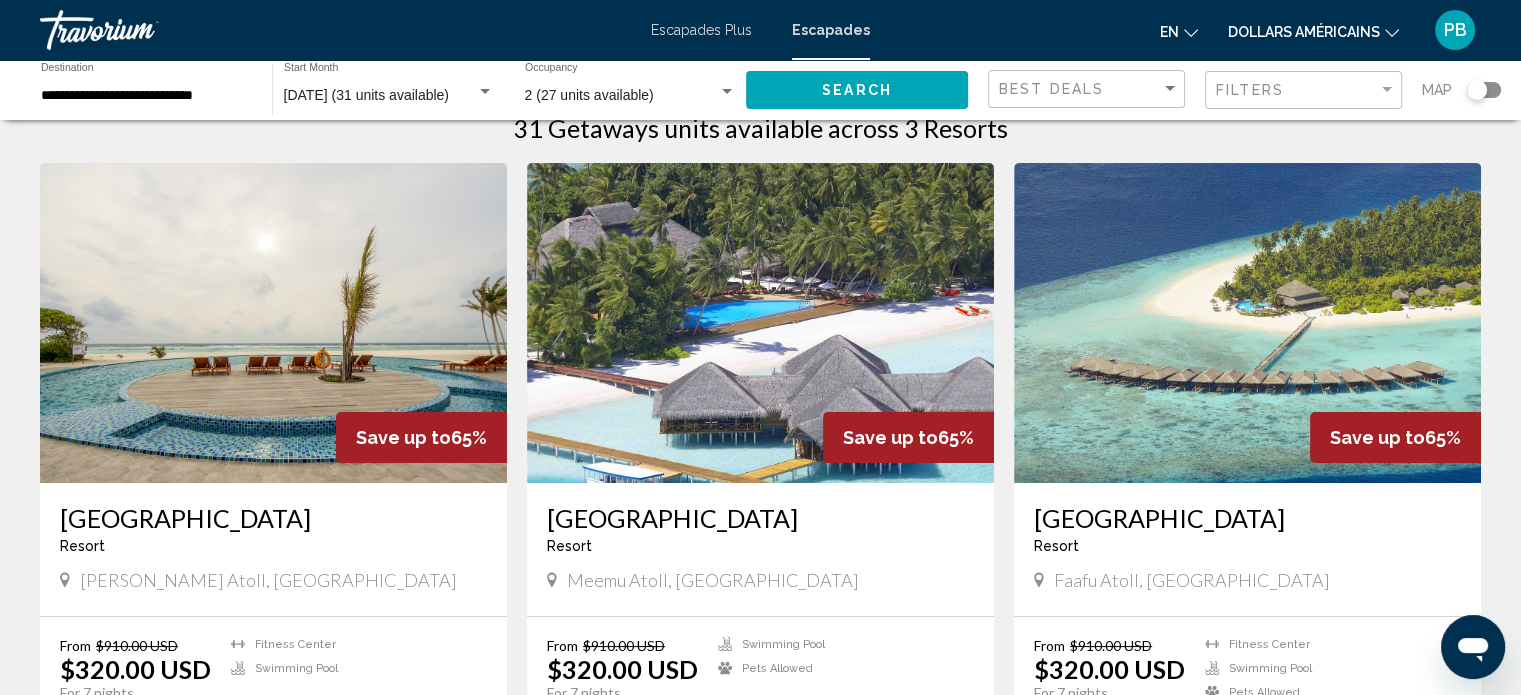 scroll, scrollTop: 0, scrollLeft: 0, axis: both 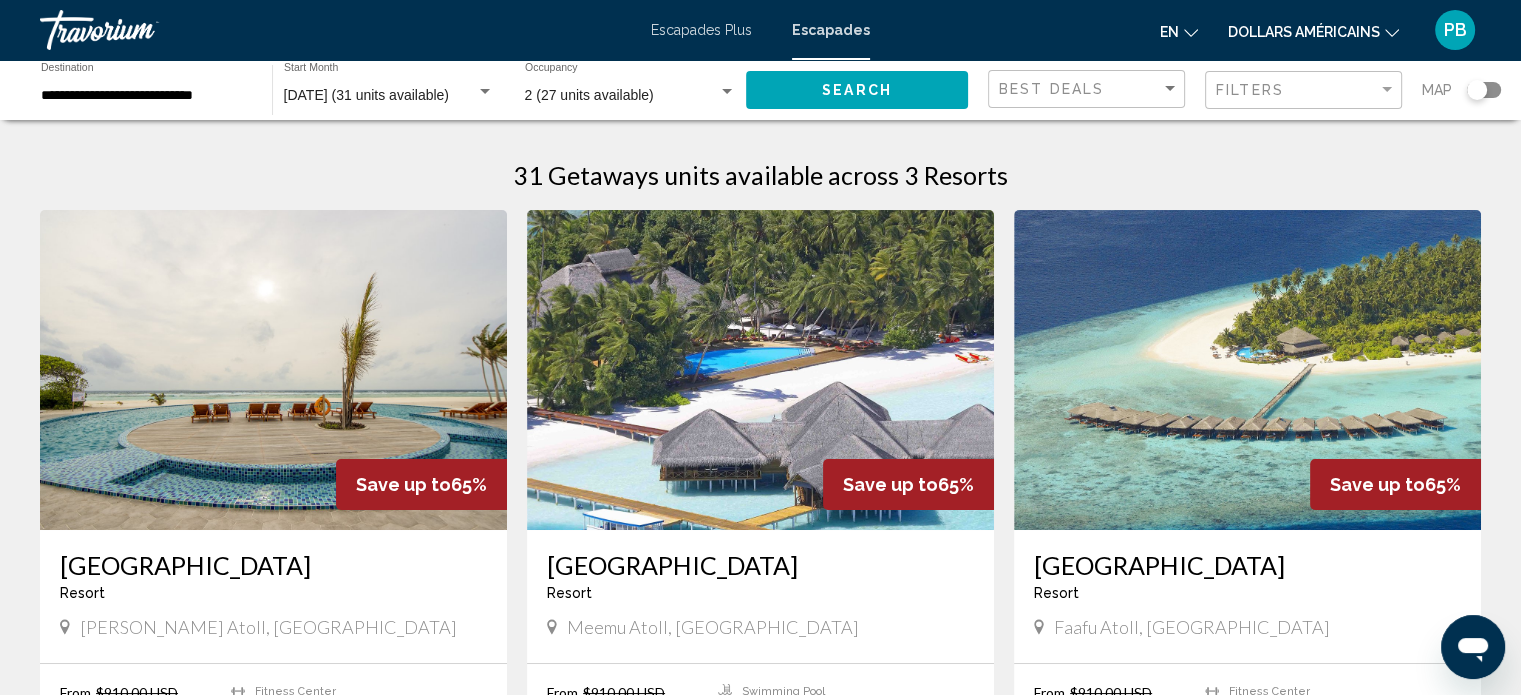 click 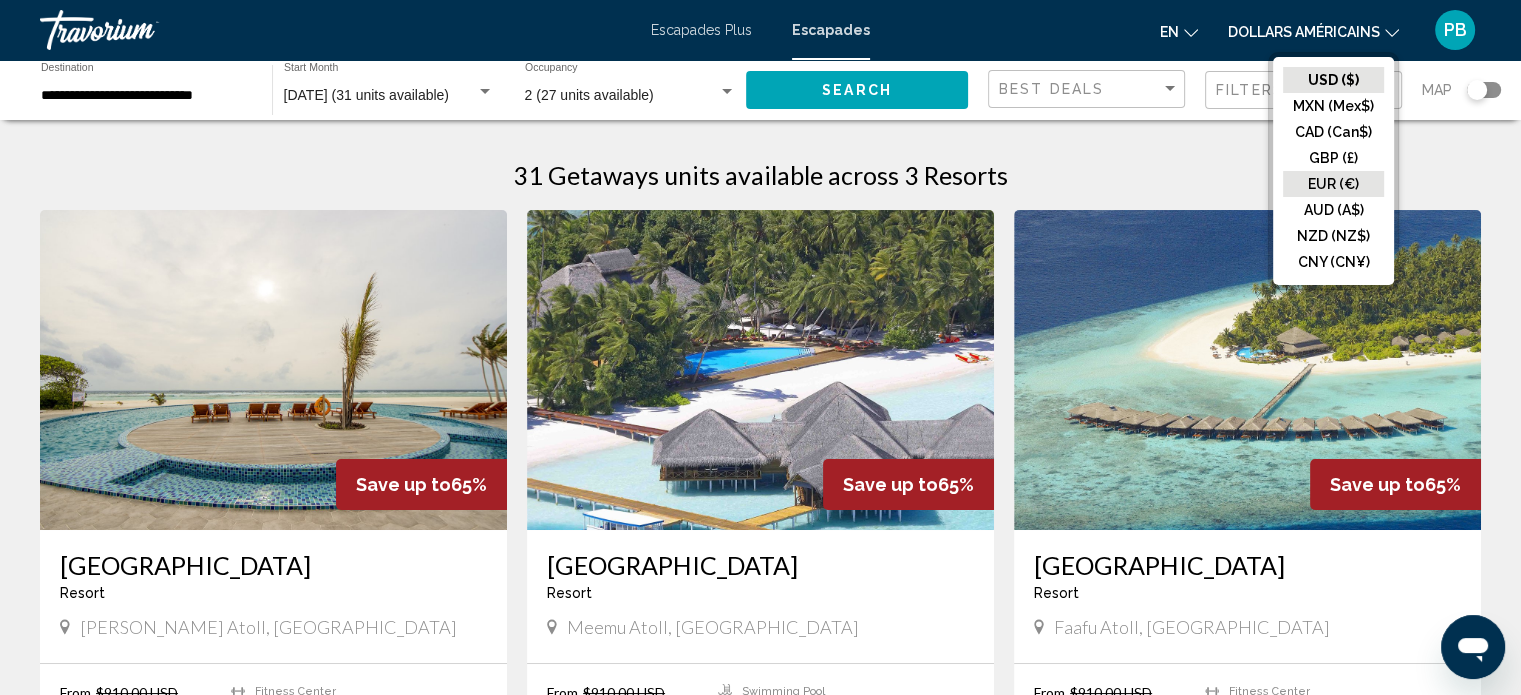 click on "EUR (€)" 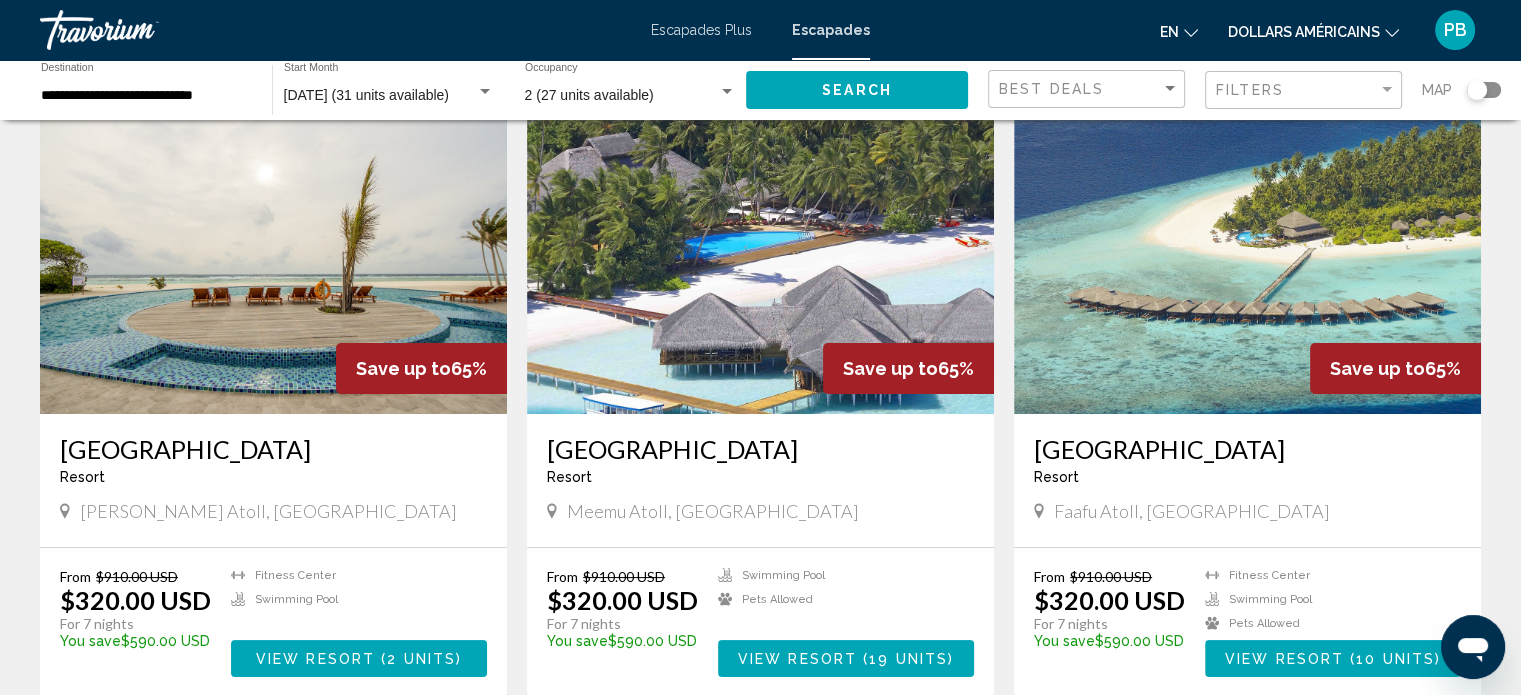 scroll, scrollTop: 82, scrollLeft: 0, axis: vertical 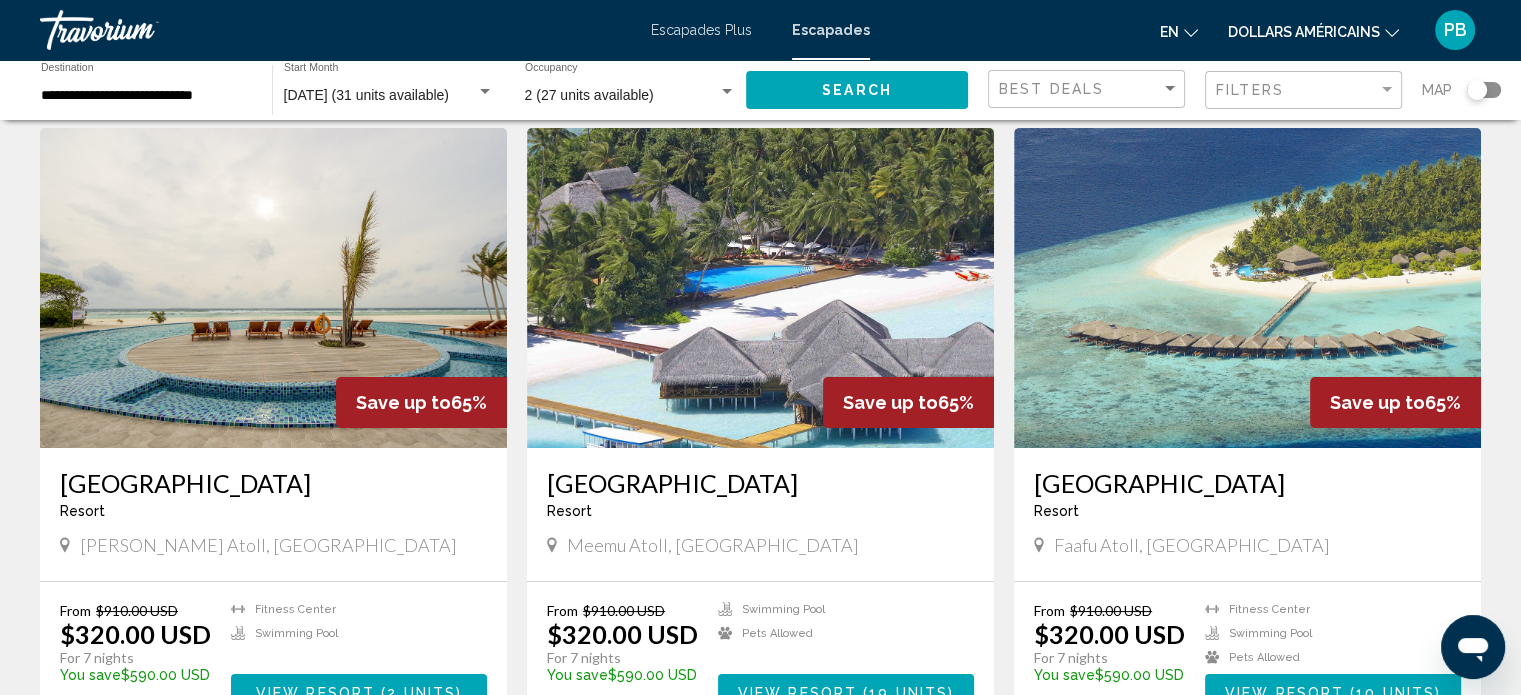 click 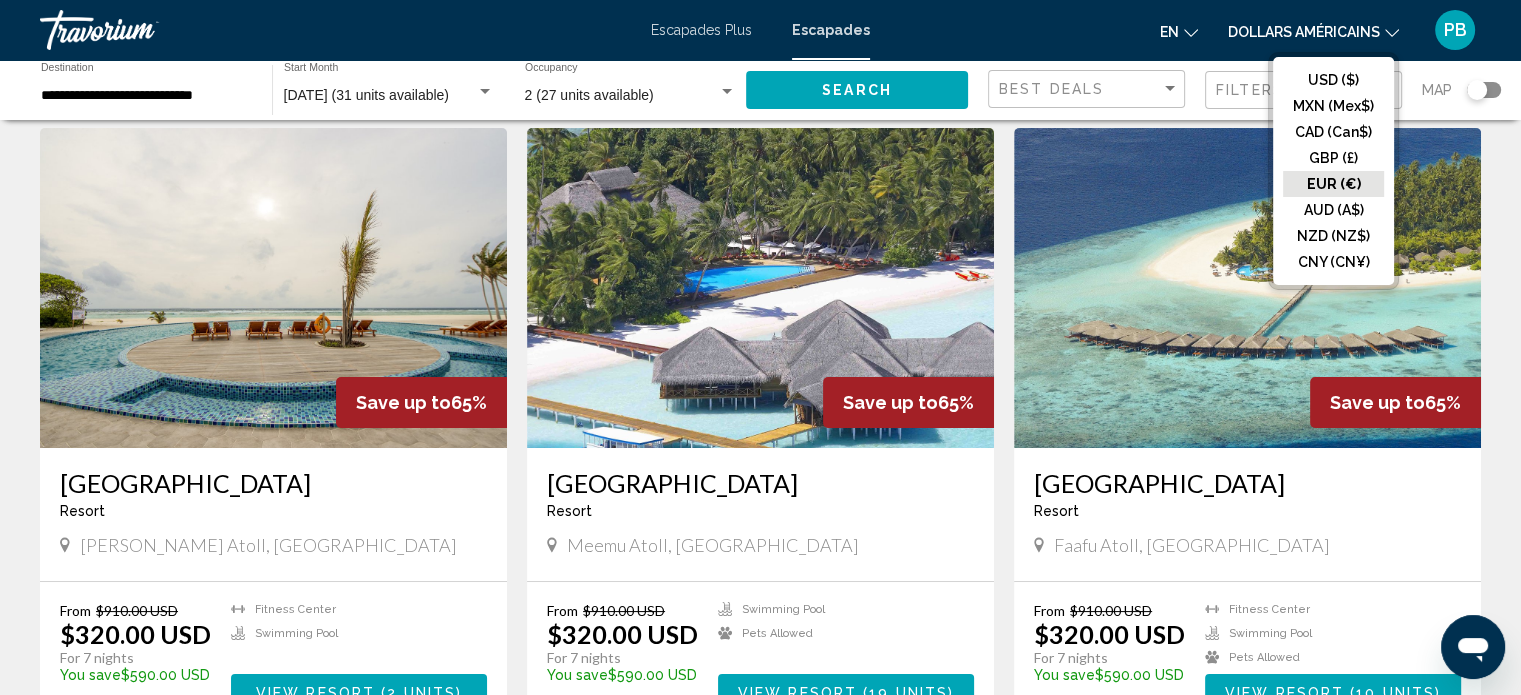 click on "EUR (€)" 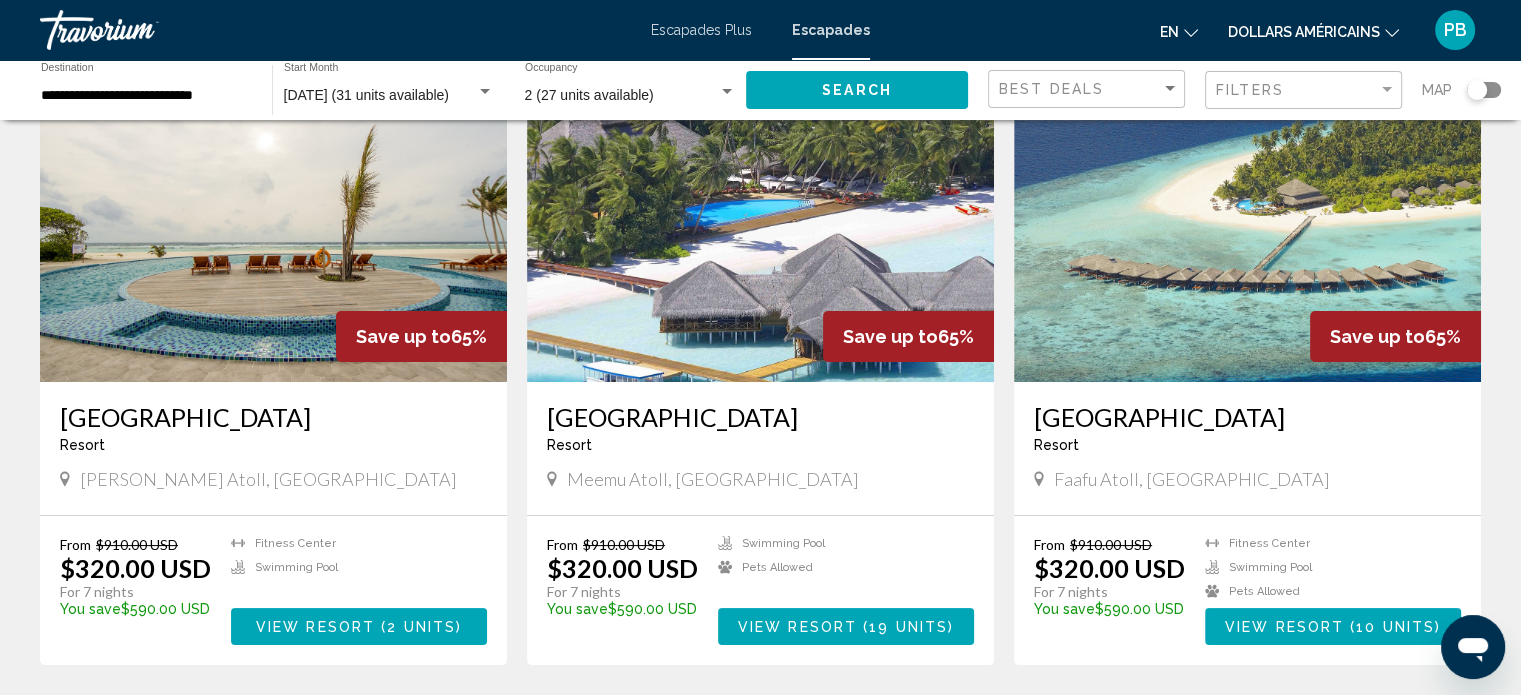 scroll, scrollTop: 182, scrollLeft: 0, axis: vertical 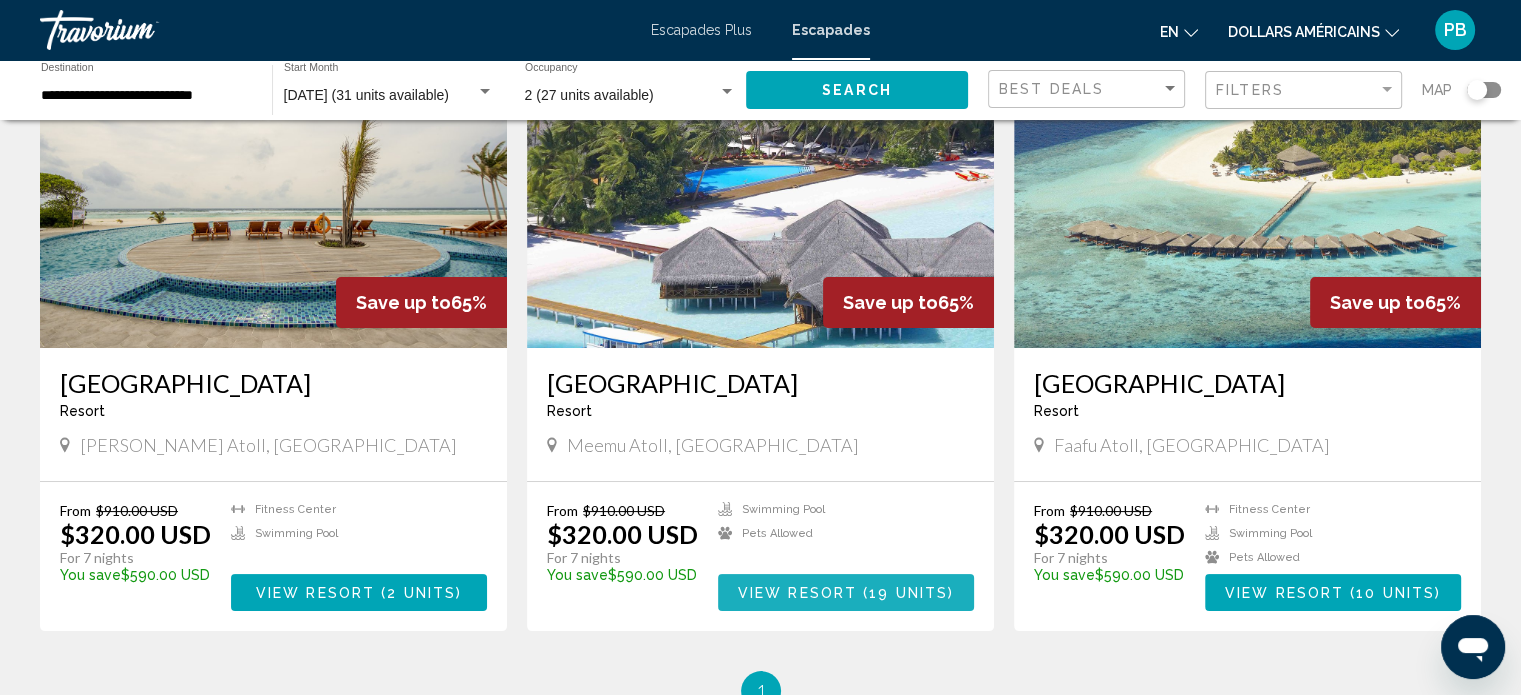 click on "View Resort" at bounding box center [797, 593] 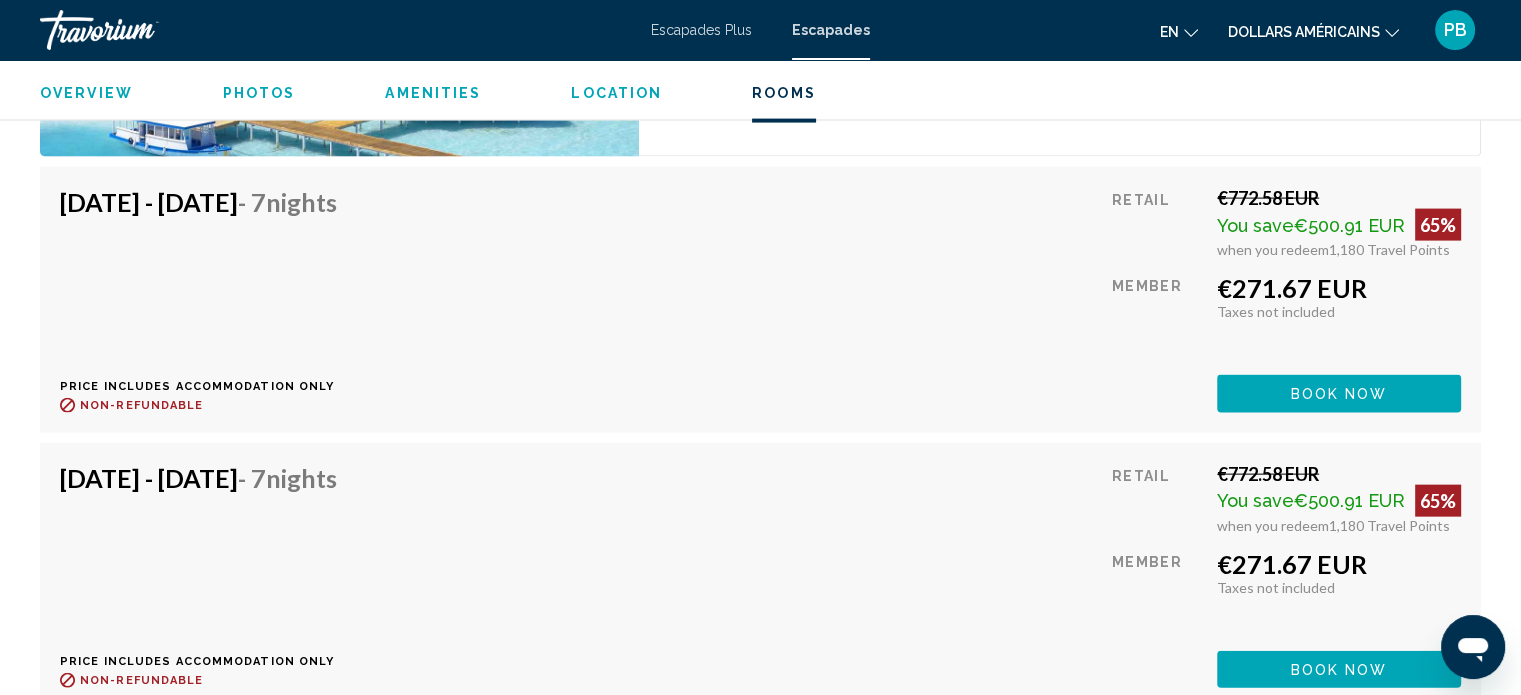 scroll, scrollTop: 4212, scrollLeft: 0, axis: vertical 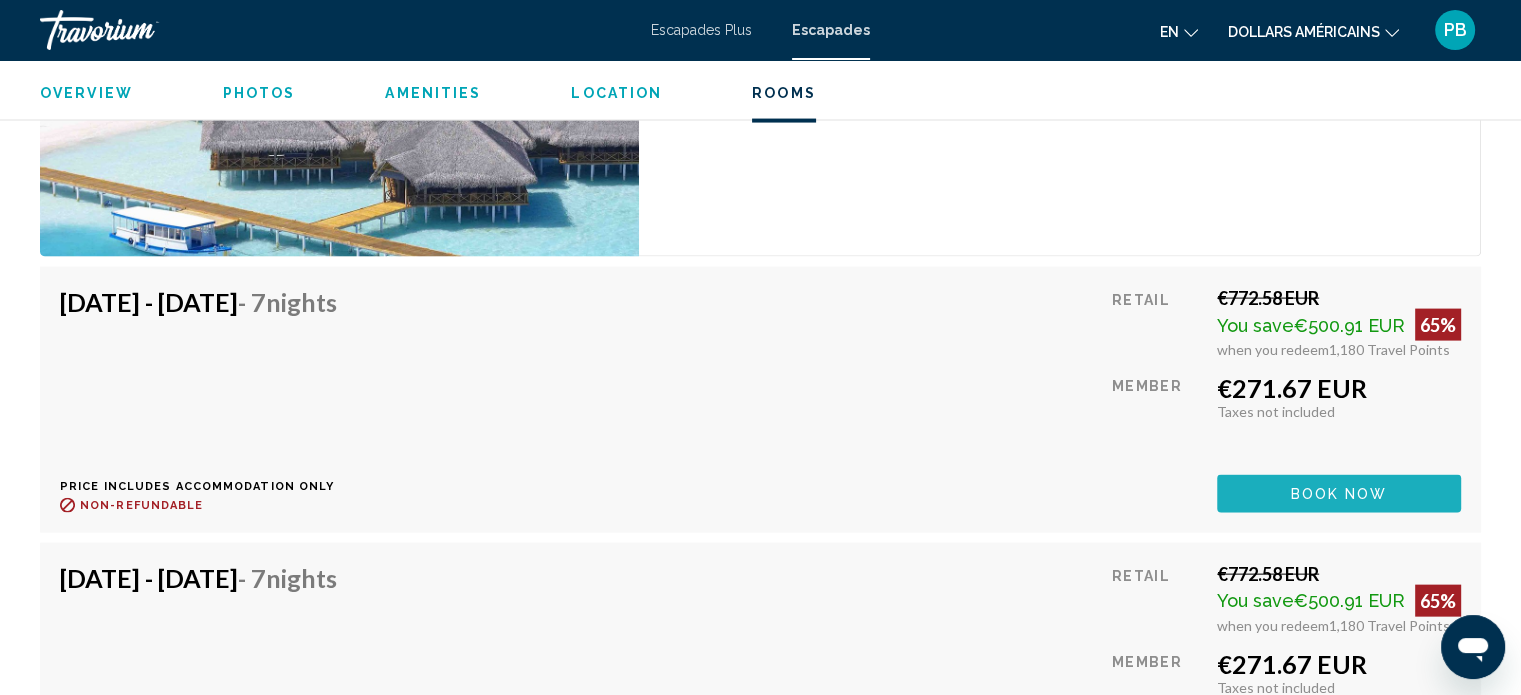 click on "Book now" at bounding box center [1339, 495] 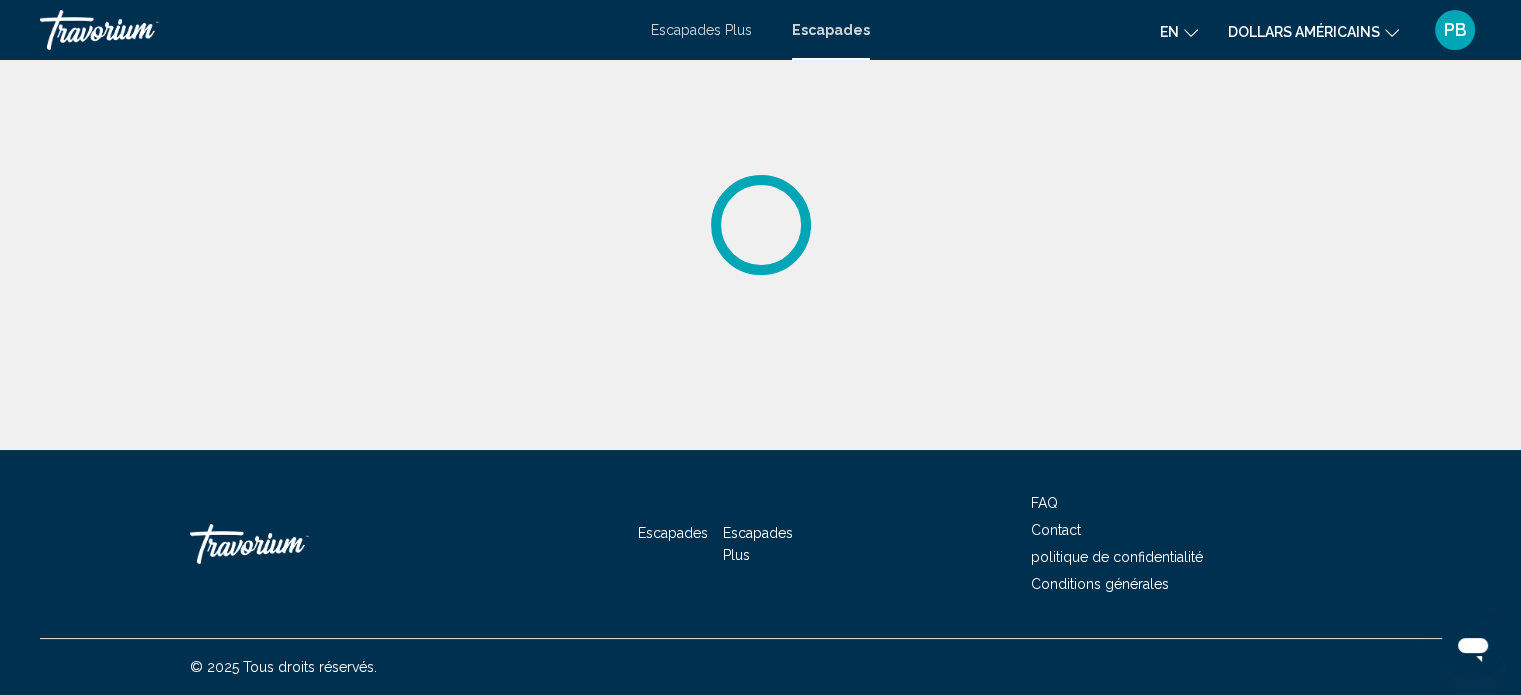 scroll, scrollTop: 0, scrollLeft: 0, axis: both 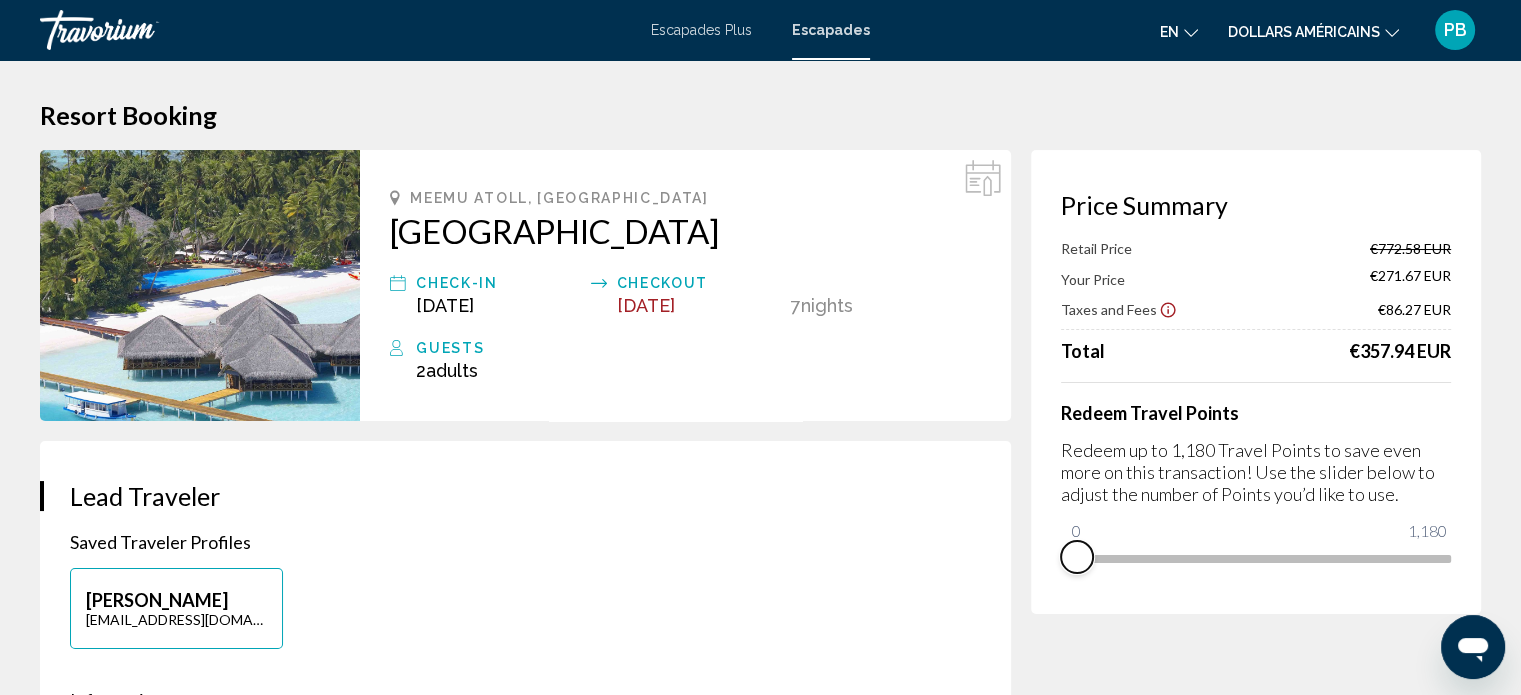drag, startPoint x: 1436, startPoint y: 587, endPoint x: 1062, endPoint y: 615, distance: 375.04666 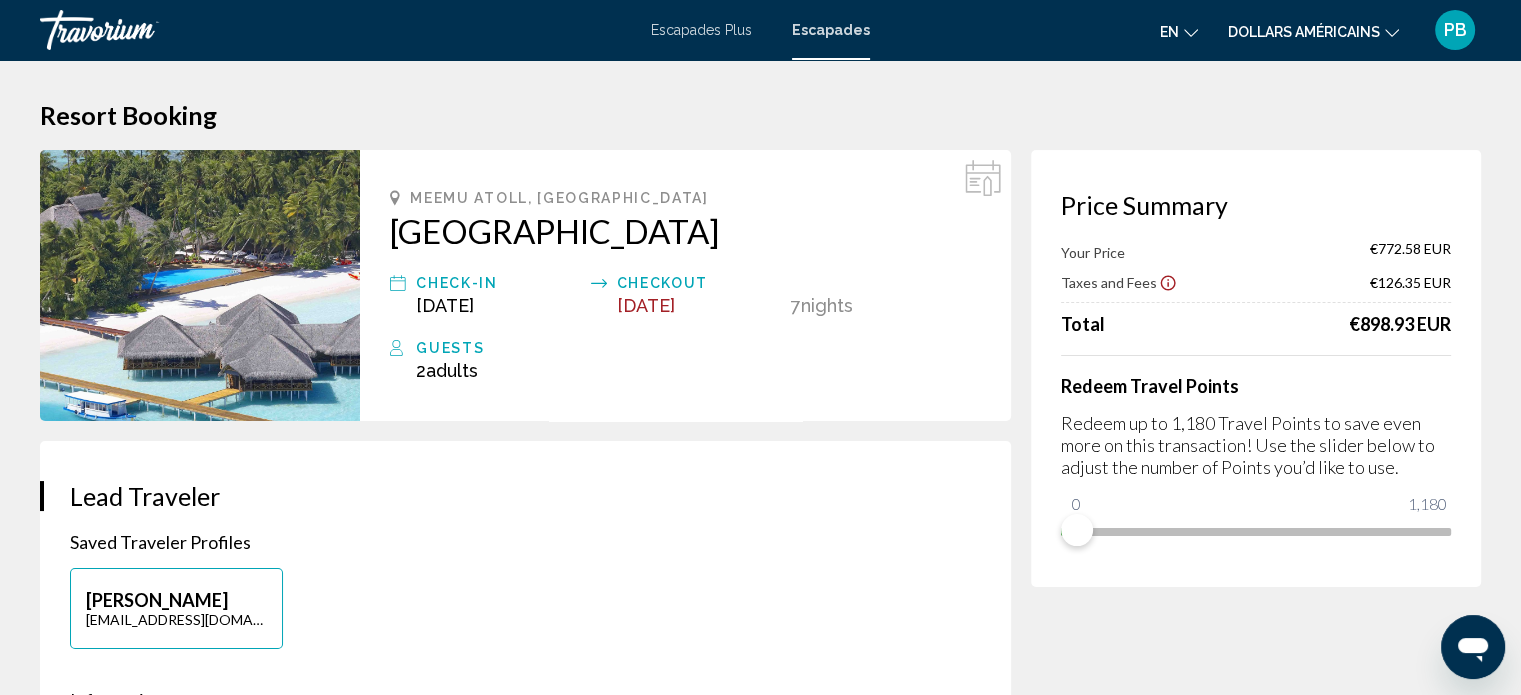 drag, startPoint x: 388, startPoint y: 221, endPoint x: 782, endPoint y: 225, distance: 394.0203 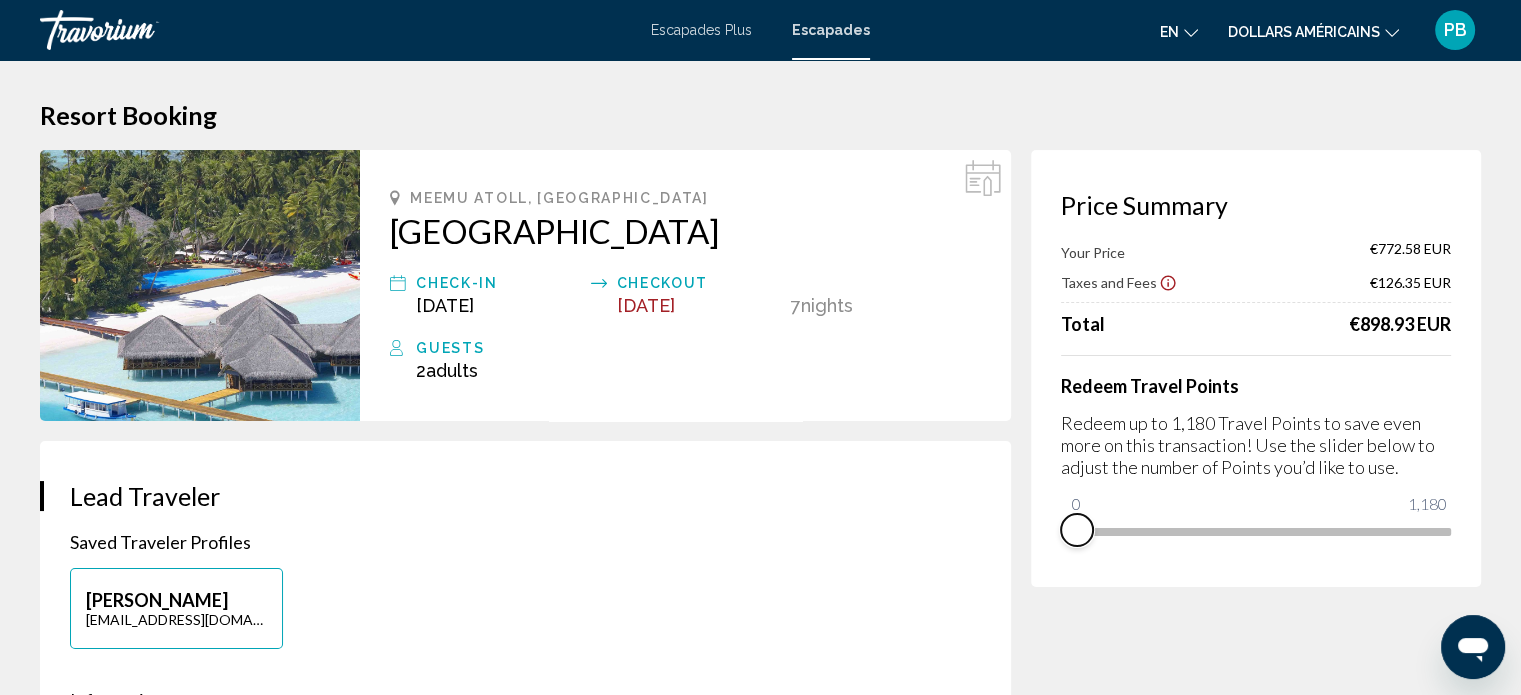 drag, startPoint x: 1078, startPoint y: 528, endPoint x: 1070, endPoint y: 574, distance: 46.69047 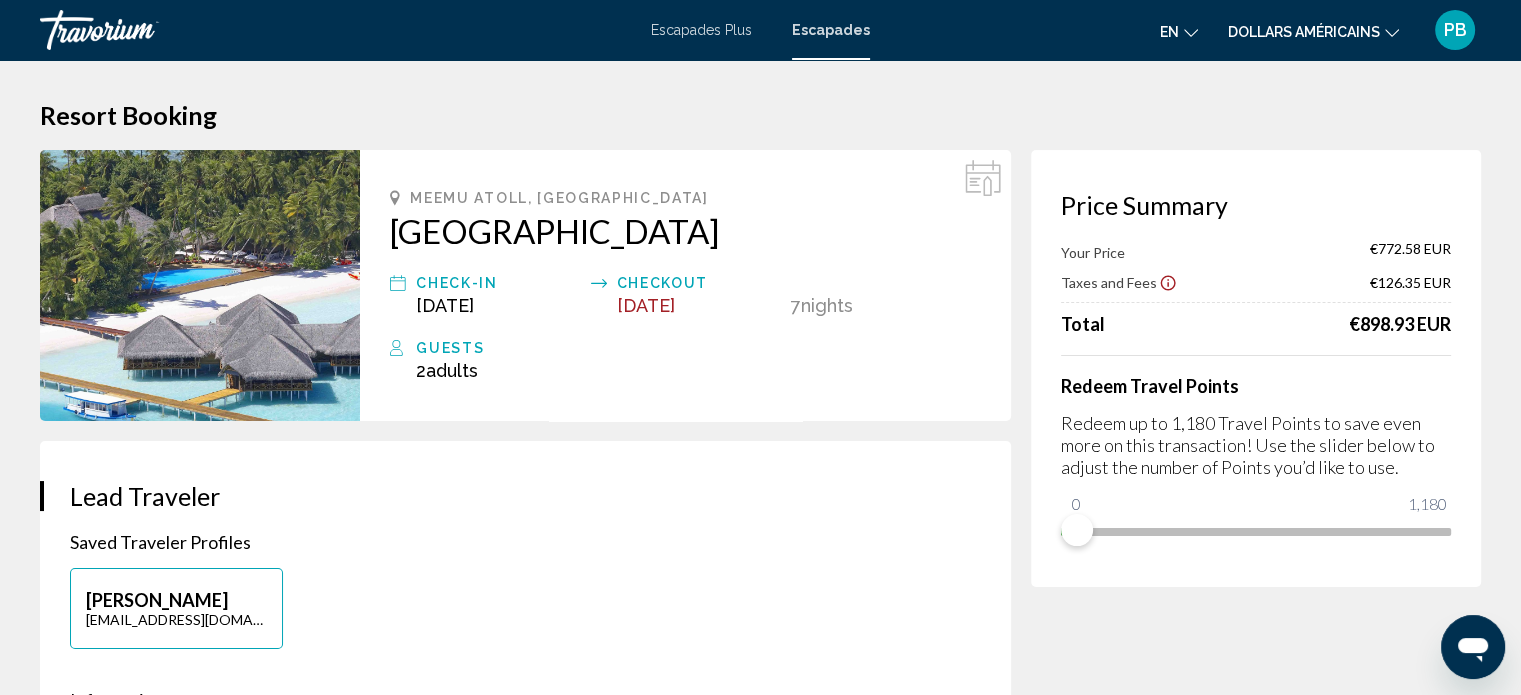 click on "Meemu Atoll, [GEOGRAPHIC_DATA] [GEOGRAPHIC_DATA]
Check-In [DATE]
Checkout [DATE] 7  Night Nights
Guests 2  Adult Adults ,   Child Children" at bounding box center [685, 285] 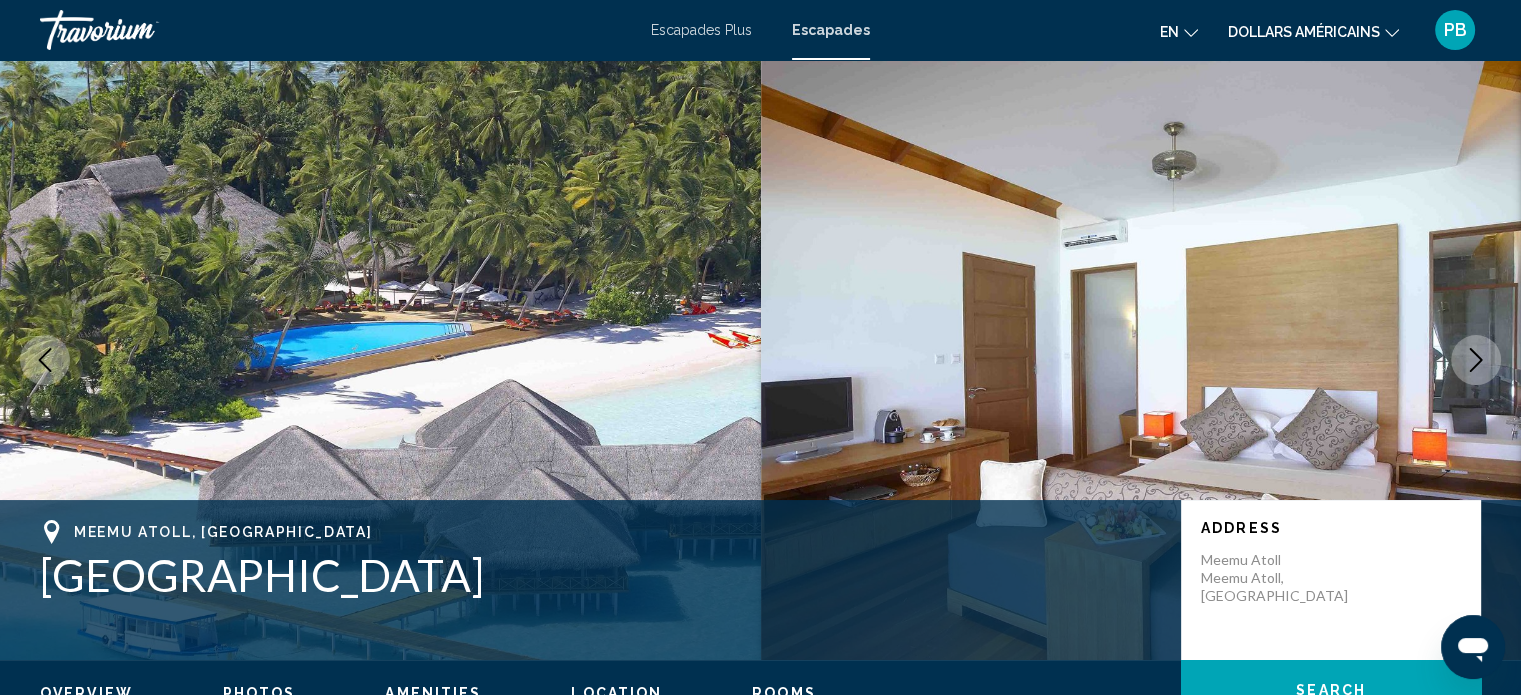 scroll, scrollTop: 12, scrollLeft: 0, axis: vertical 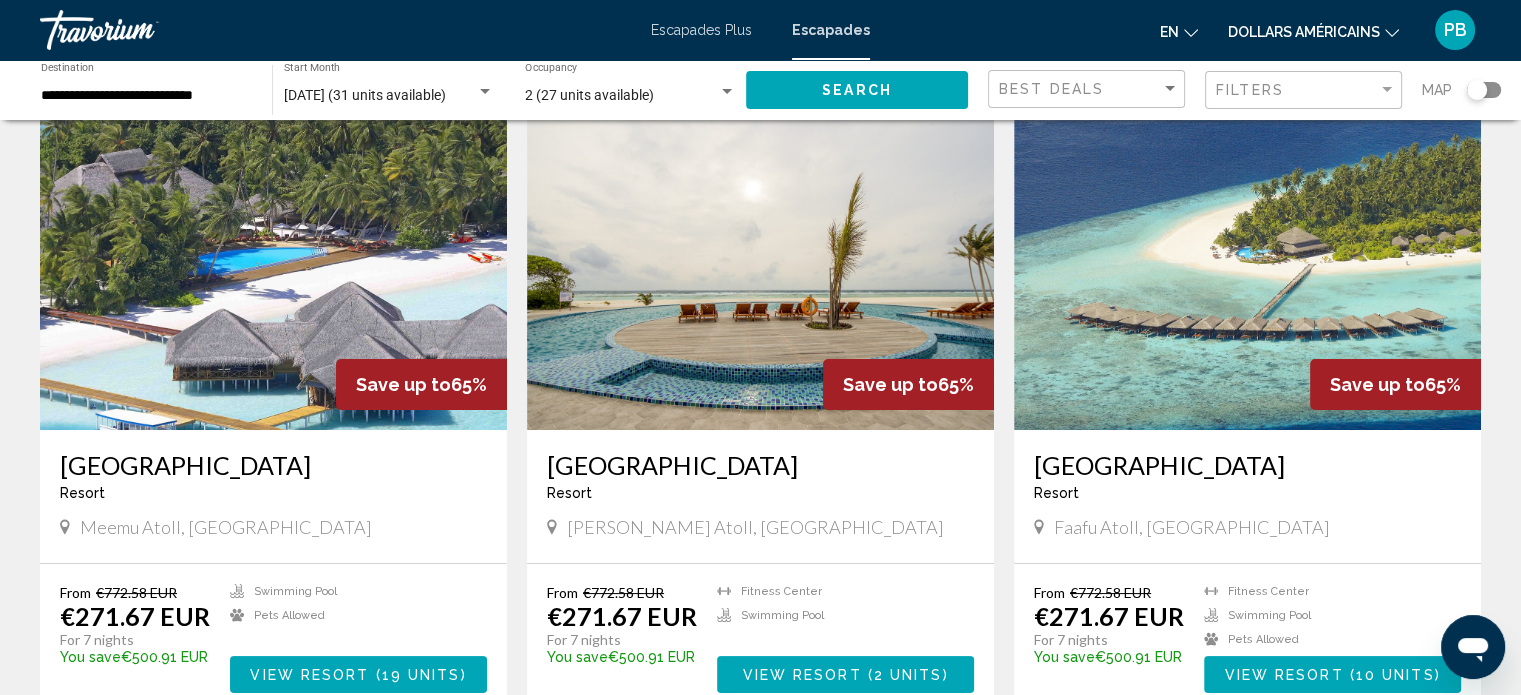click on "View Resort" at bounding box center [1283, 675] 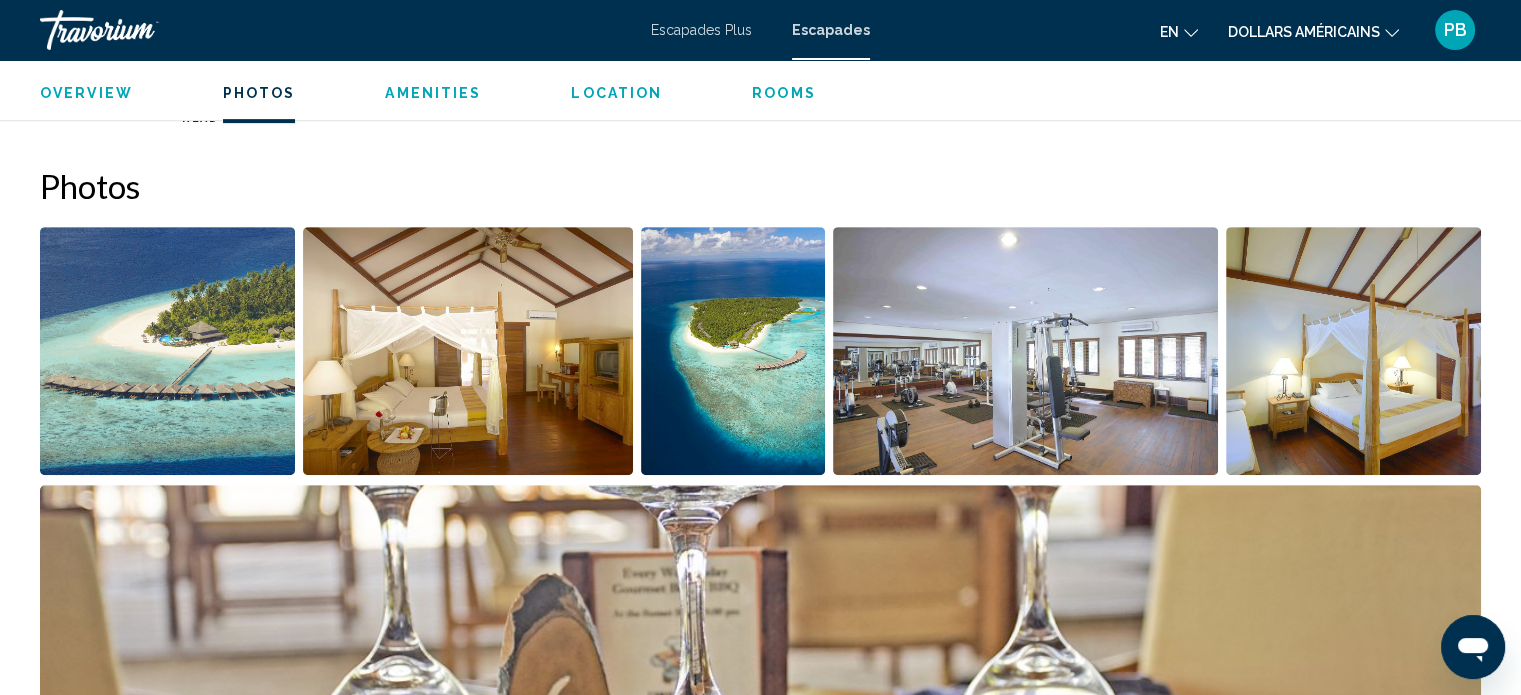 scroll, scrollTop: 812, scrollLeft: 0, axis: vertical 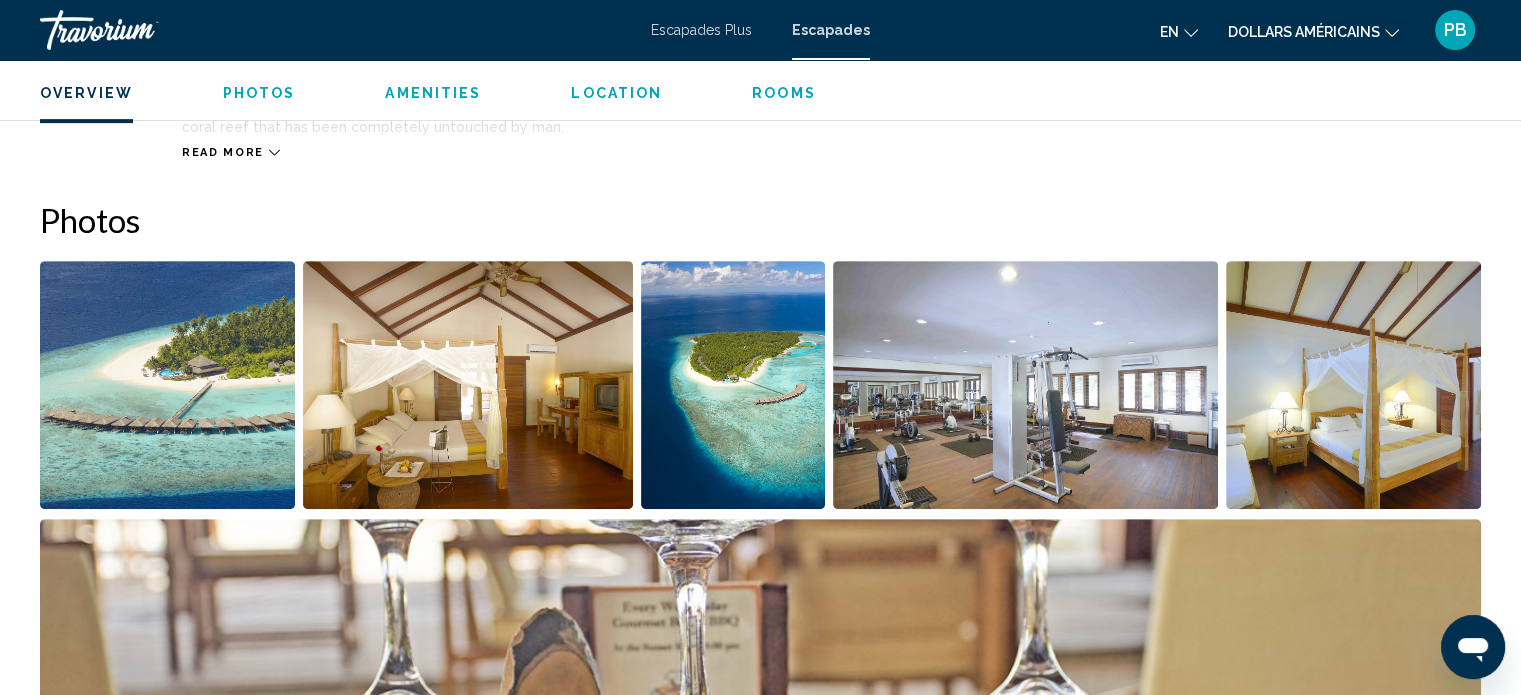 click at bounding box center (167, 385) 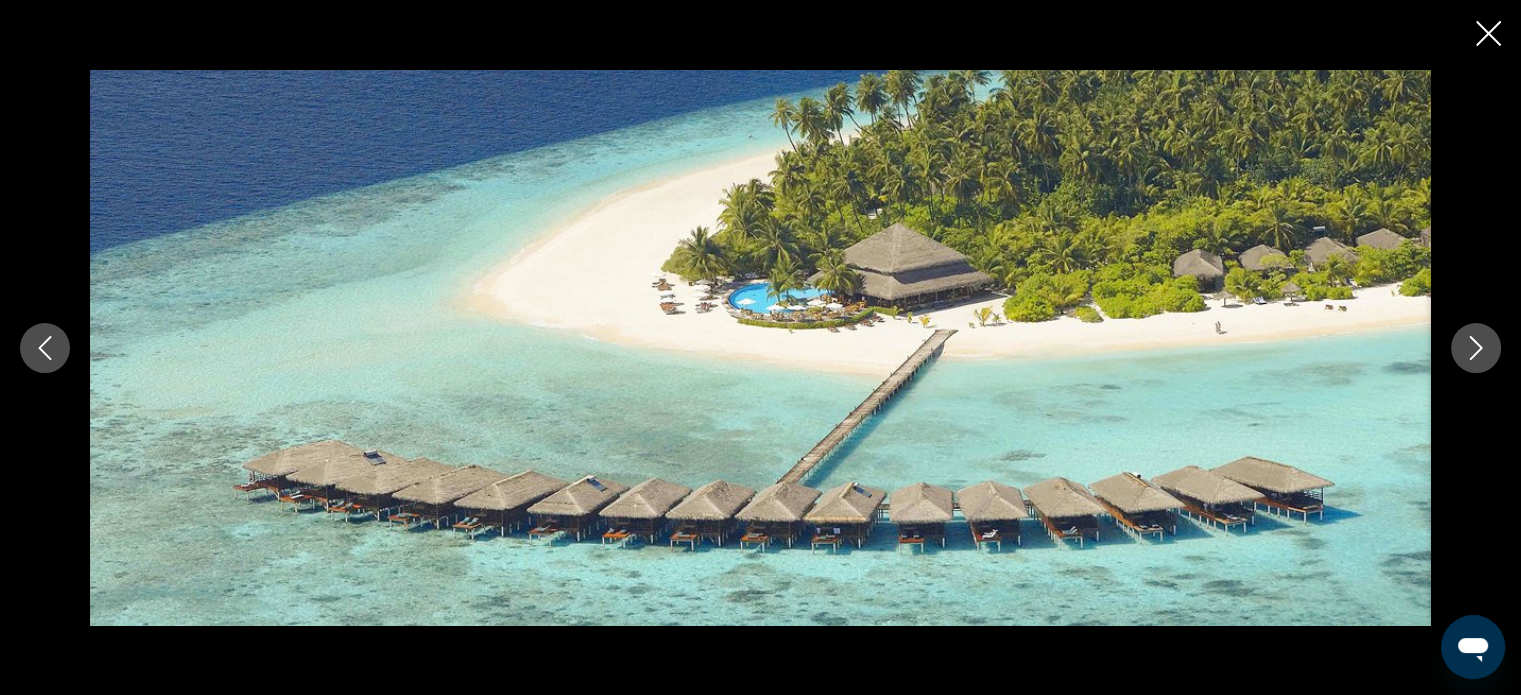 click 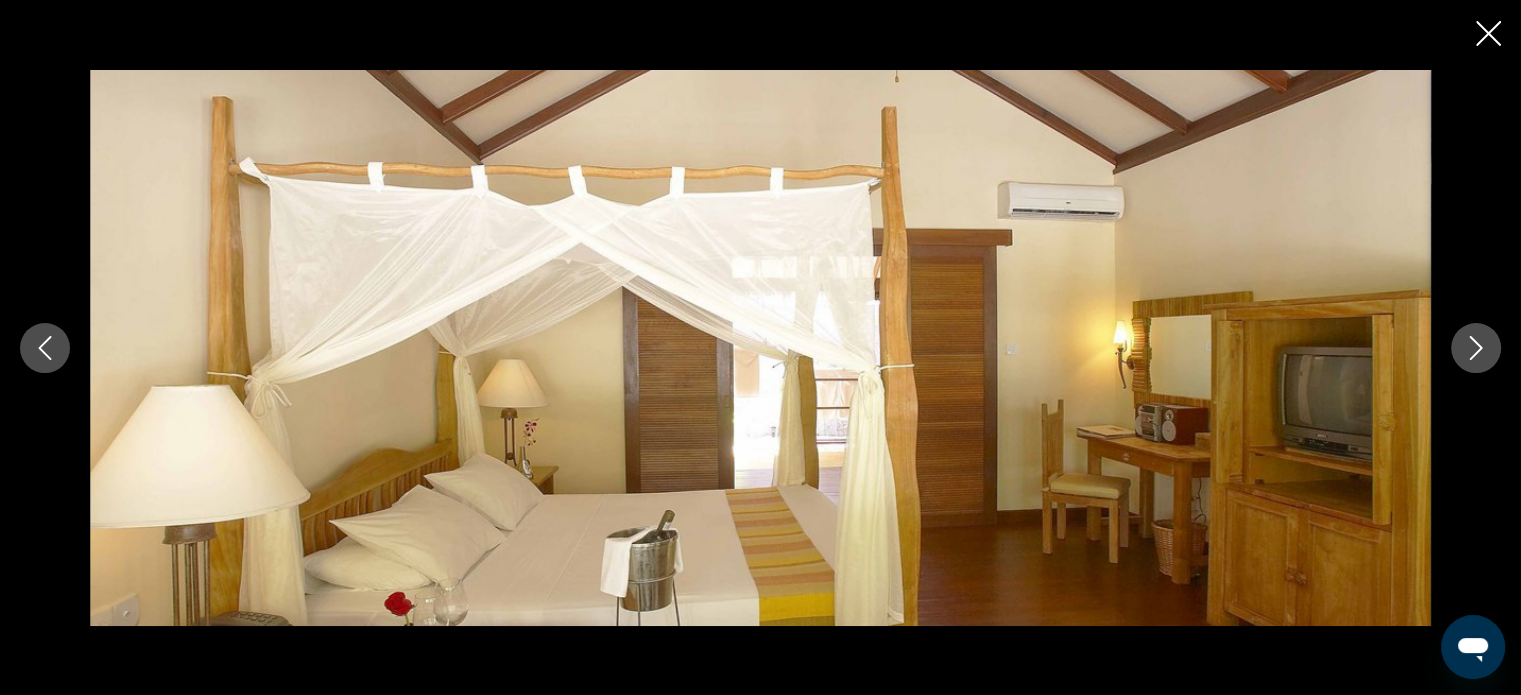click 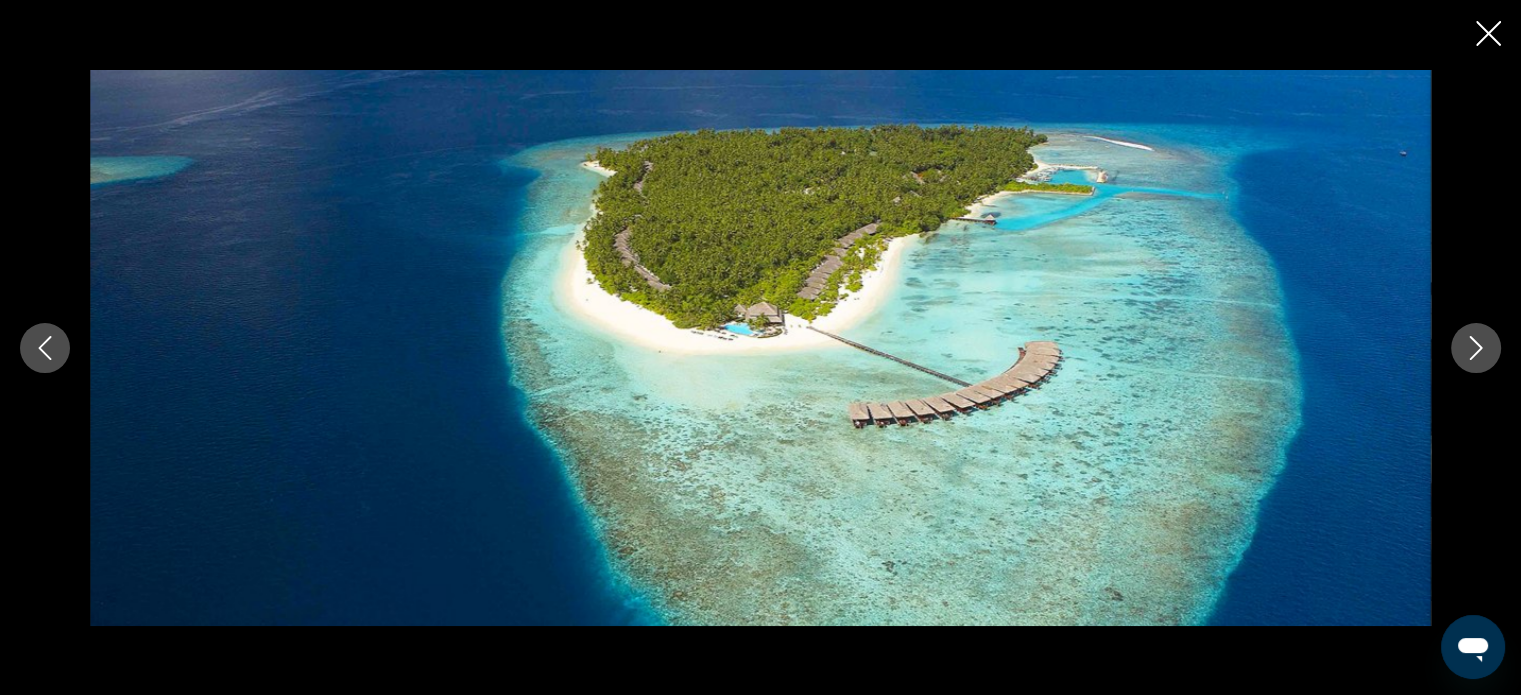 click 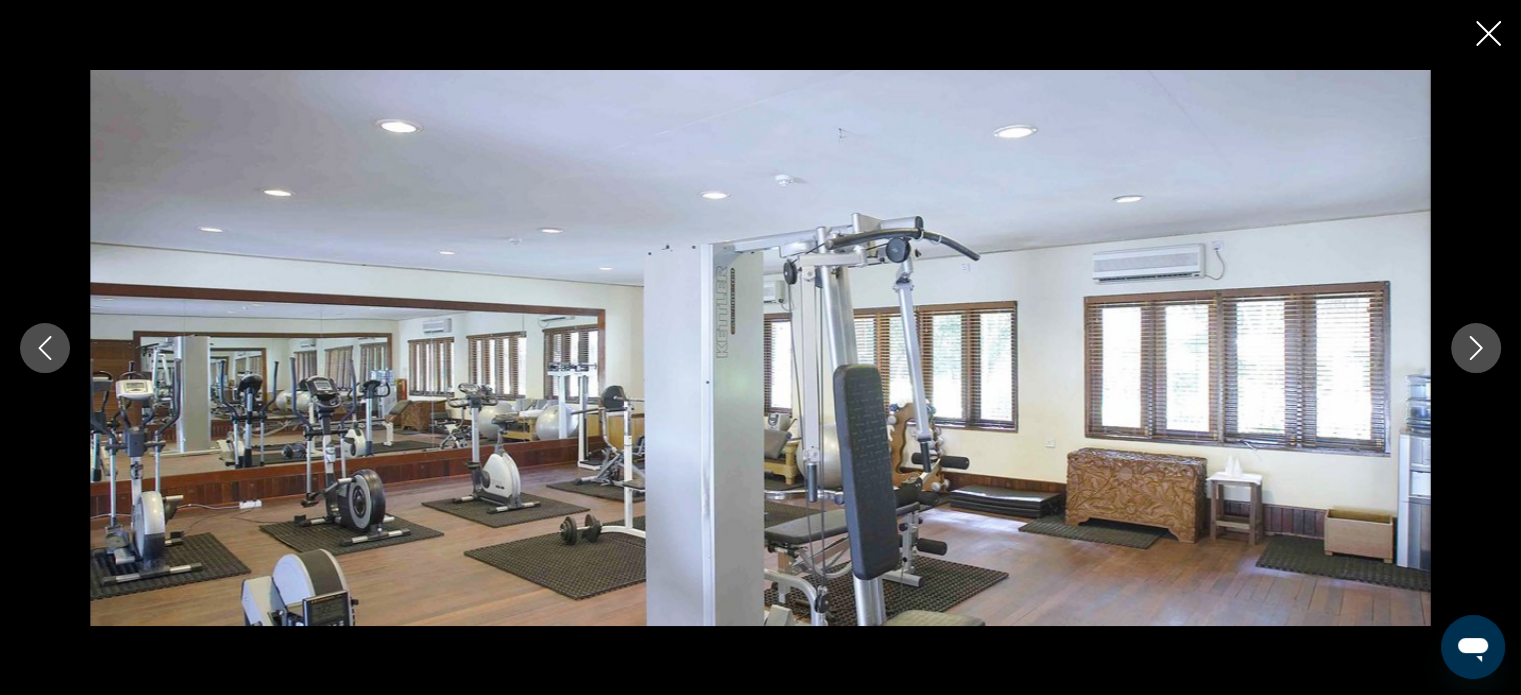 click 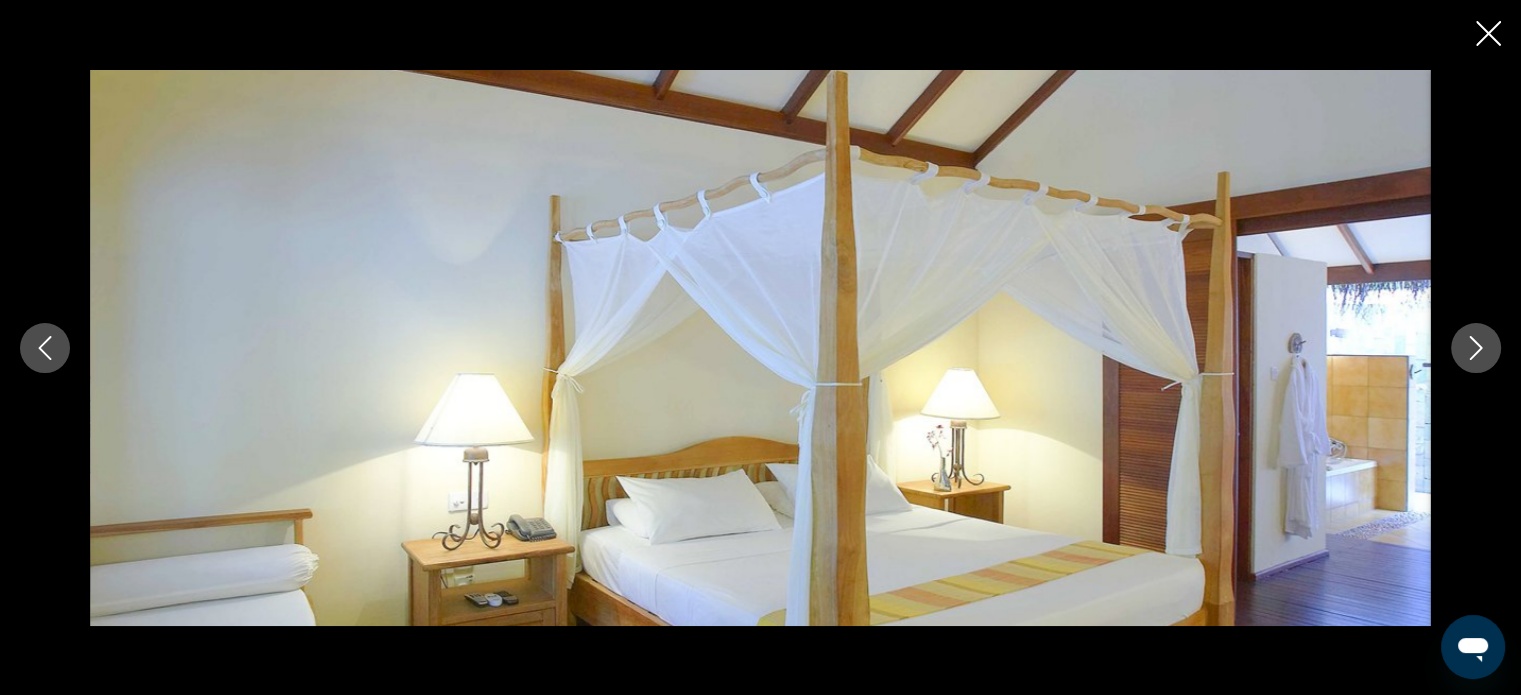click 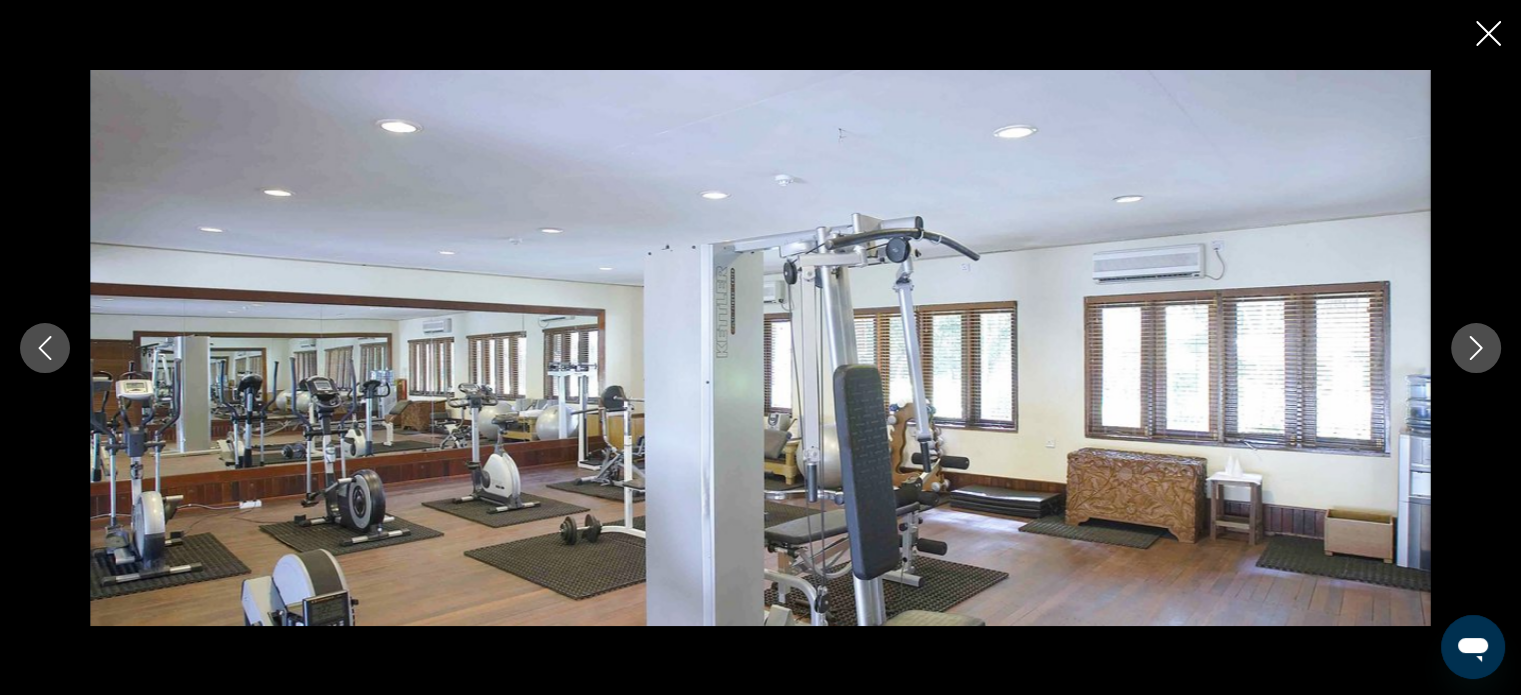 click 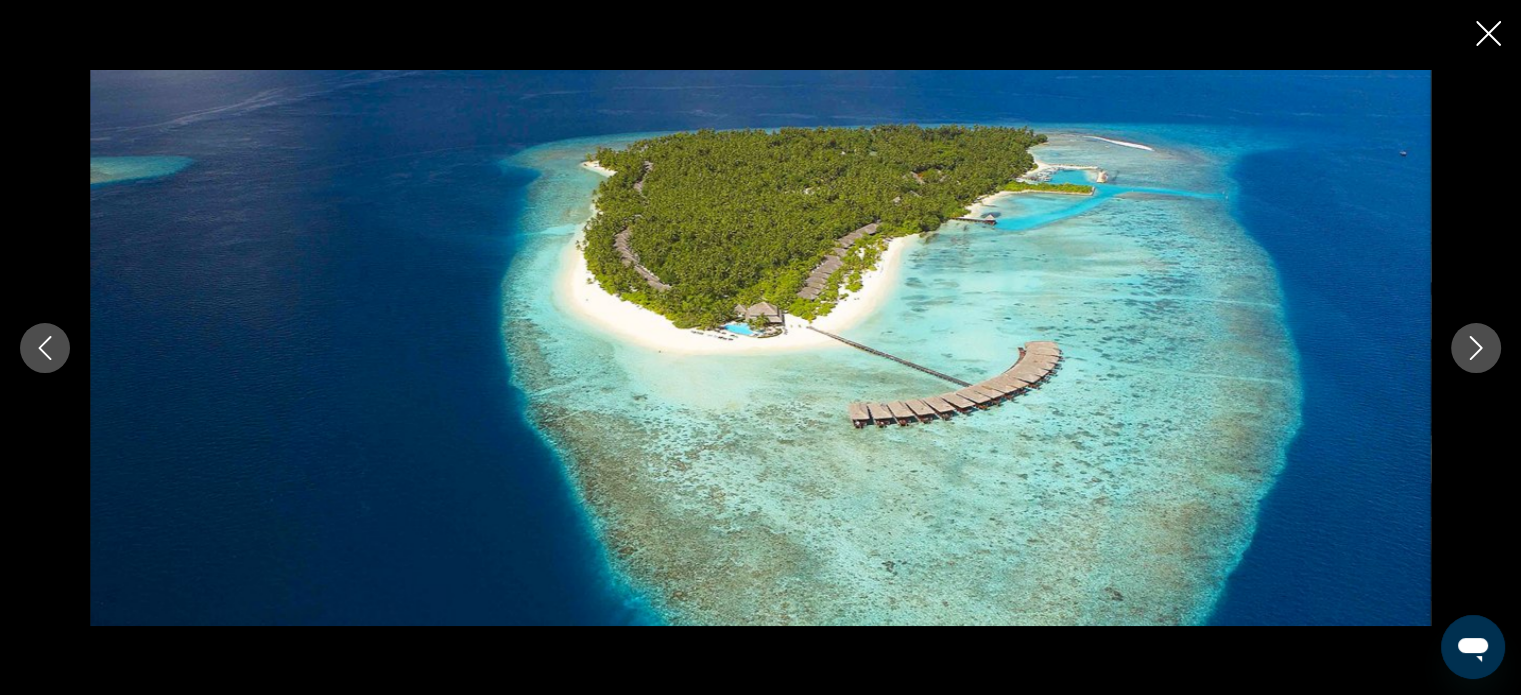 click 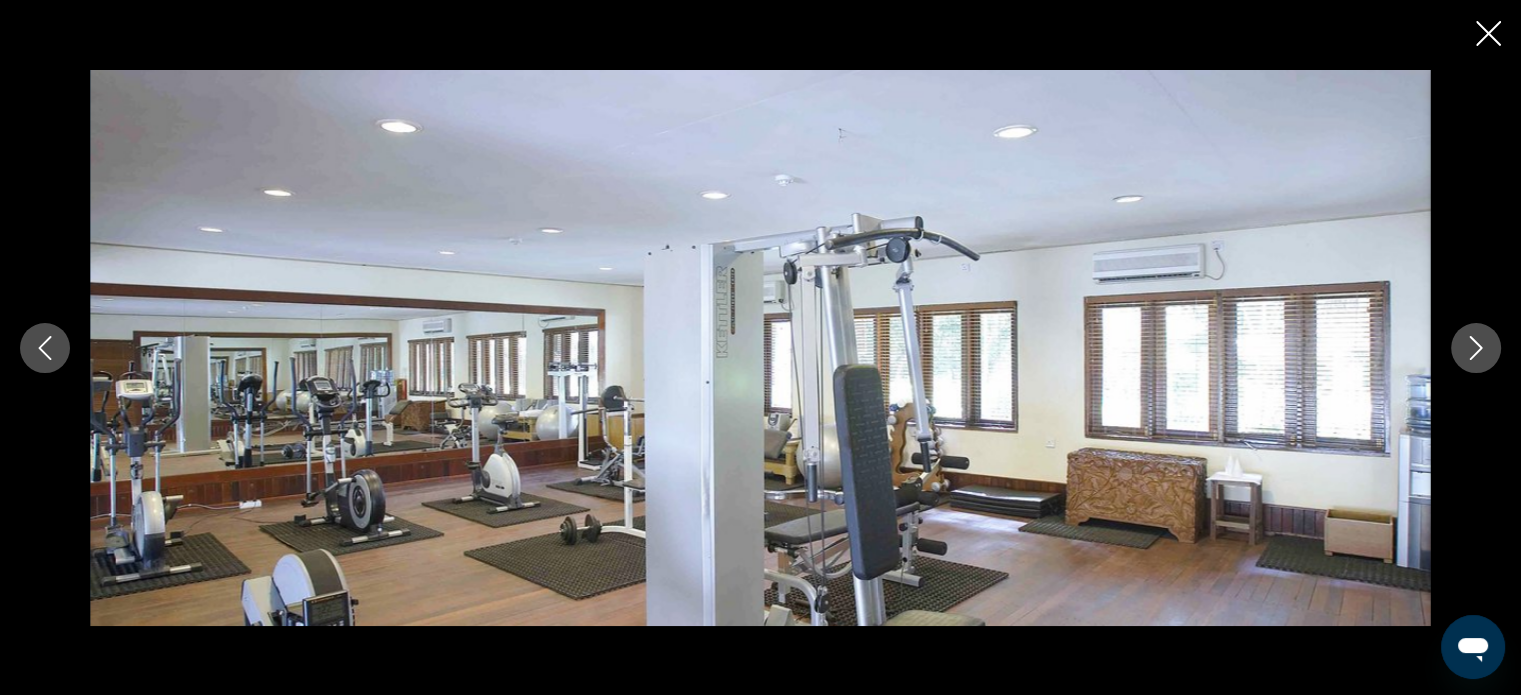 click 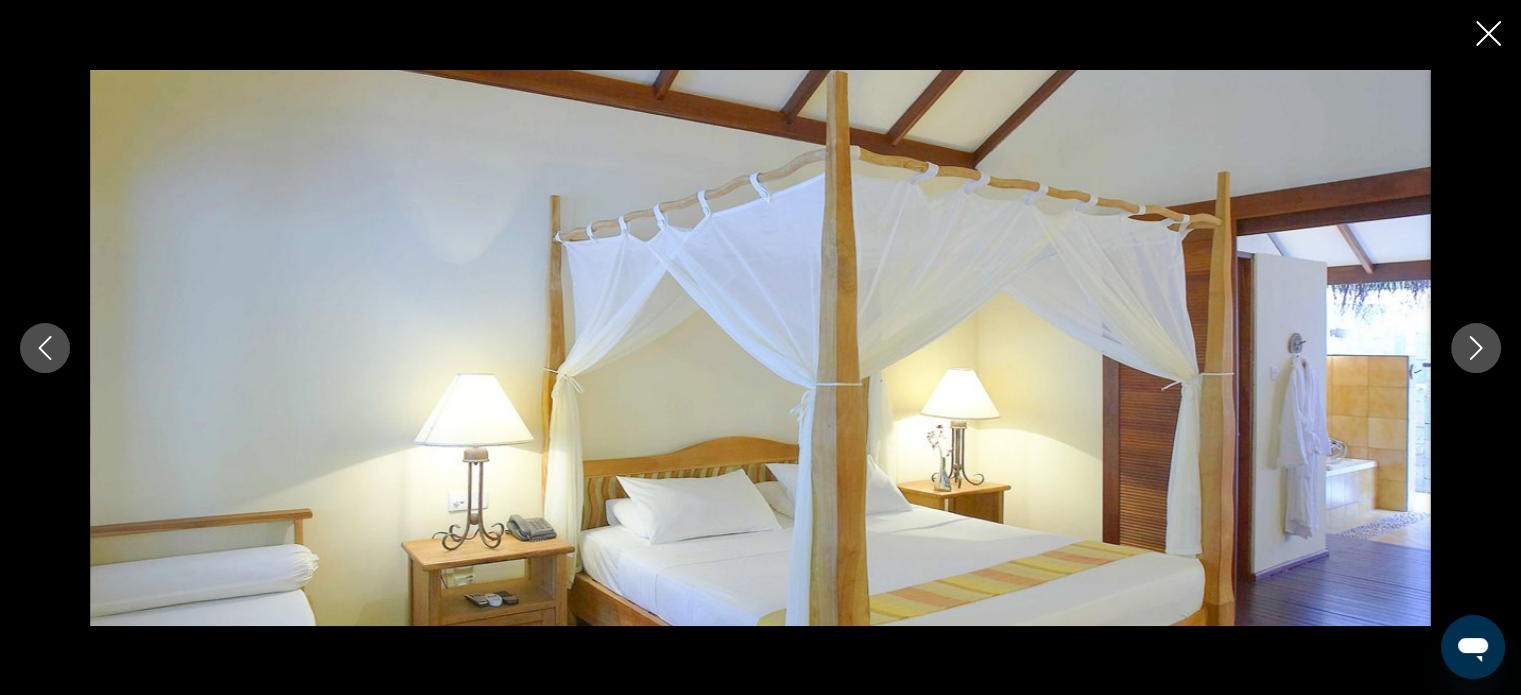 click 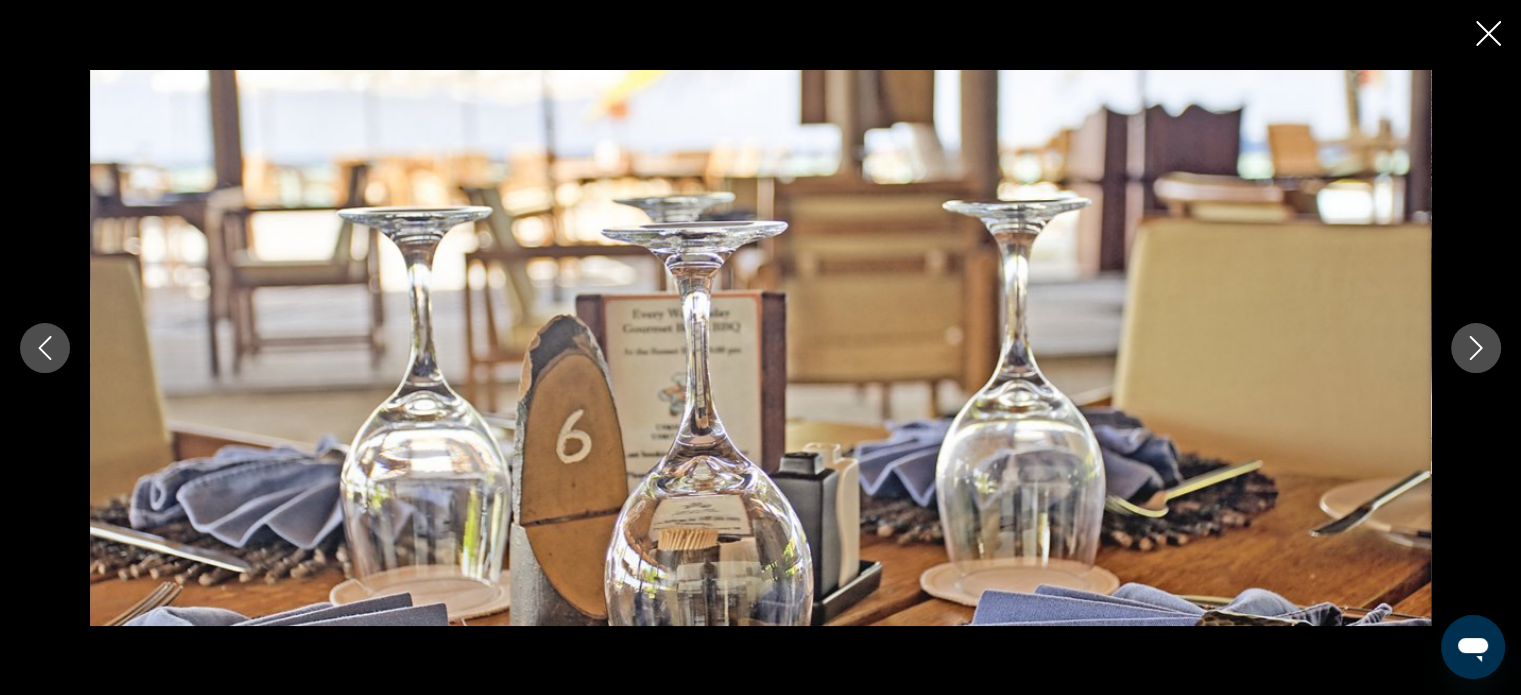 click 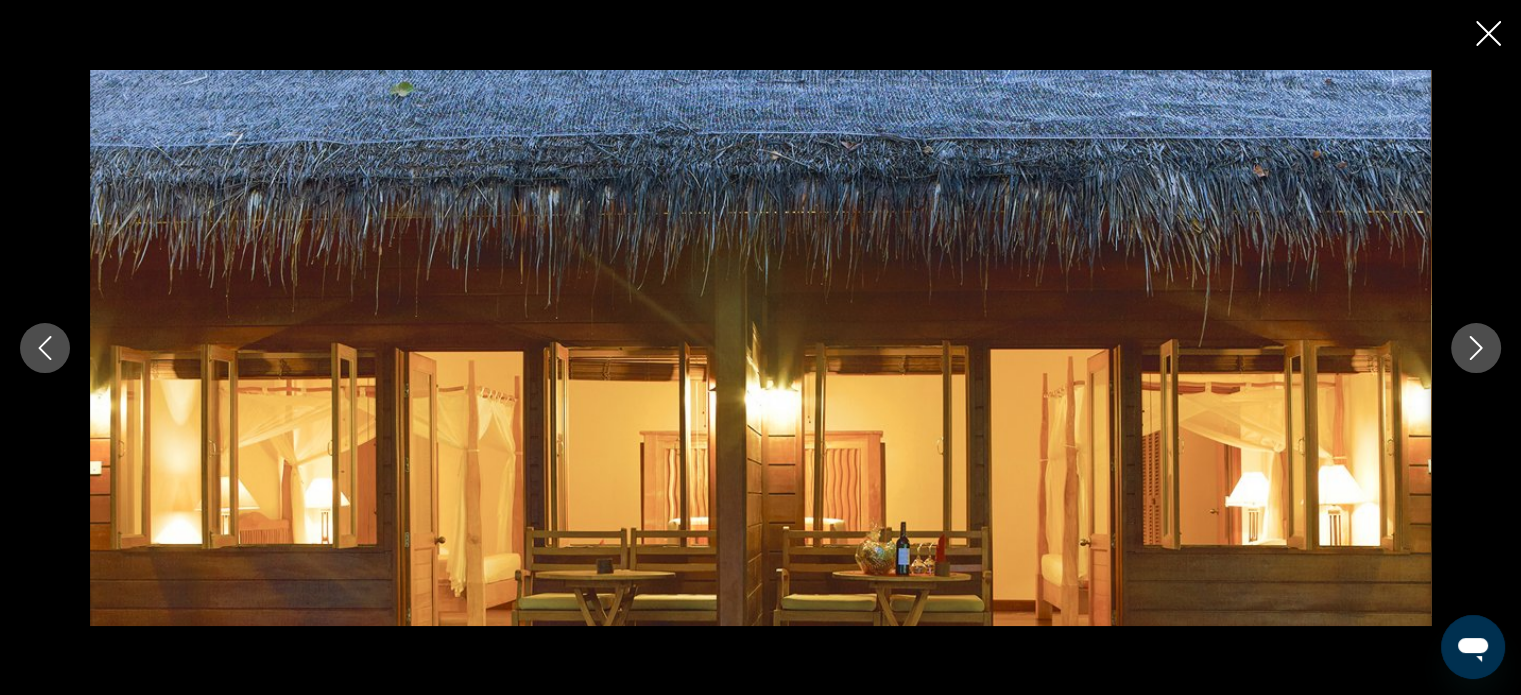 click 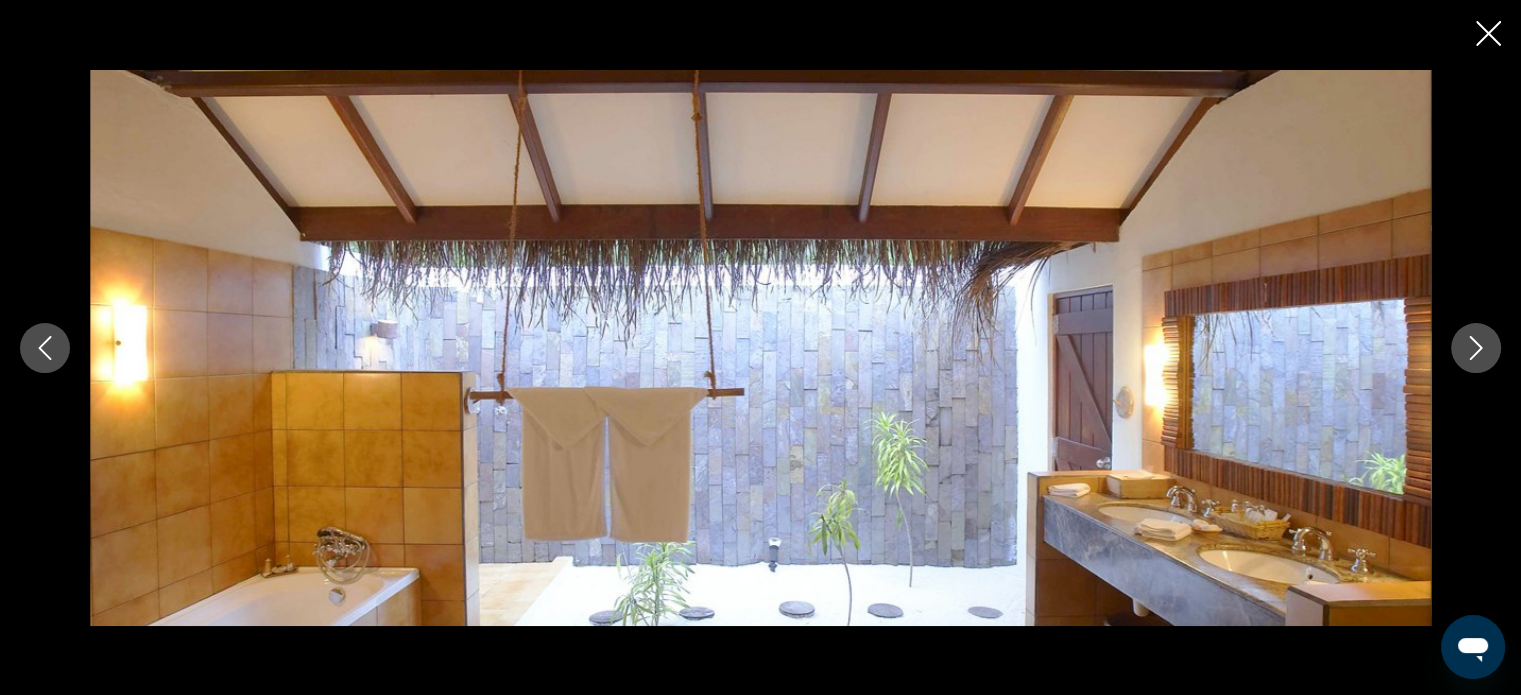 click 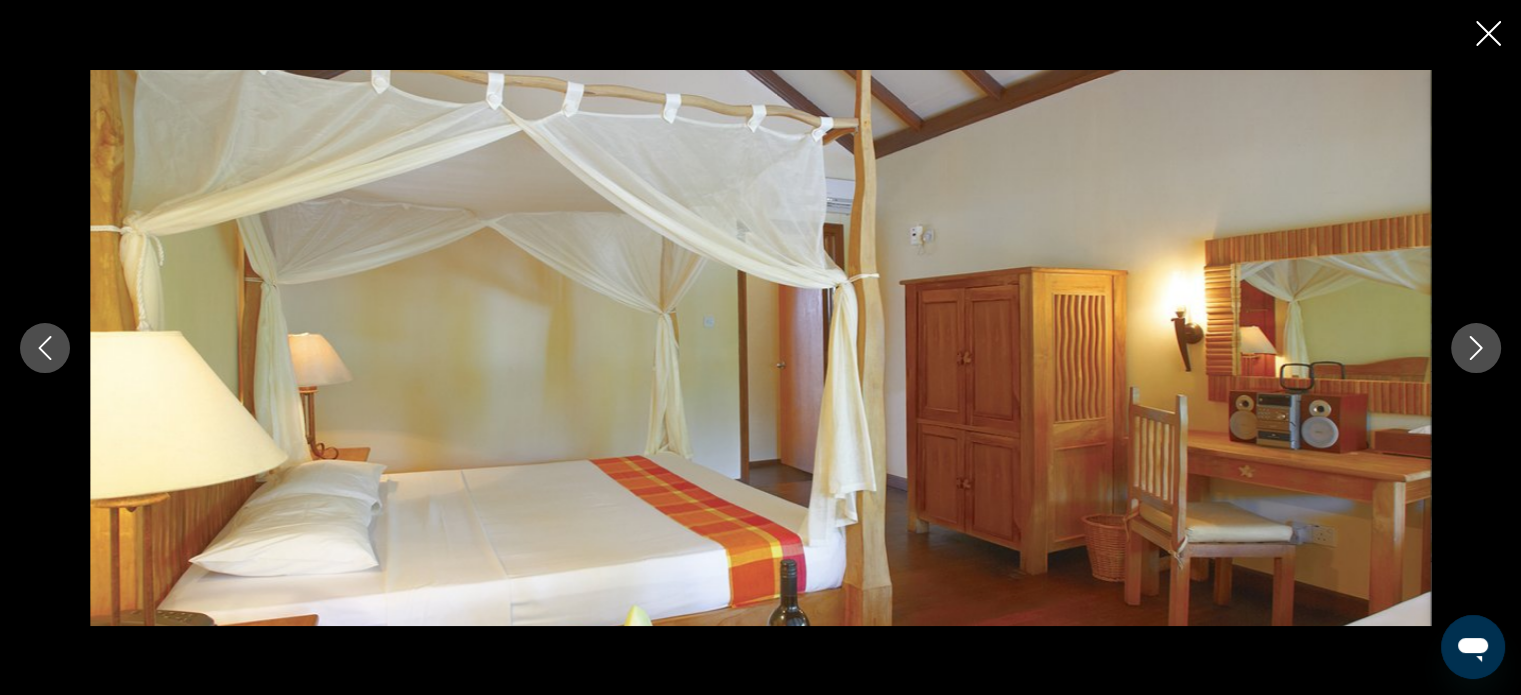 click 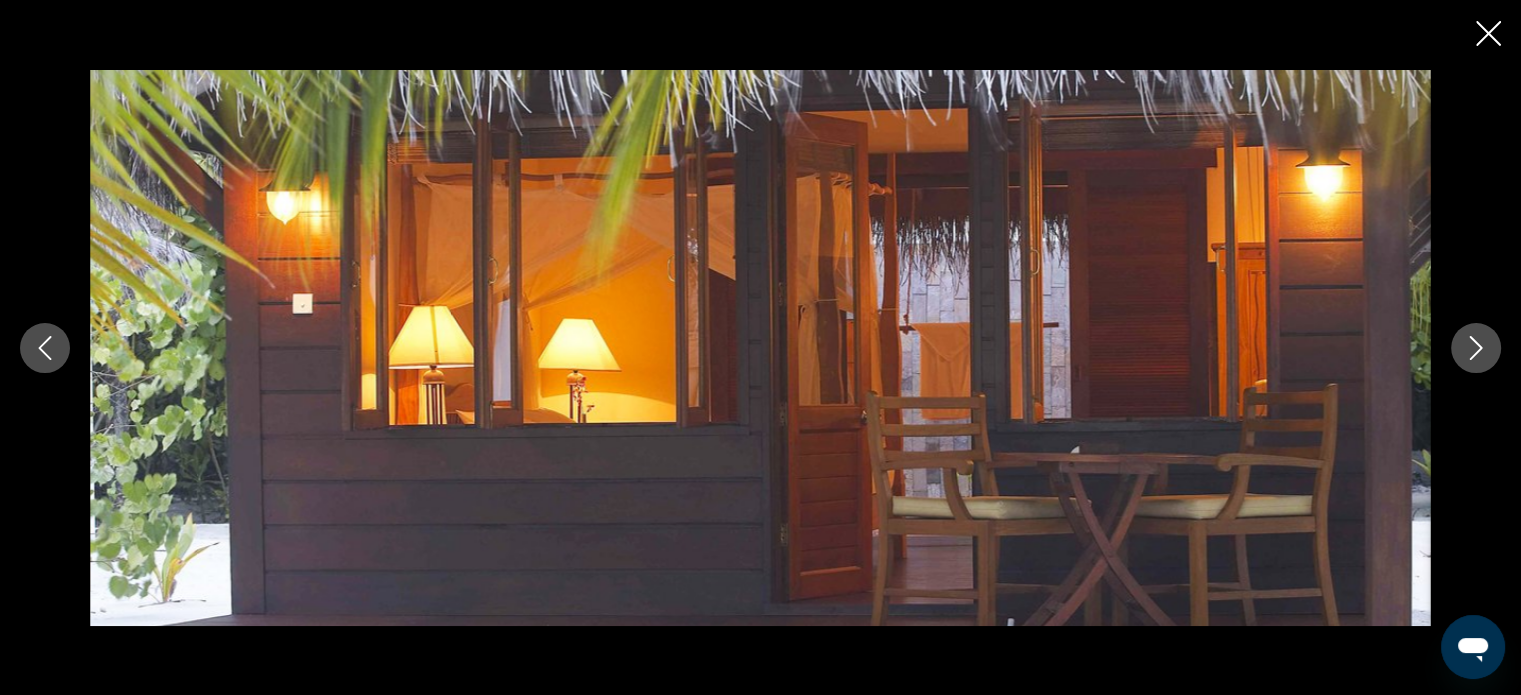 click 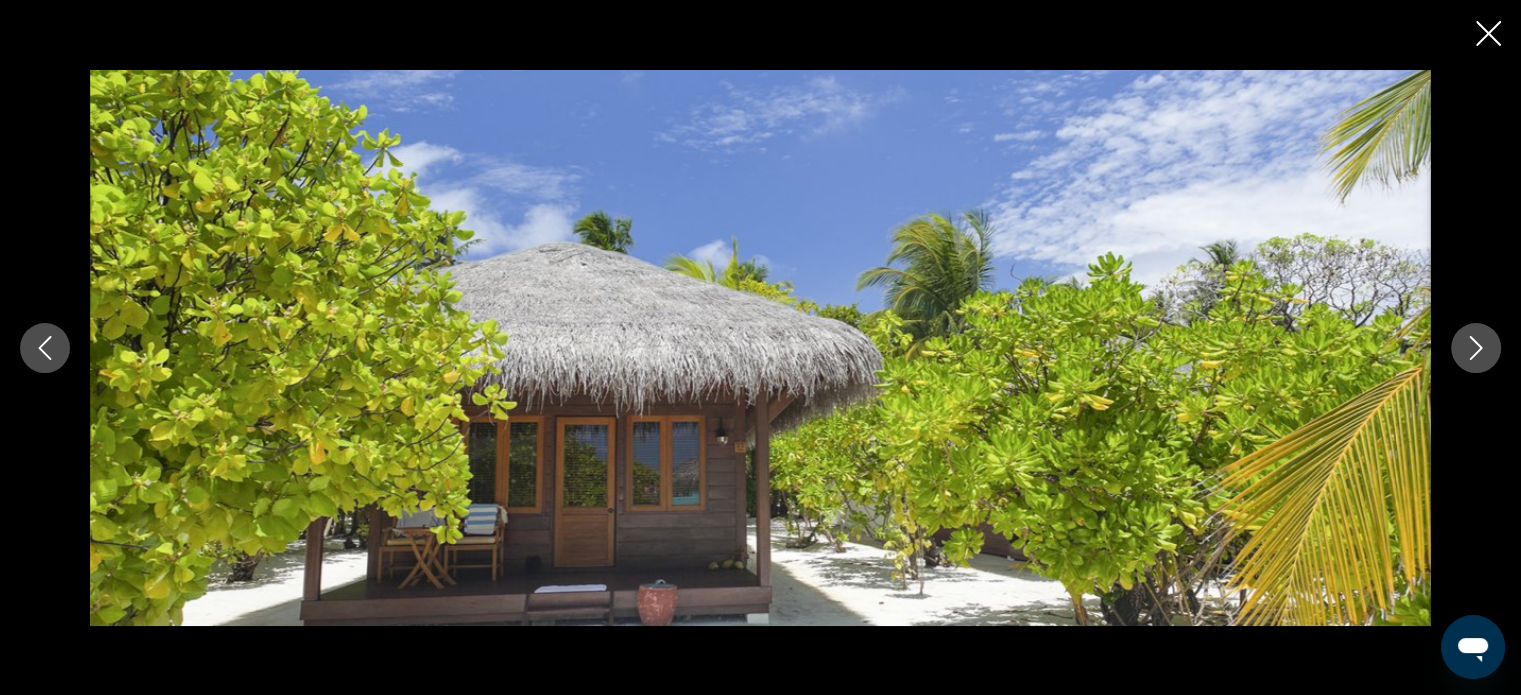 click 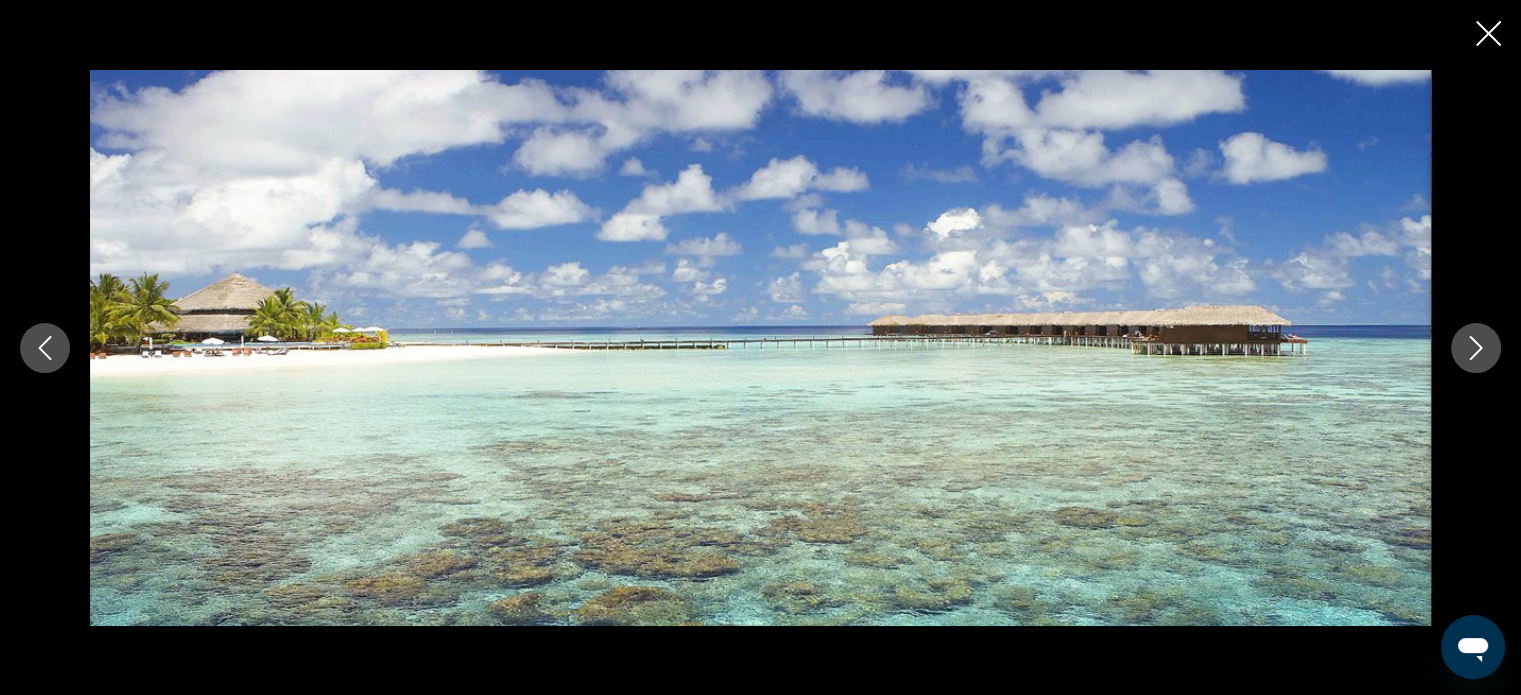 click 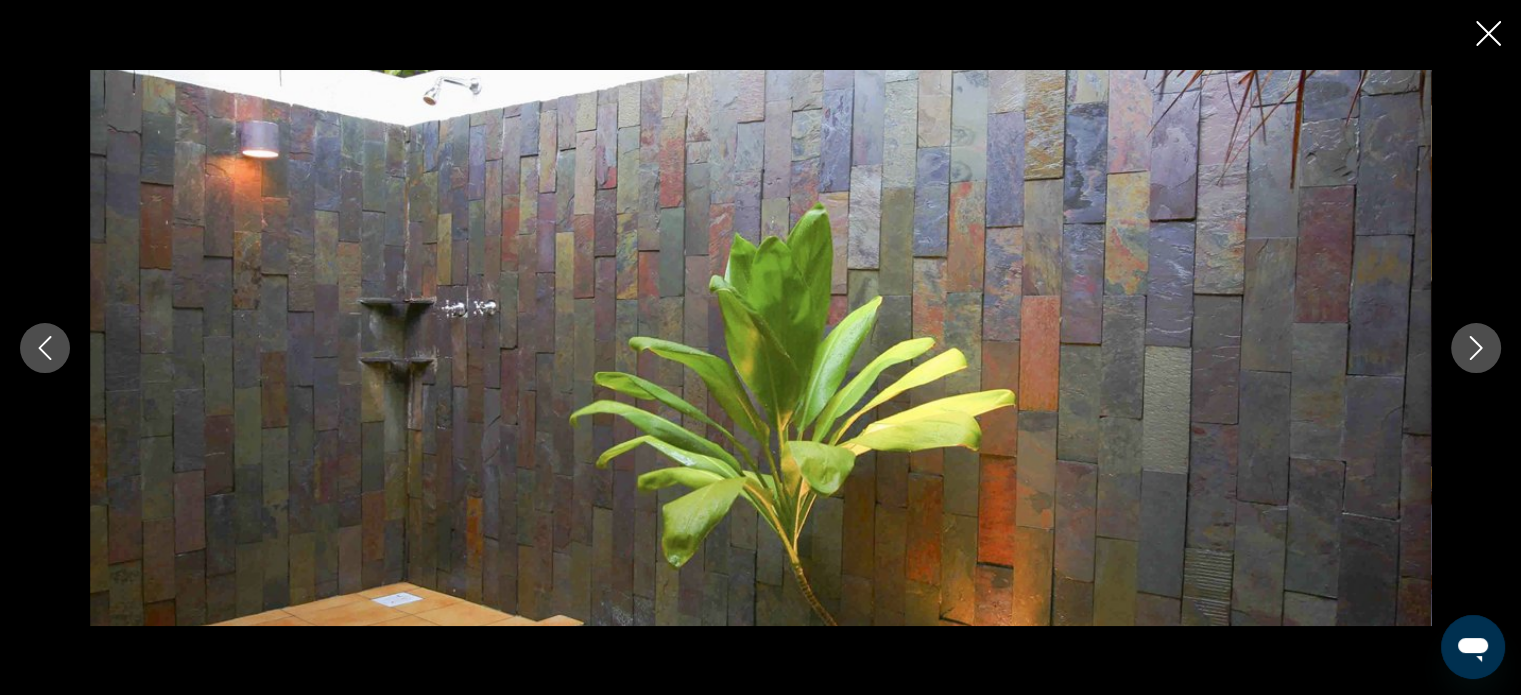 click 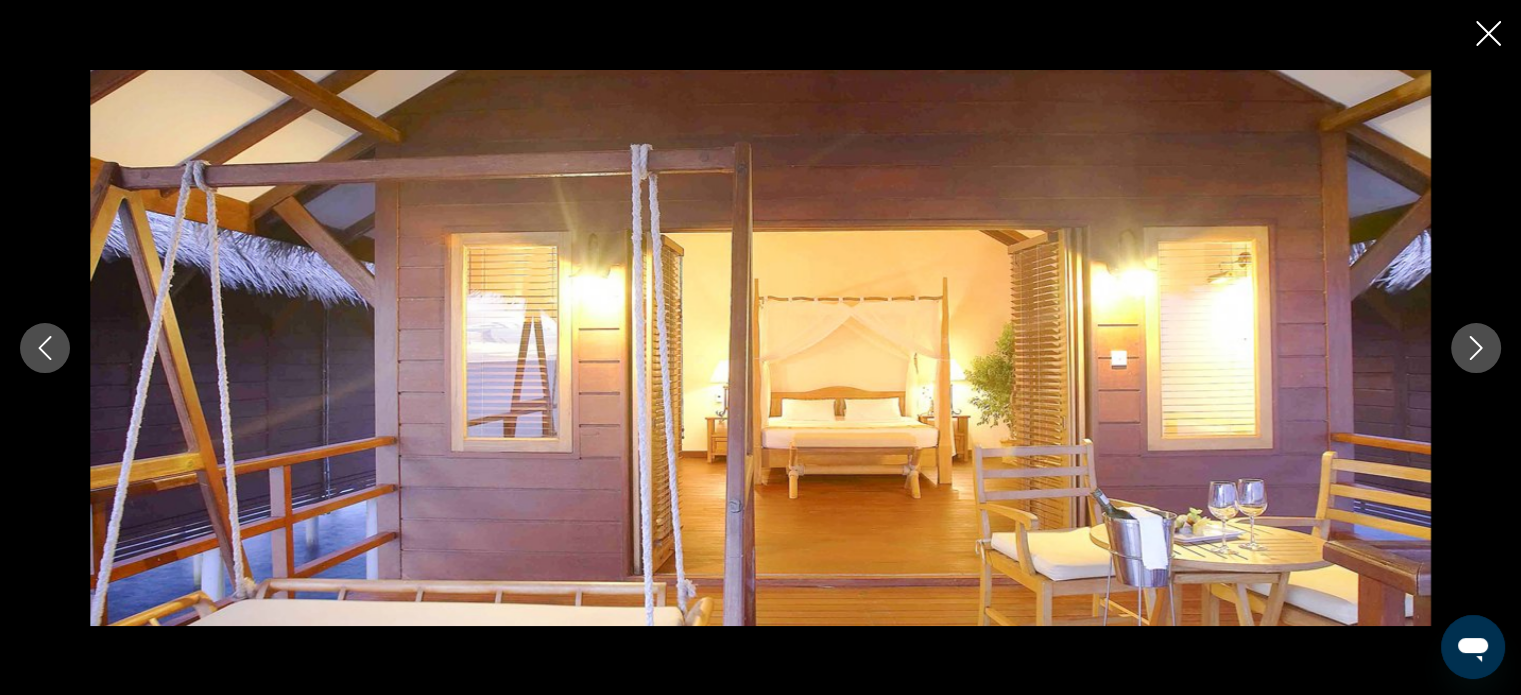 click 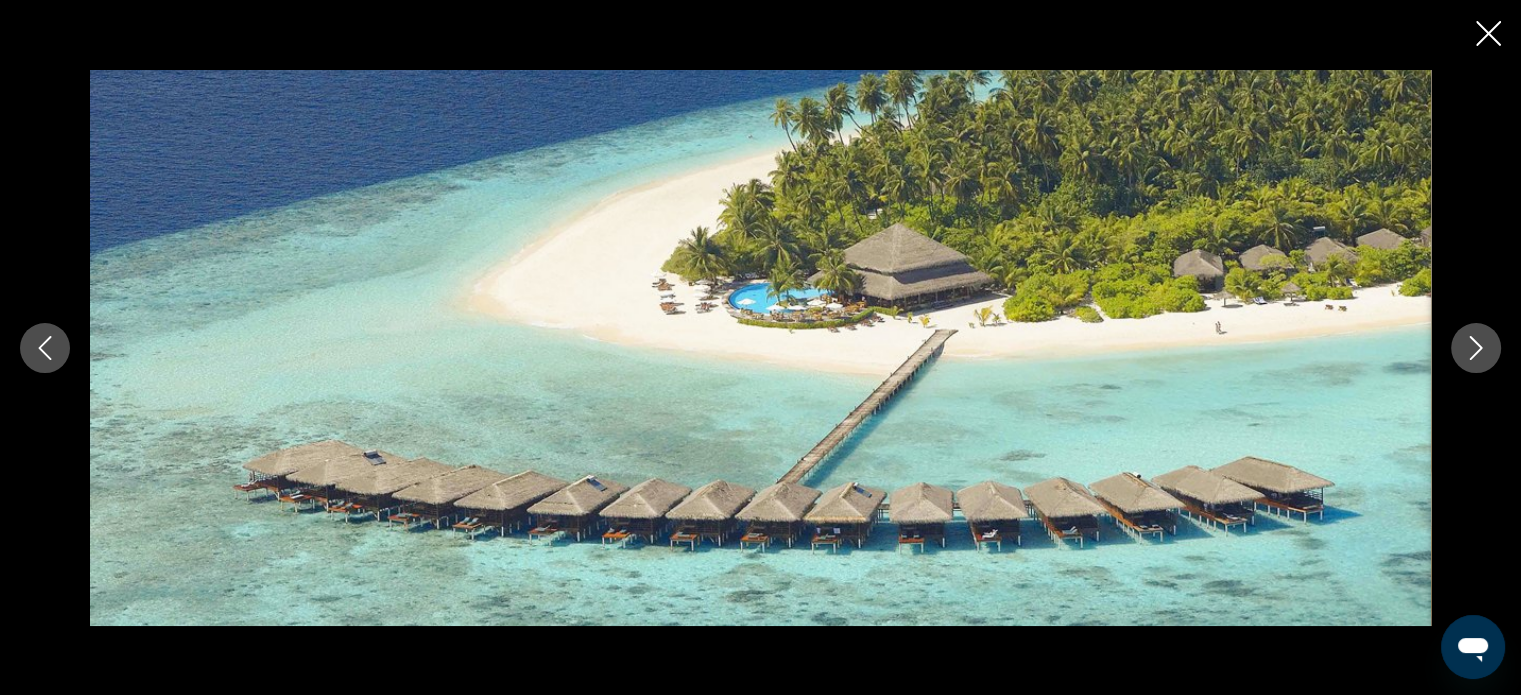 click 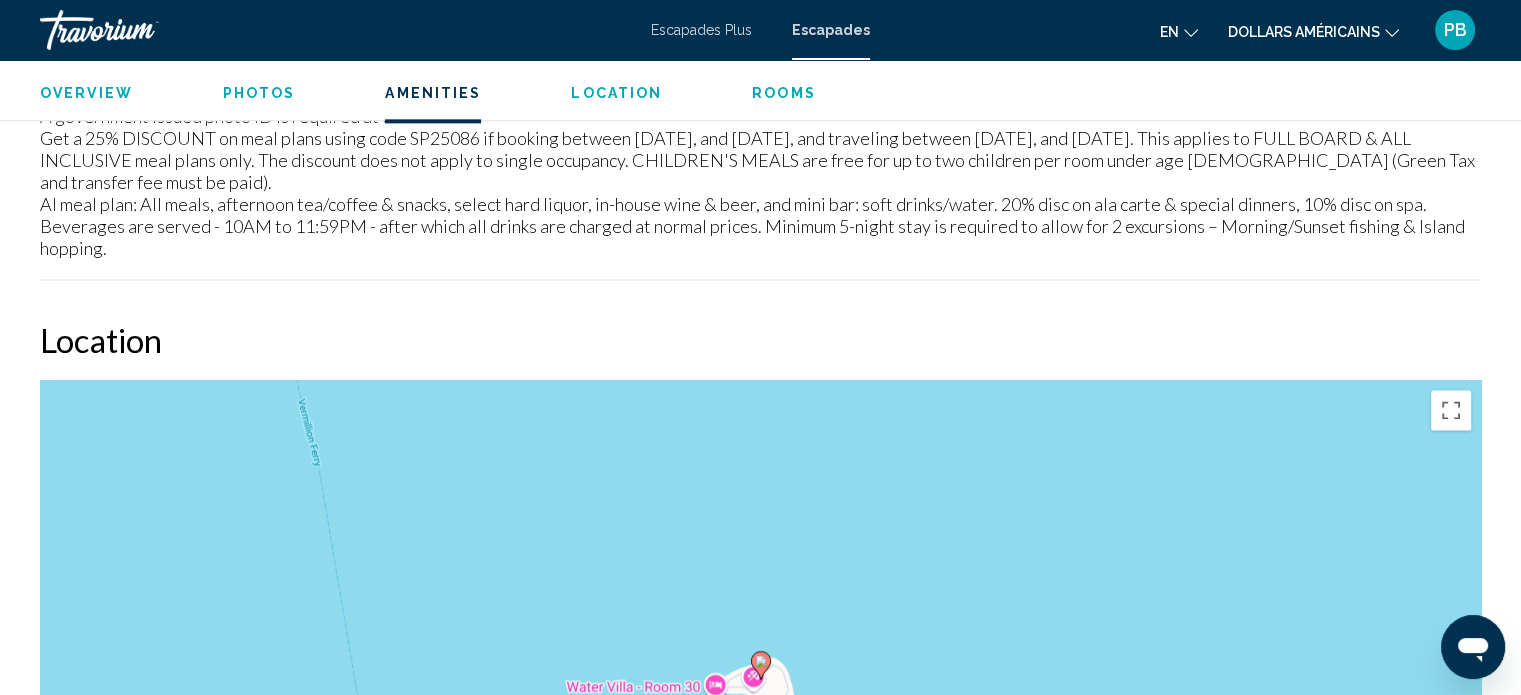 scroll, scrollTop: 2912, scrollLeft: 0, axis: vertical 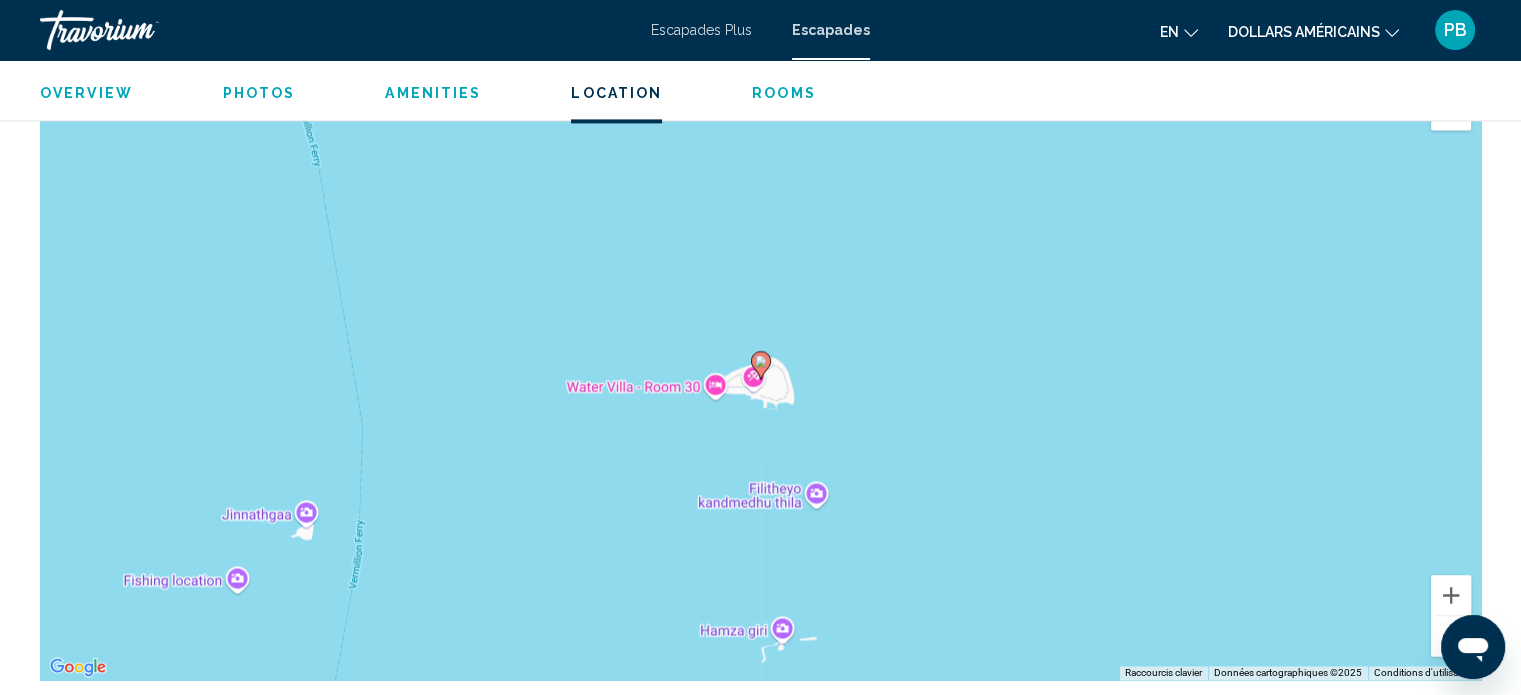 click at bounding box center (1451, 636) 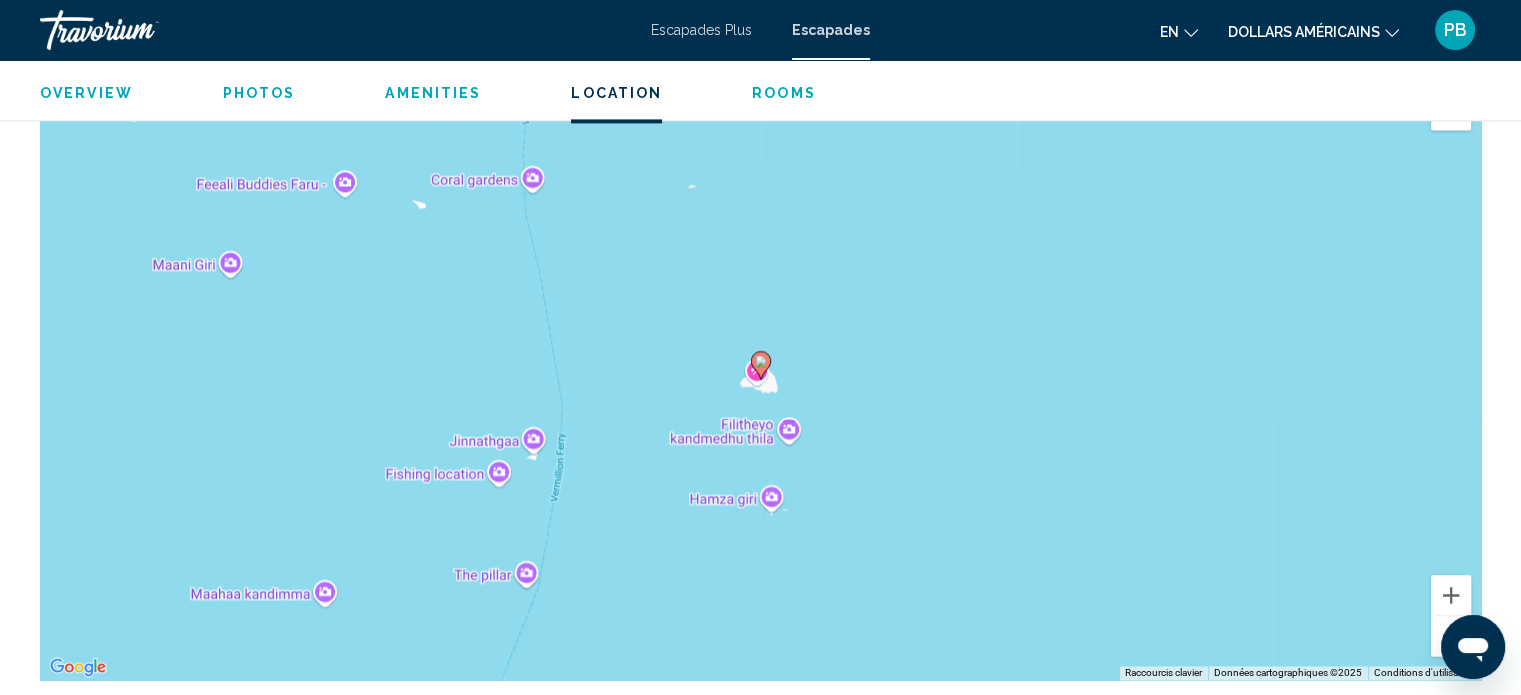 click at bounding box center [1451, 636] 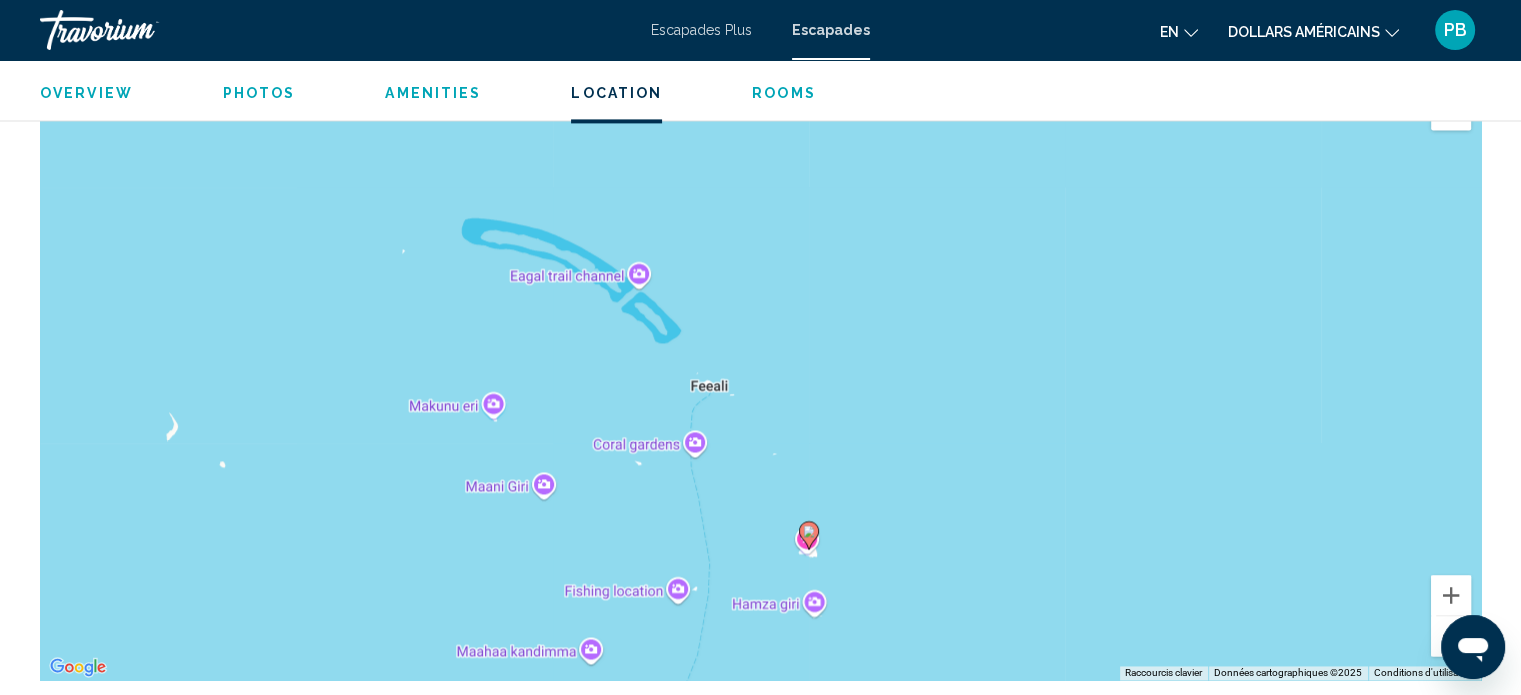drag, startPoint x: 708, startPoint y: 243, endPoint x: 757, endPoint y: 415, distance: 178.8435 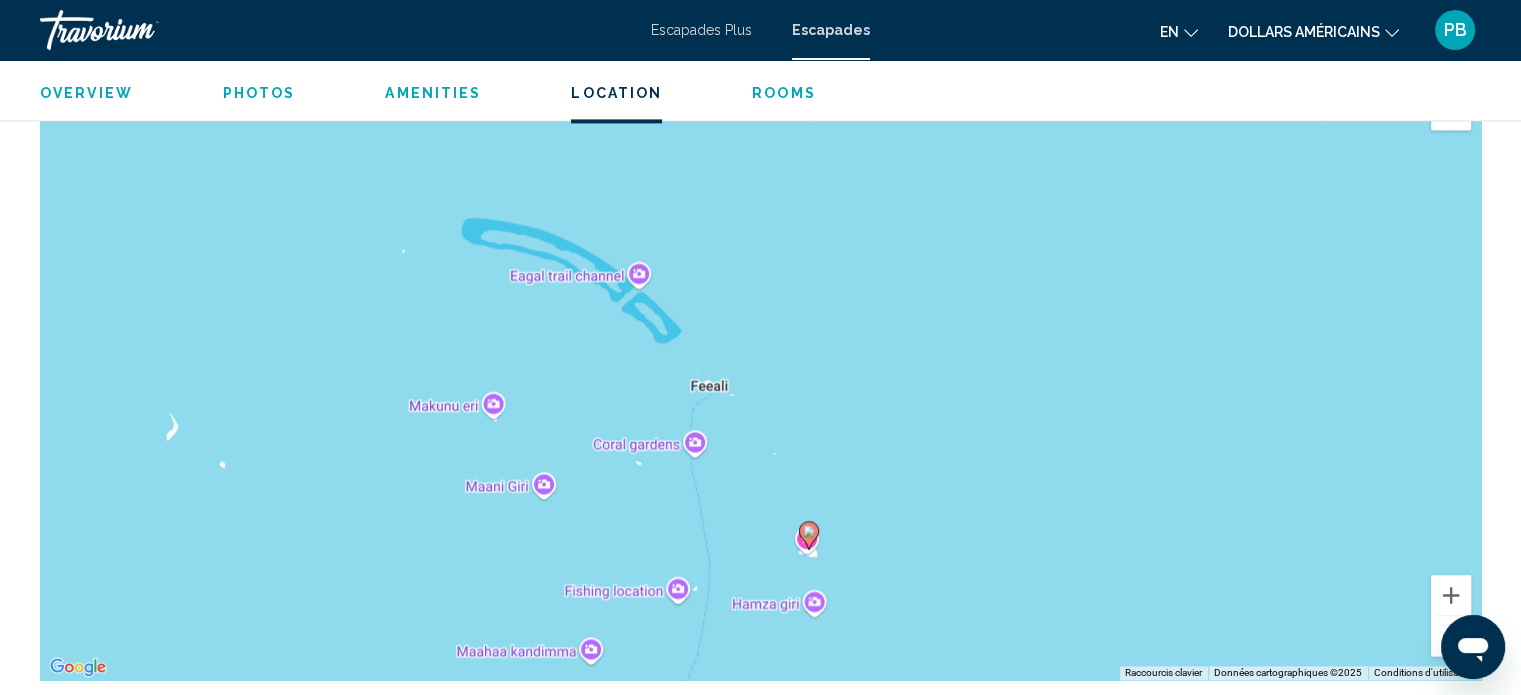 click at bounding box center [1451, 636] 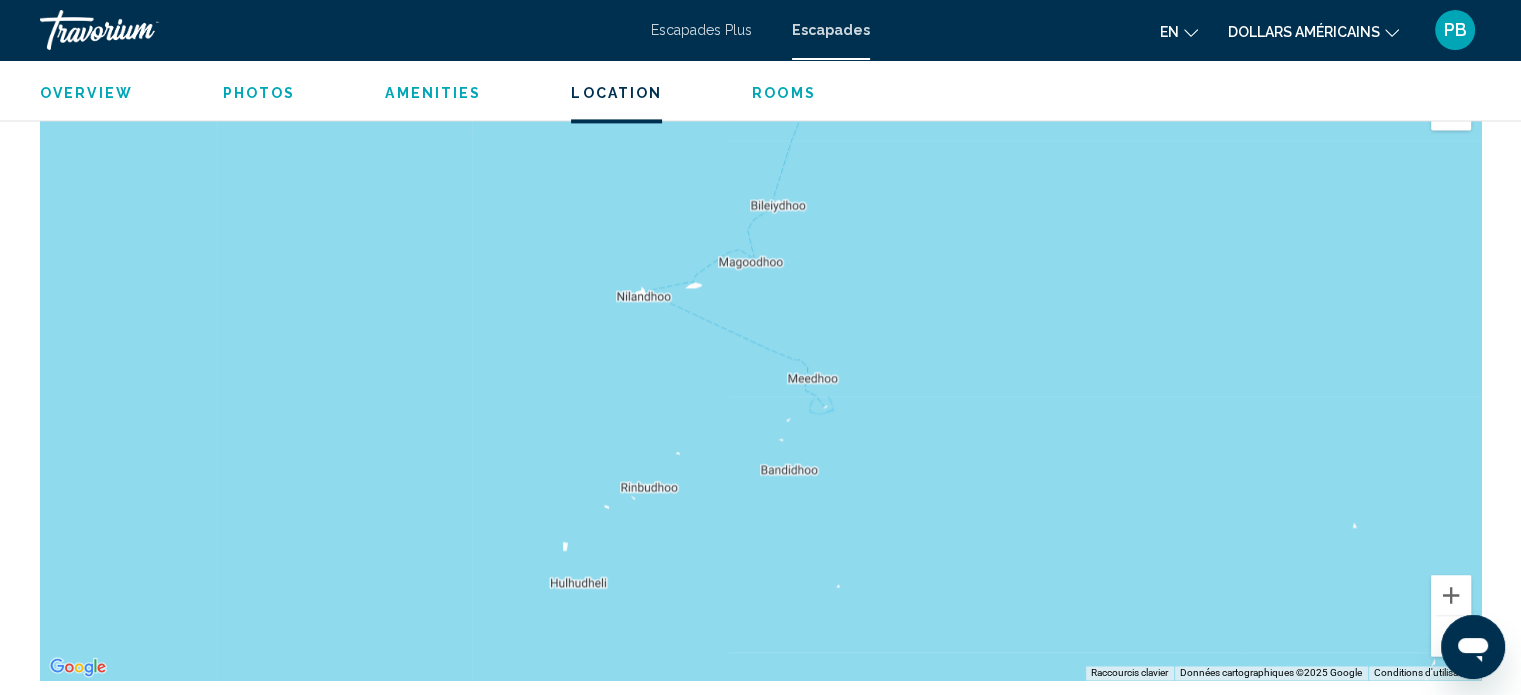 drag, startPoint x: 812, startPoint y: 614, endPoint x: 881, endPoint y: 212, distance: 407.87866 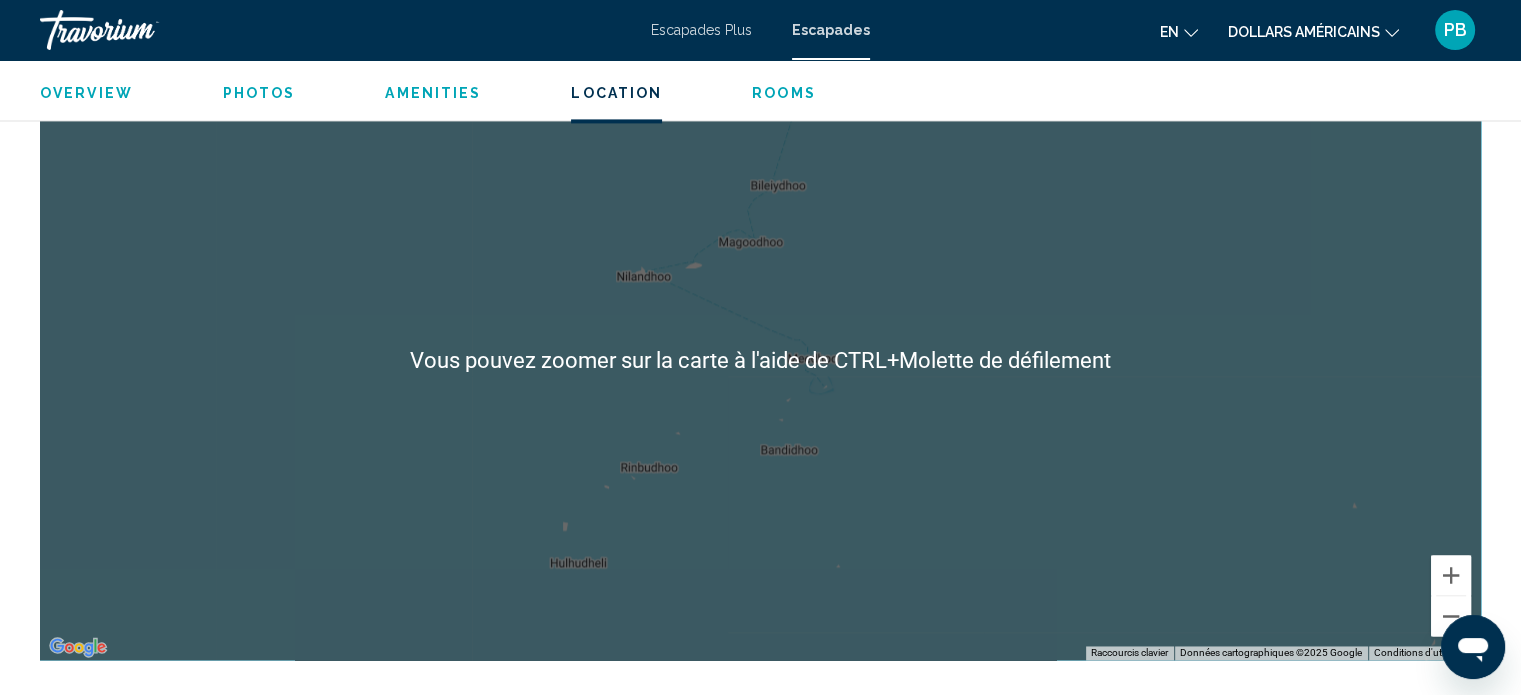 scroll, scrollTop: 2912, scrollLeft: 0, axis: vertical 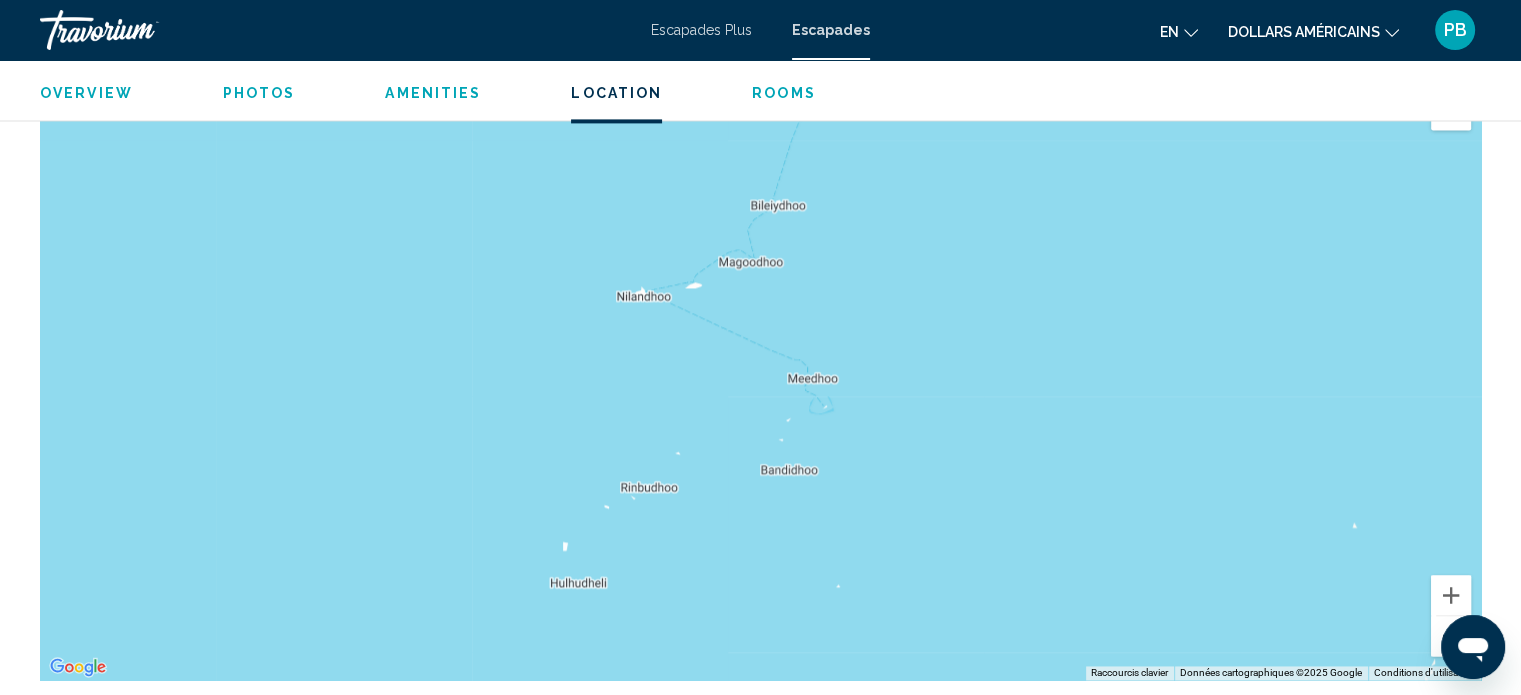 click at bounding box center [1451, 636] 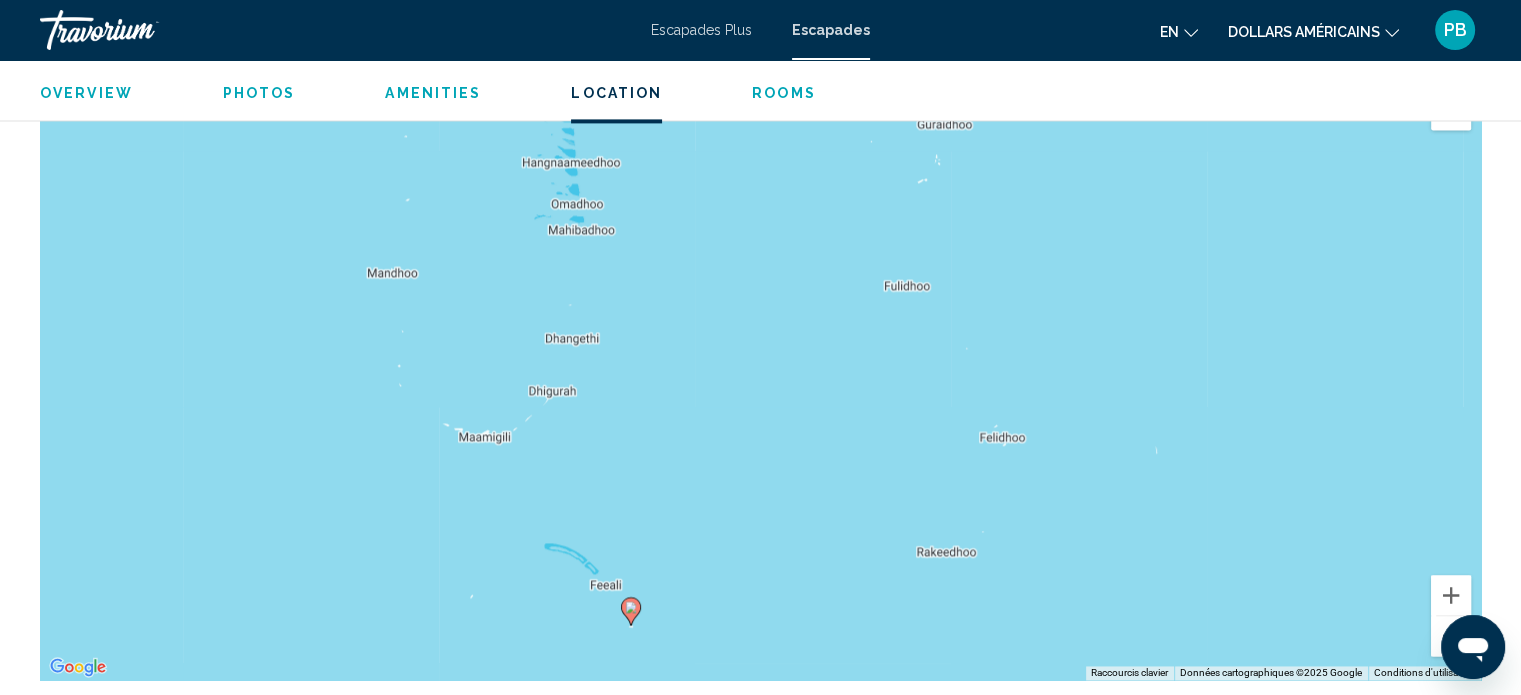 drag, startPoint x: 1003, startPoint y: 335, endPoint x: 821, endPoint y: 742, distance: 445.83966 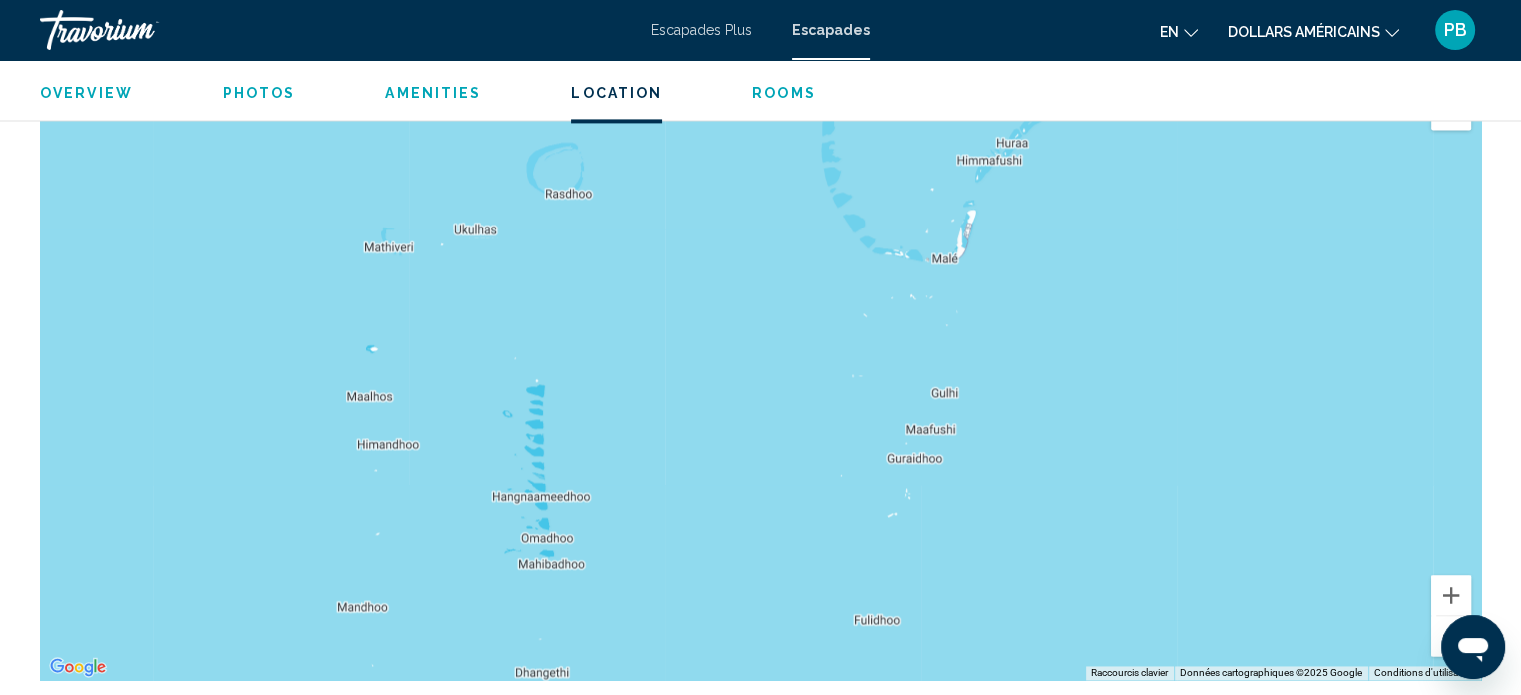 drag, startPoint x: 744, startPoint y: 279, endPoint x: 721, endPoint y: 618, distance: 339.77933 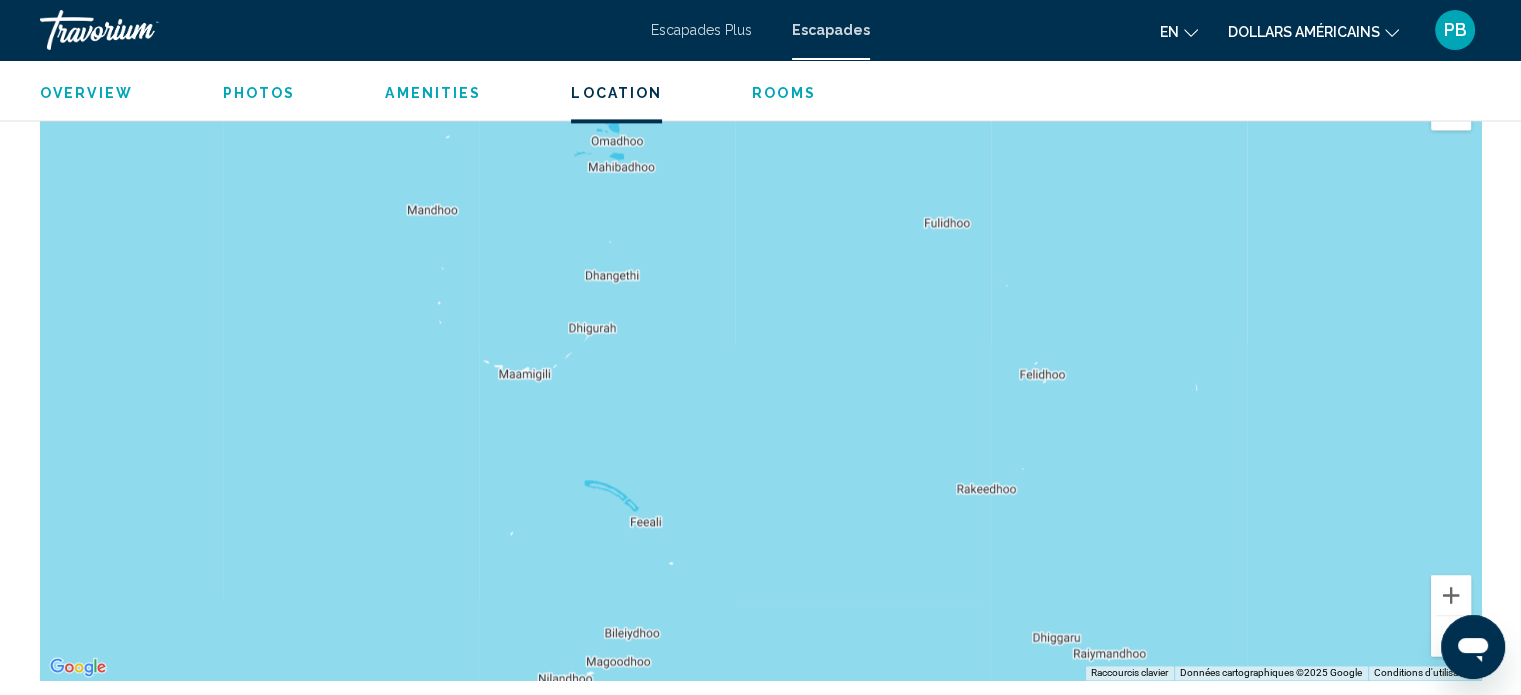 drag, startPoint x: 667, startPoint y: 523, endPoint x: 738, endPoint y: 121, distance: 408.22174 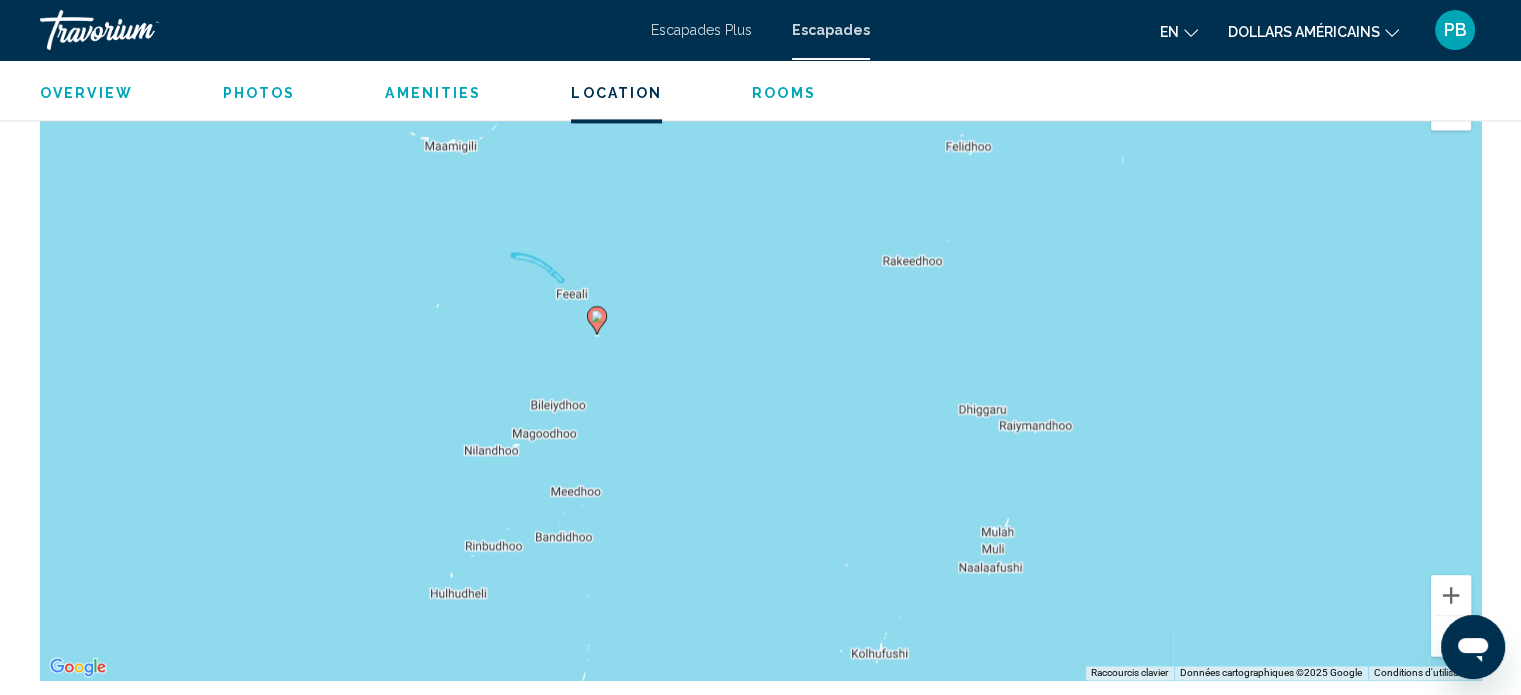 drag, startPoint x: 791, startPoint y: 463, endPoint x: 716, endPoint y: 251, distance: 224.87552 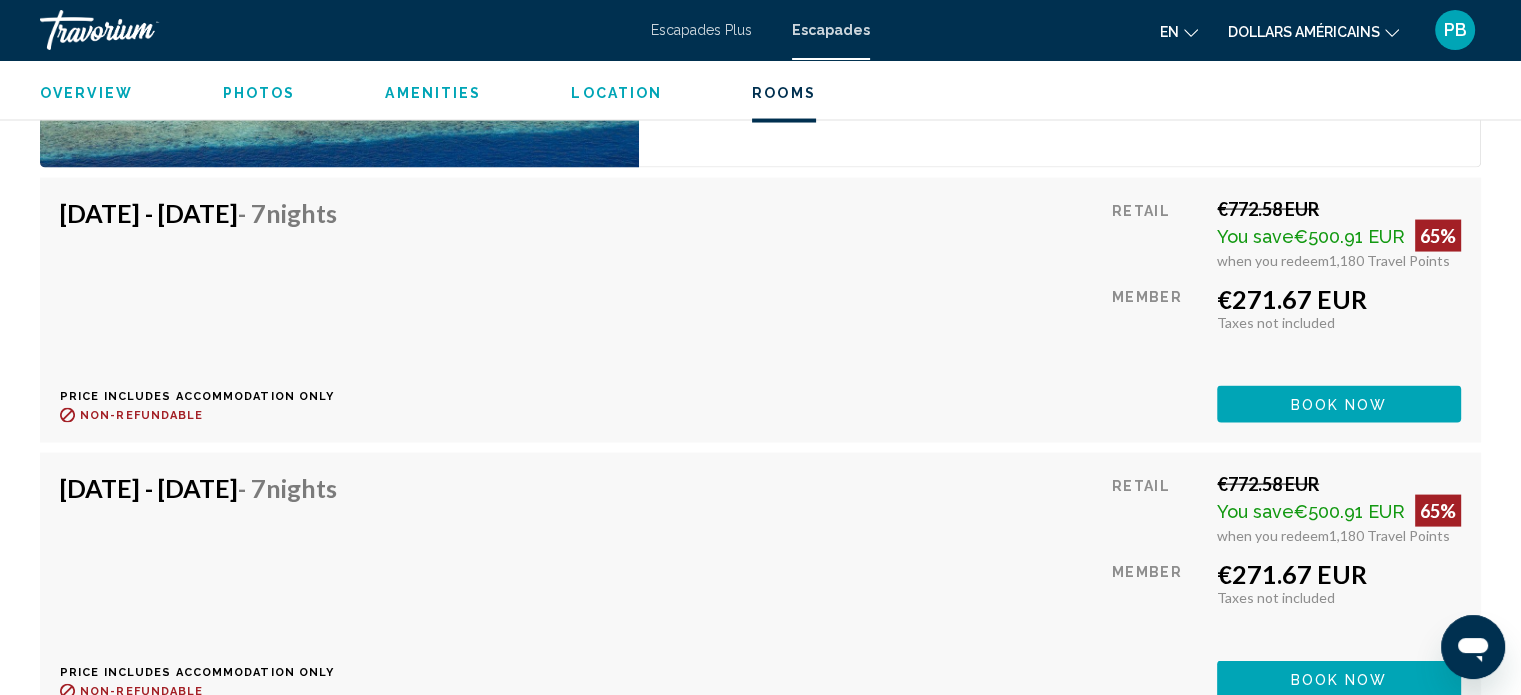 scroll, scrollTop: 4012, scrollLeft: 0, axis: vertical 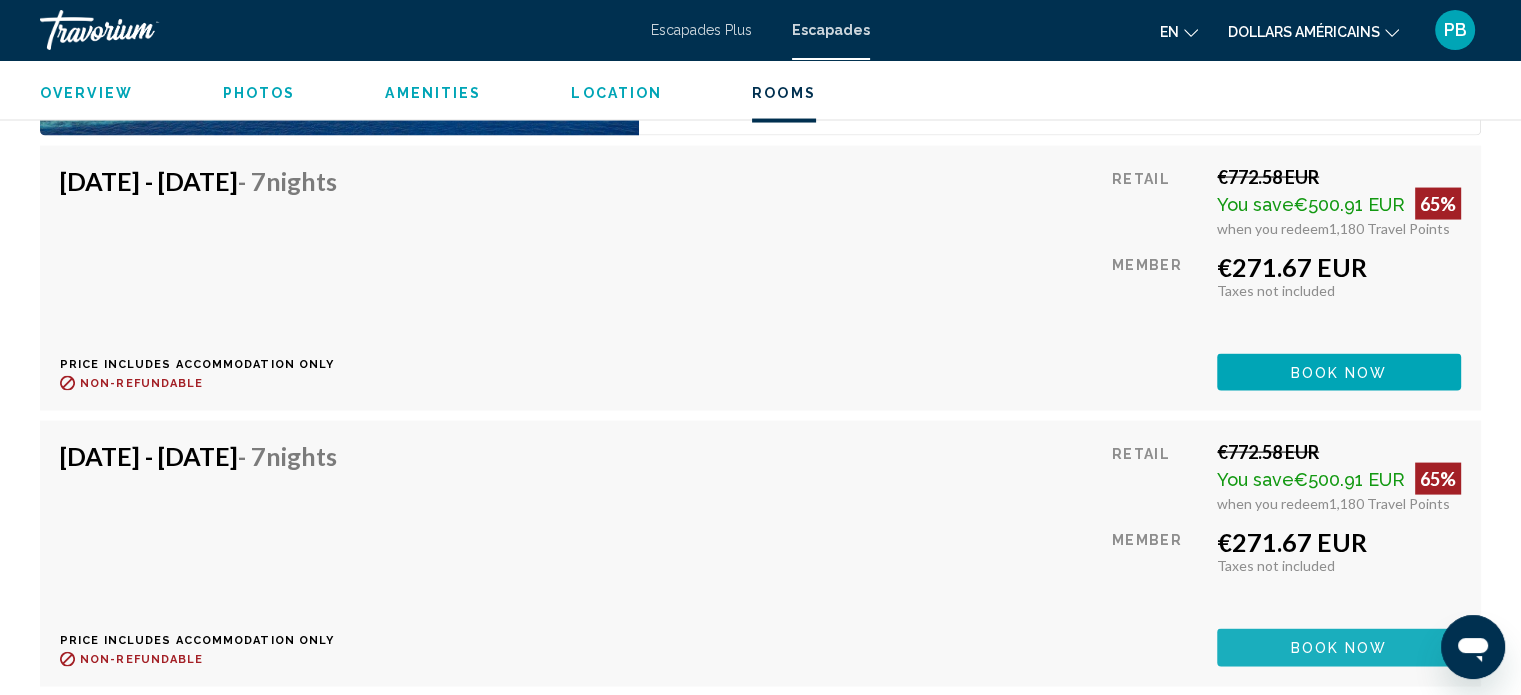 click on "Book now" at bounding box center [1339, 649] 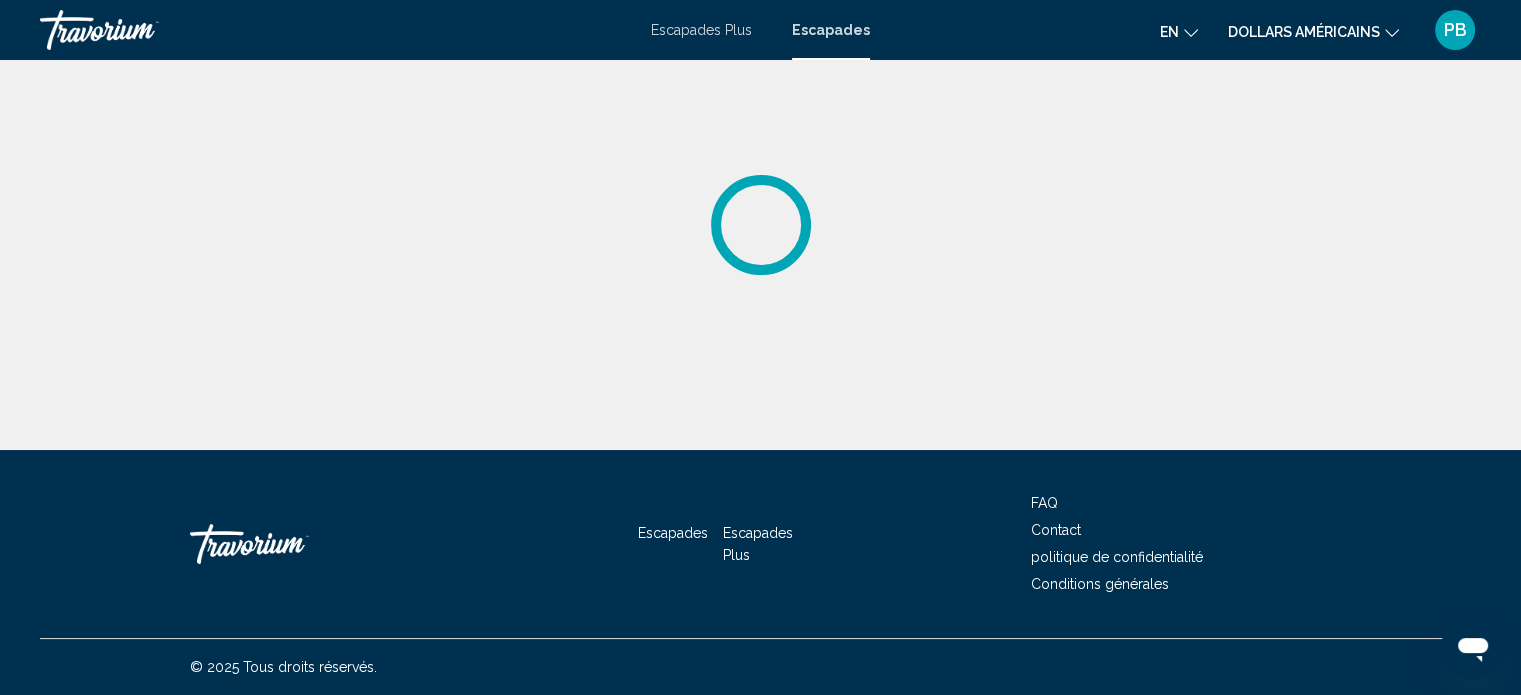 scroll, scrollTop: 0, scrollLeft: 0, axis: both 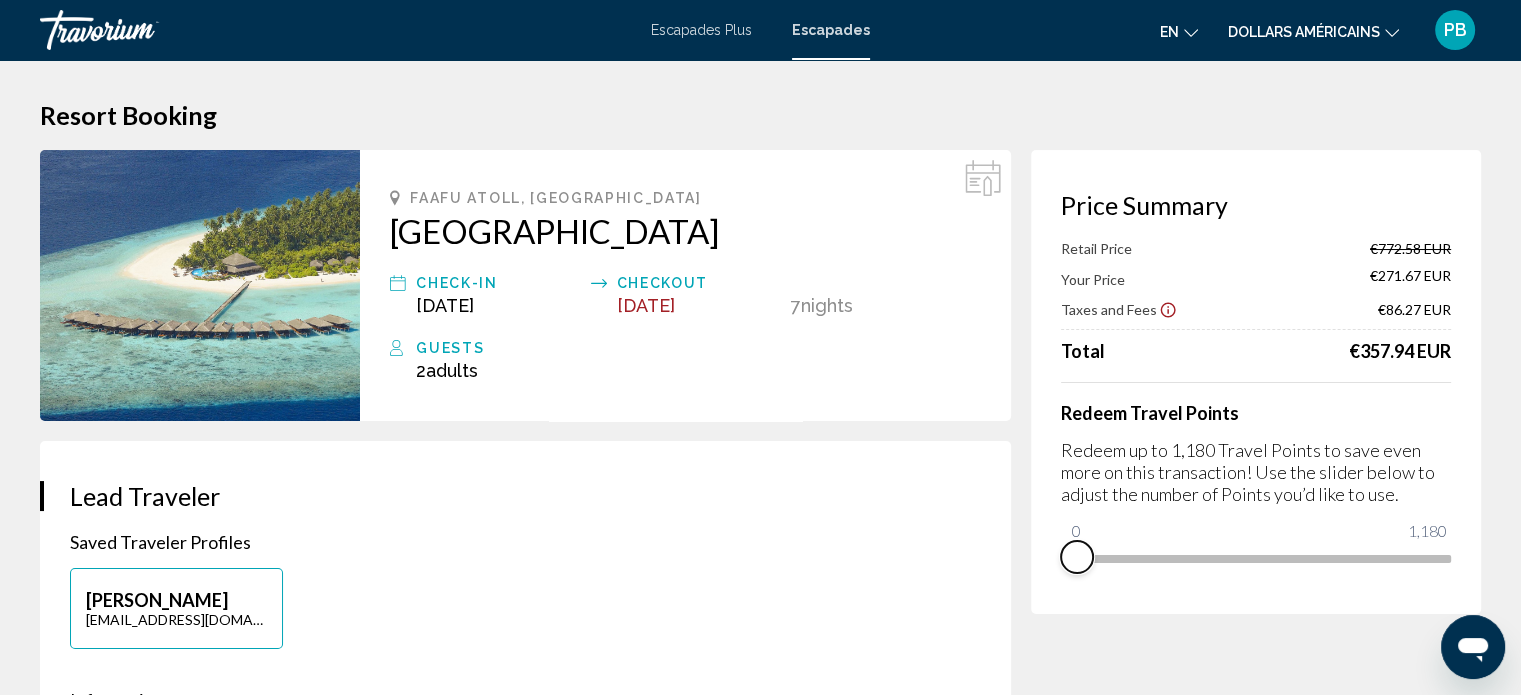 drag, startPoint x: 1437, startPoint y: 575, endPoint x: 1058, endPoint y: 631, distance: 383.11487 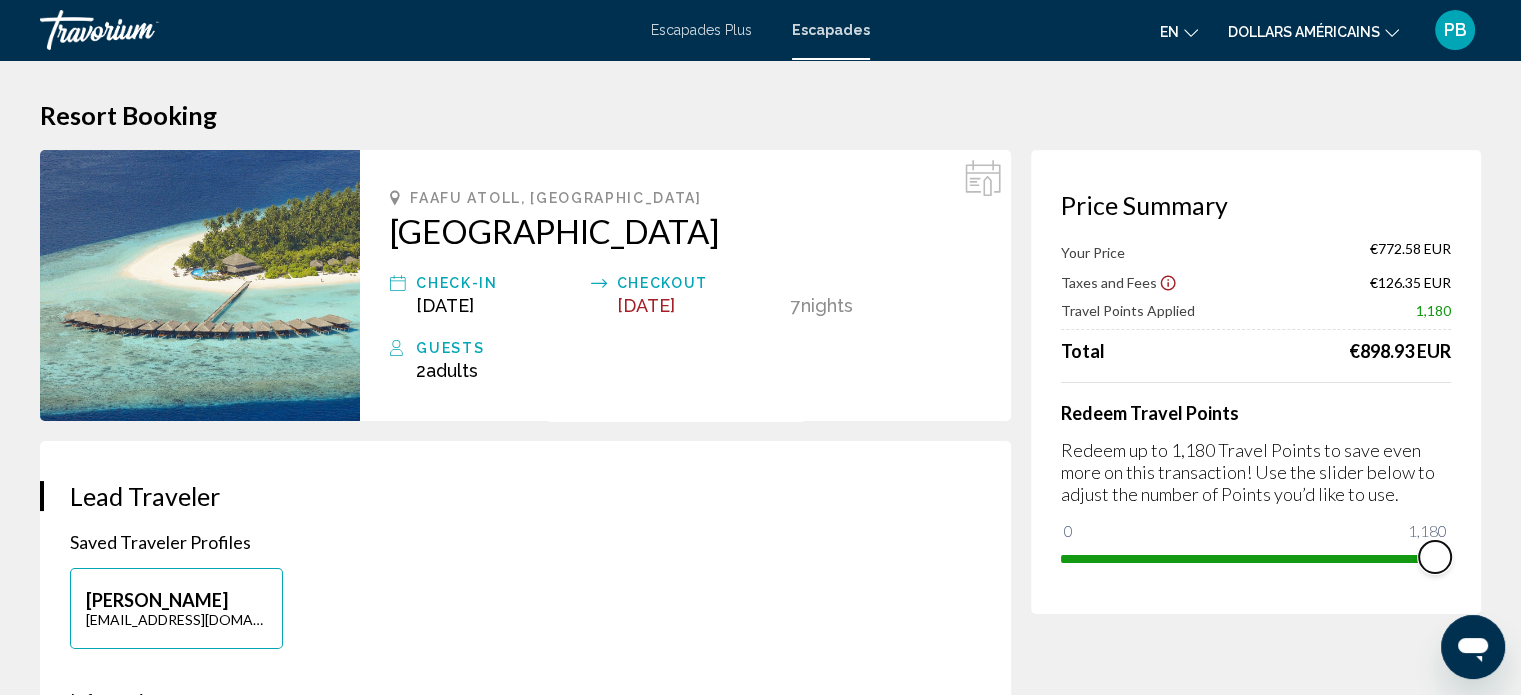 drag, startPoint x: 1070, startPoint y: 527, endPoint x: 1452, endPoint y: 548, distance: 382.57678 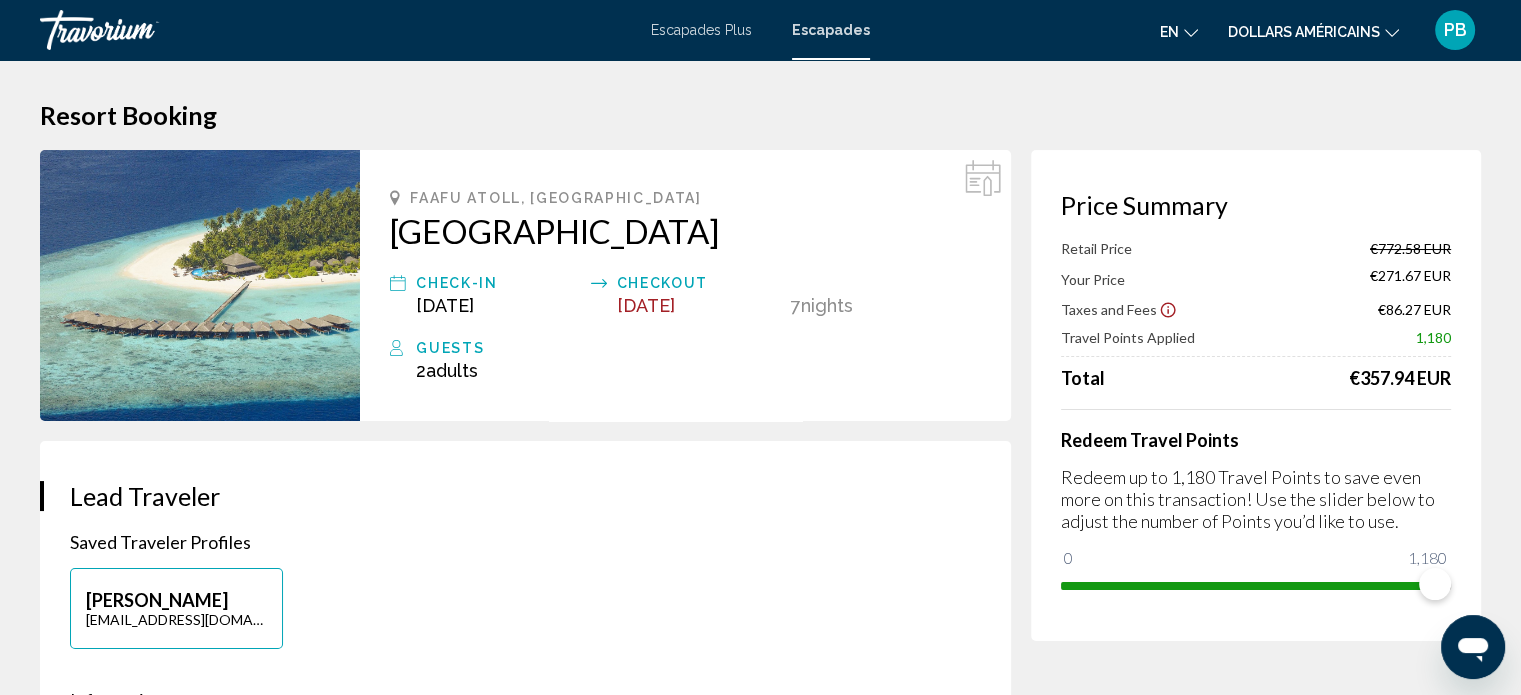 drag, startPoint x: 380, startPoint y: 222, endPoint x: 733, endPoint y: 244, distance: 353.68488 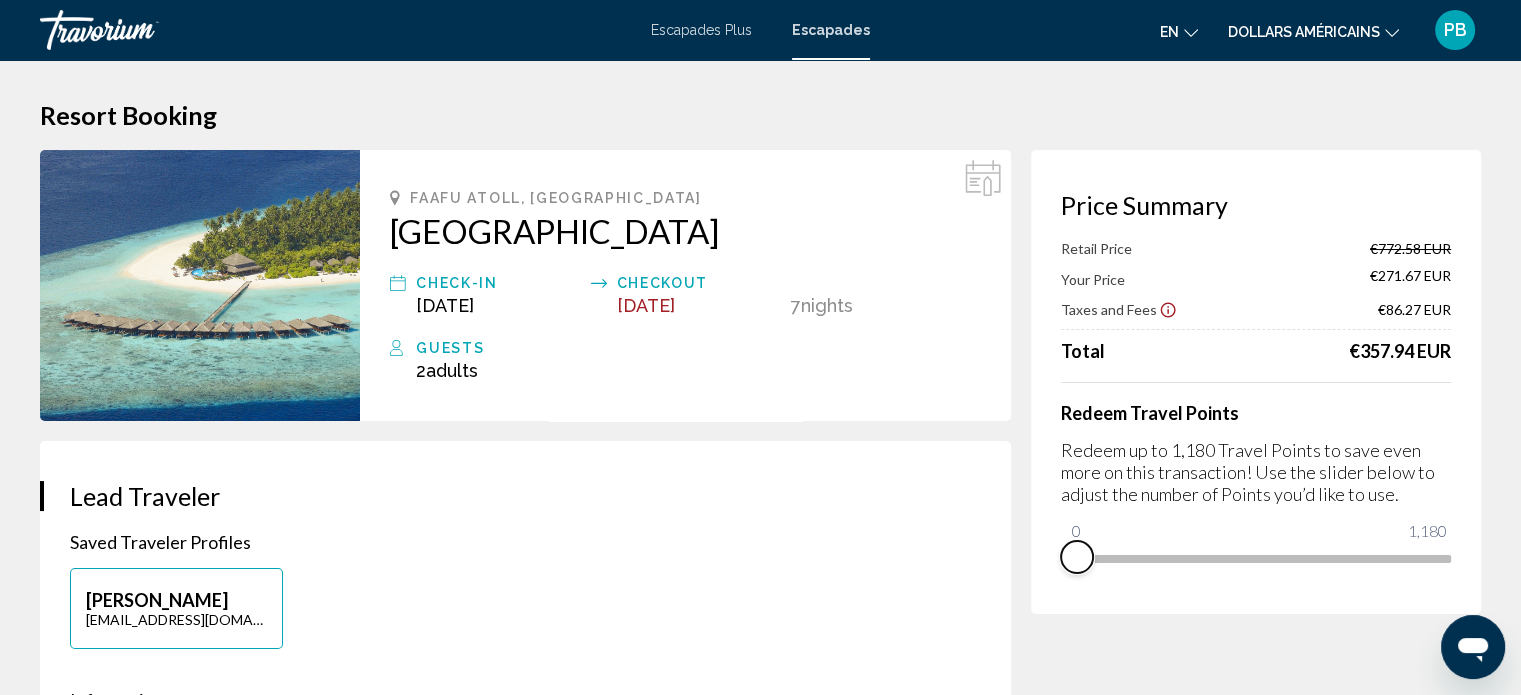 drag, startPoint x: 1428, startPoint y: 583, endPoint x: 1067, endPoint y: 617, distance: 362.59756 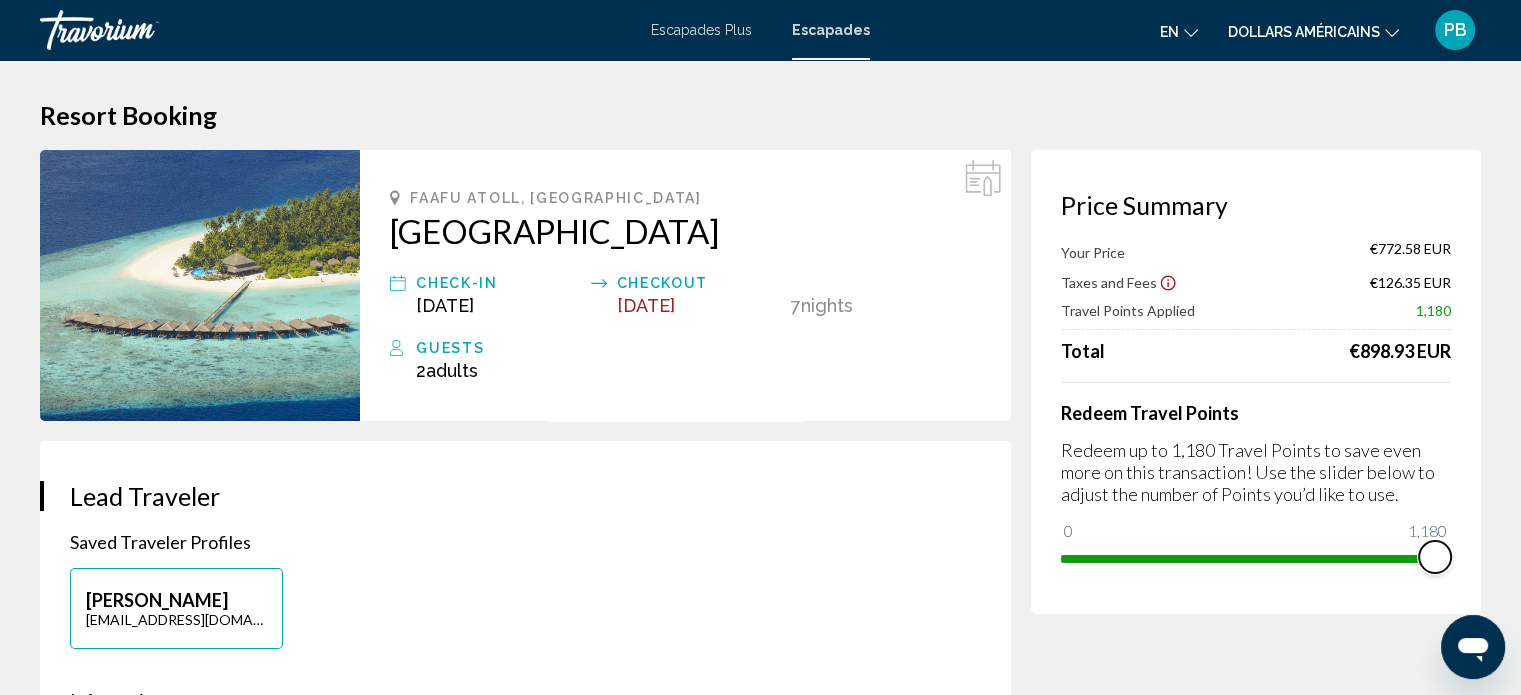 drag, startPoint x: 1075, startPoint y: 523, endPoint x: 1480, endPoint y: 547, distance: 405.71048 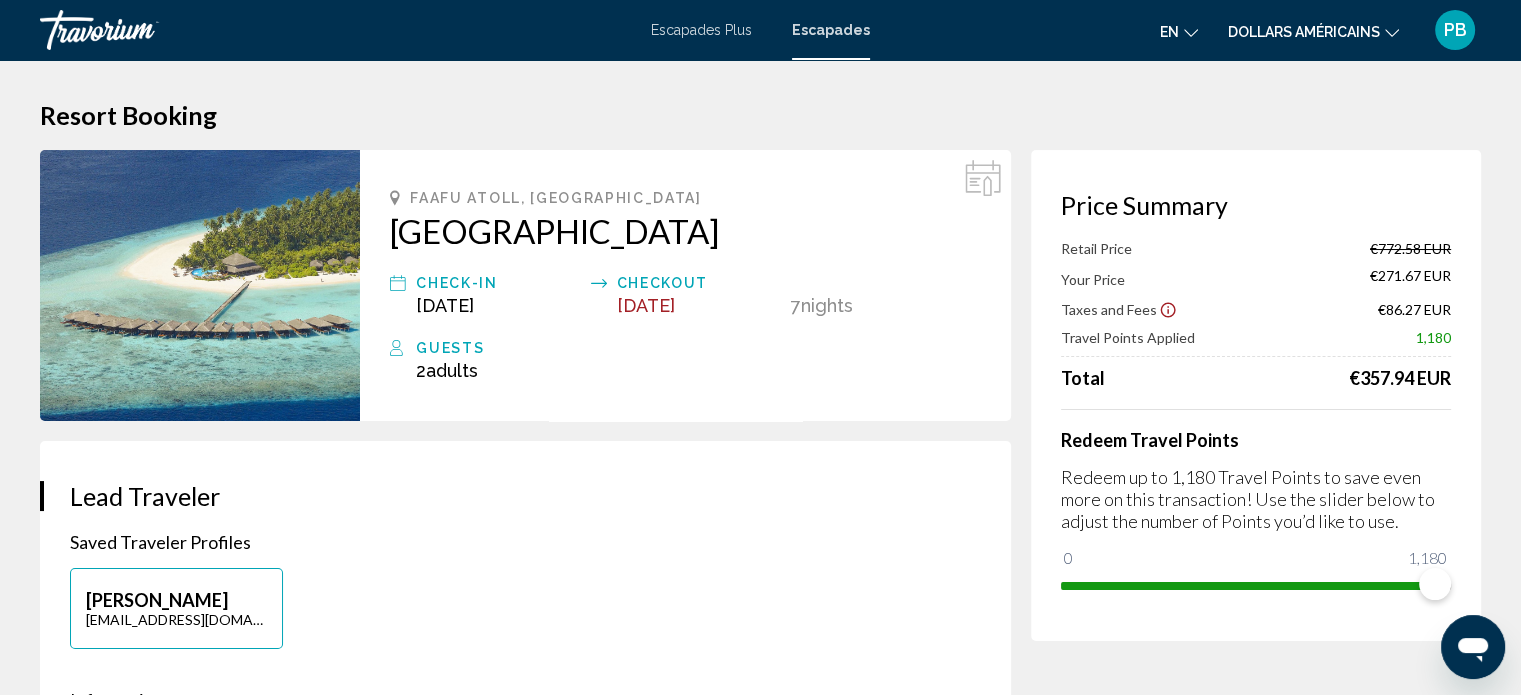 scroll, scrollTop: 12, scrollLeft: 0, axis: vertical 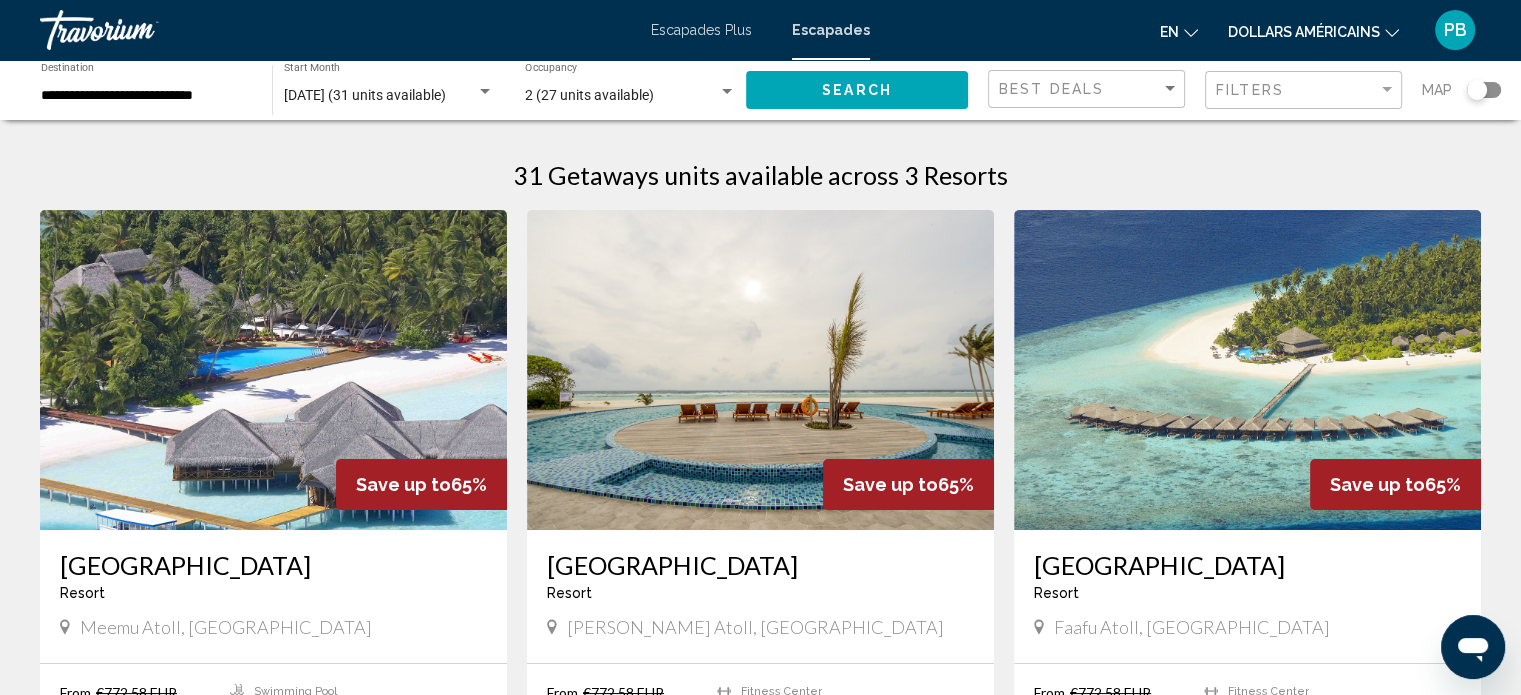 click on "**********" at bounding box center (146, 96) 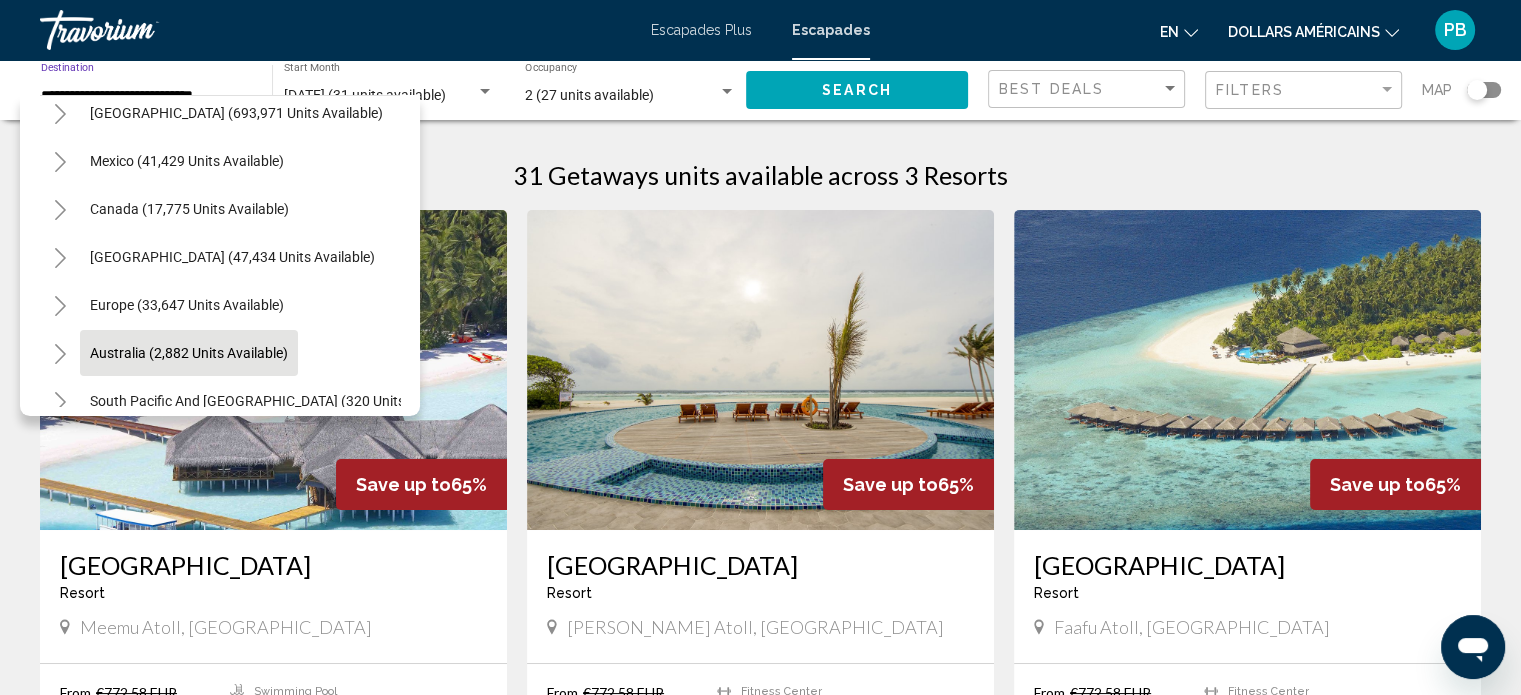 scroll, scrollTop: 100, scrollLeft: 0, axis: vertical 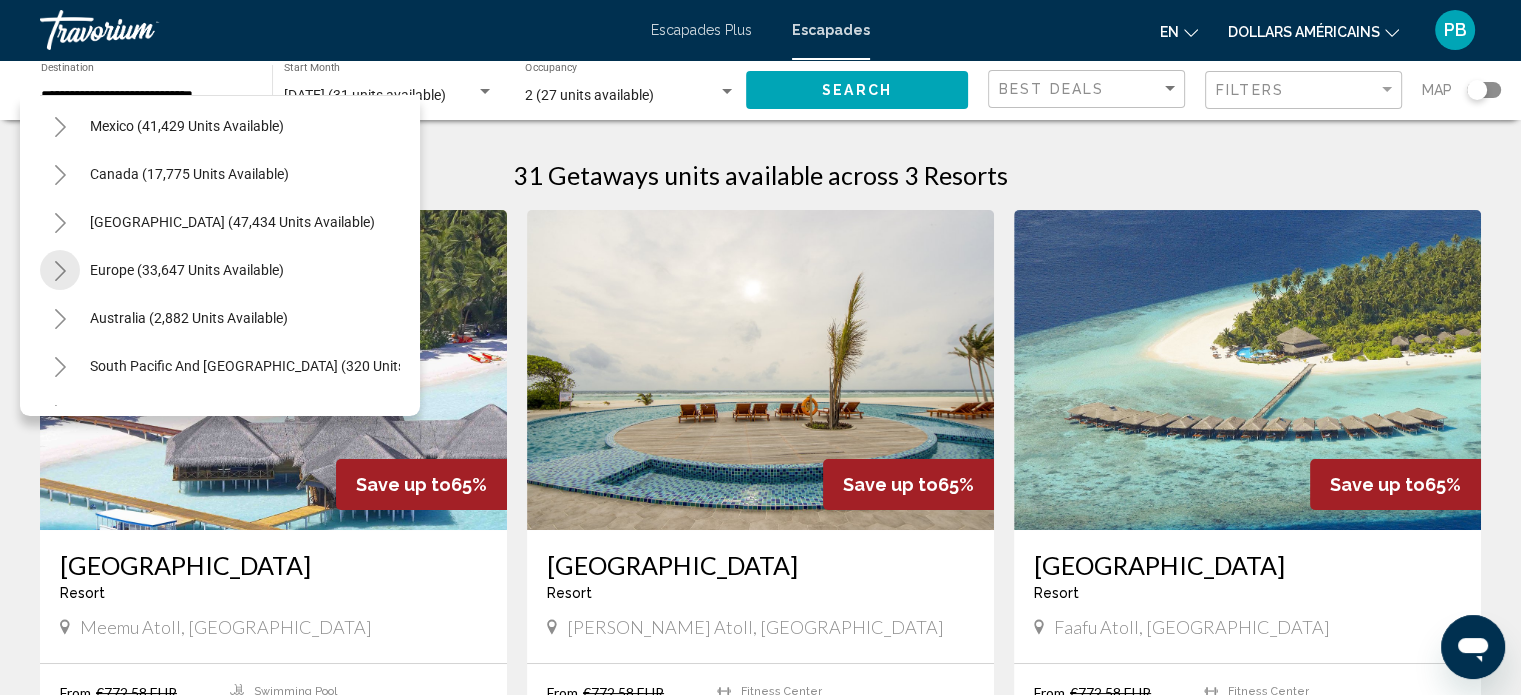 click 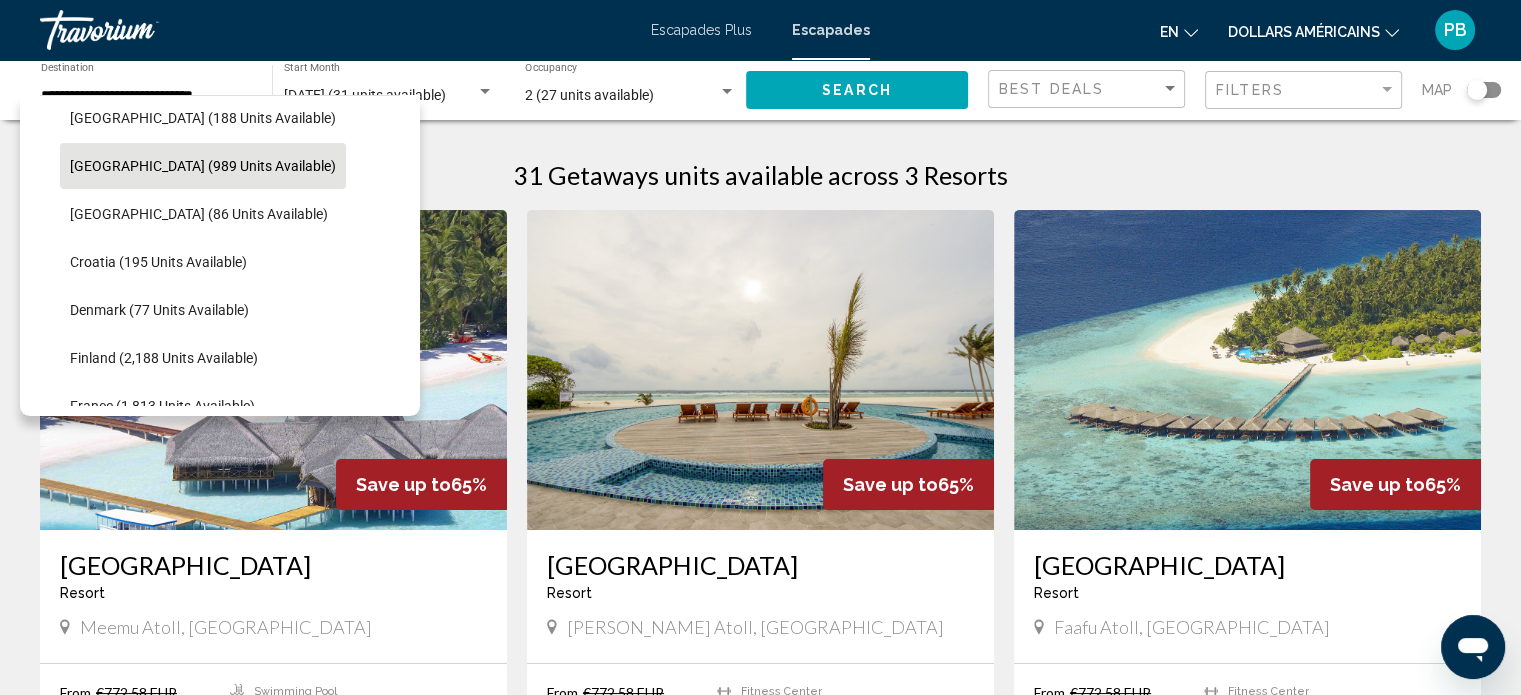 scroll, scrollTop: 400, scrollLeft: 0, axis: vertical 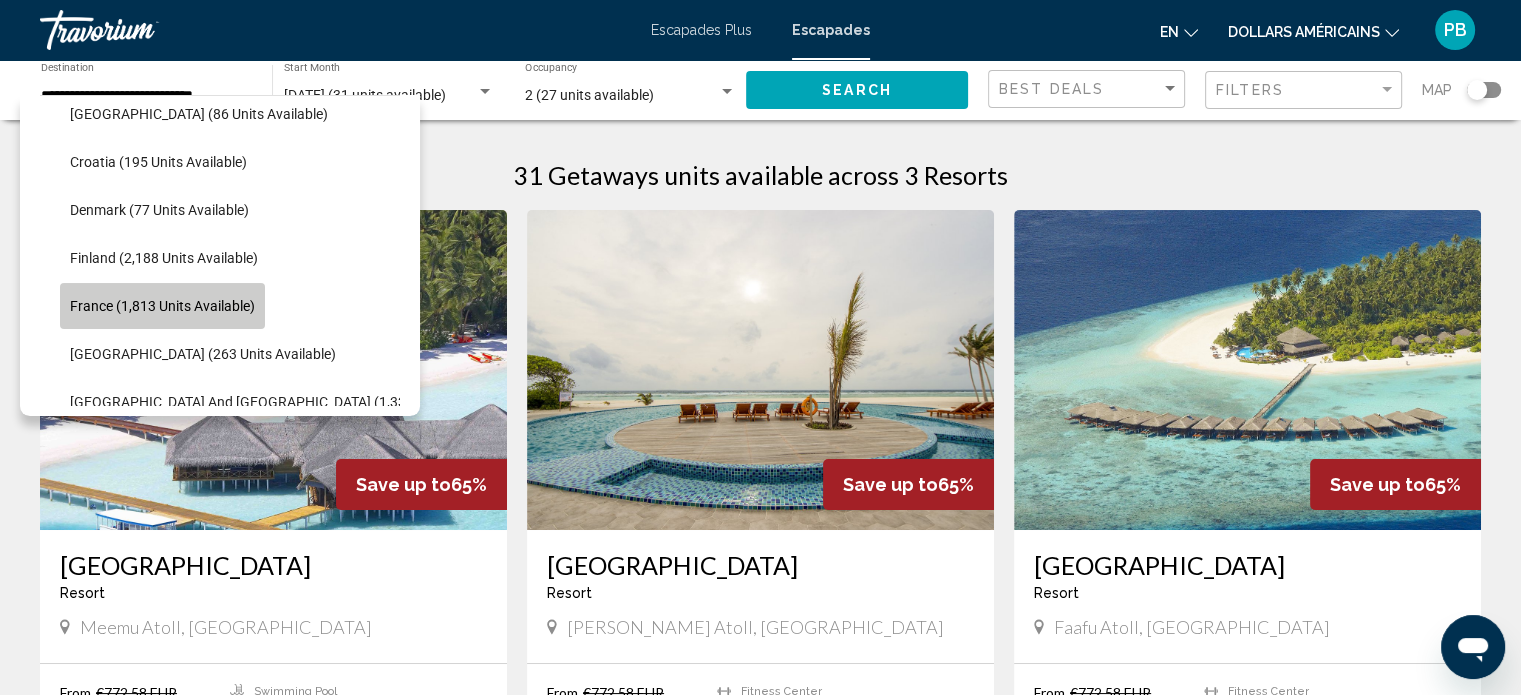 click on "France (1,813 units available)" 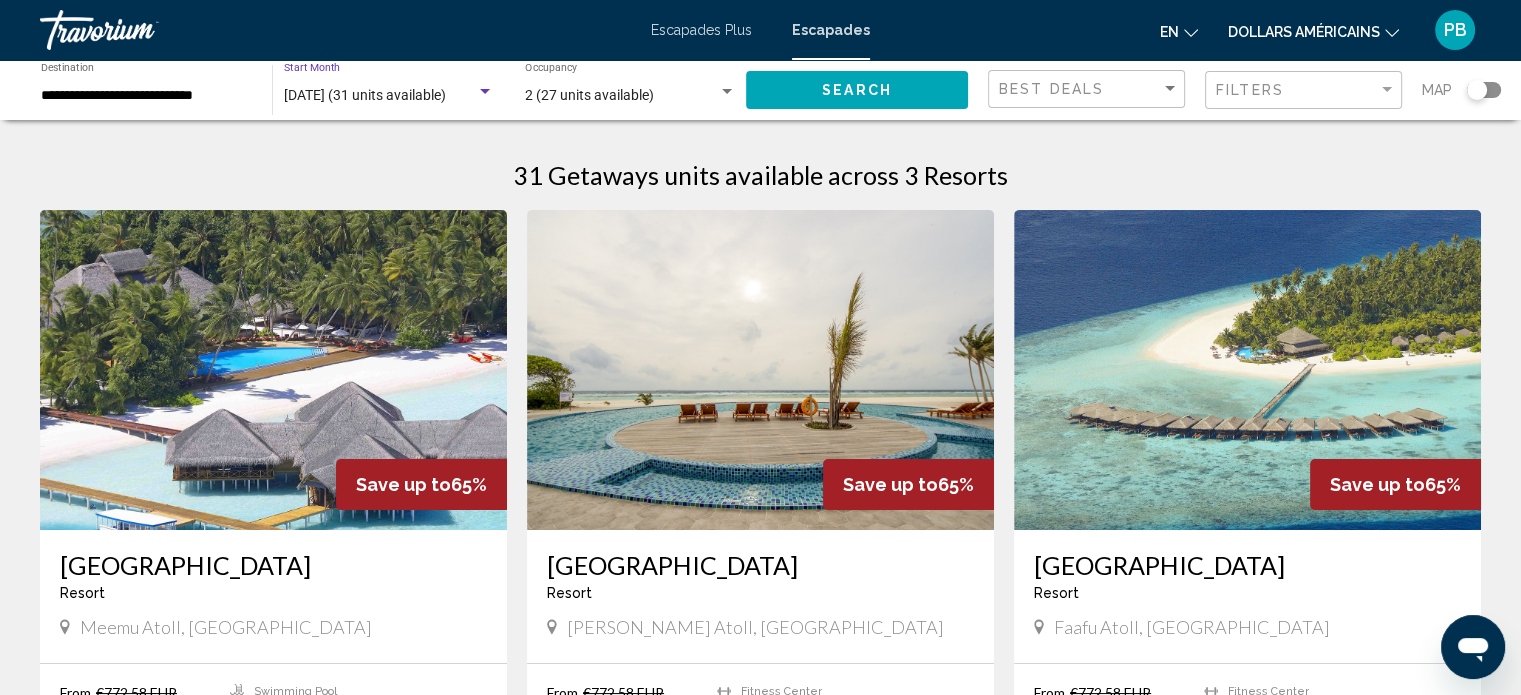 click at bounding box center [485, 91] 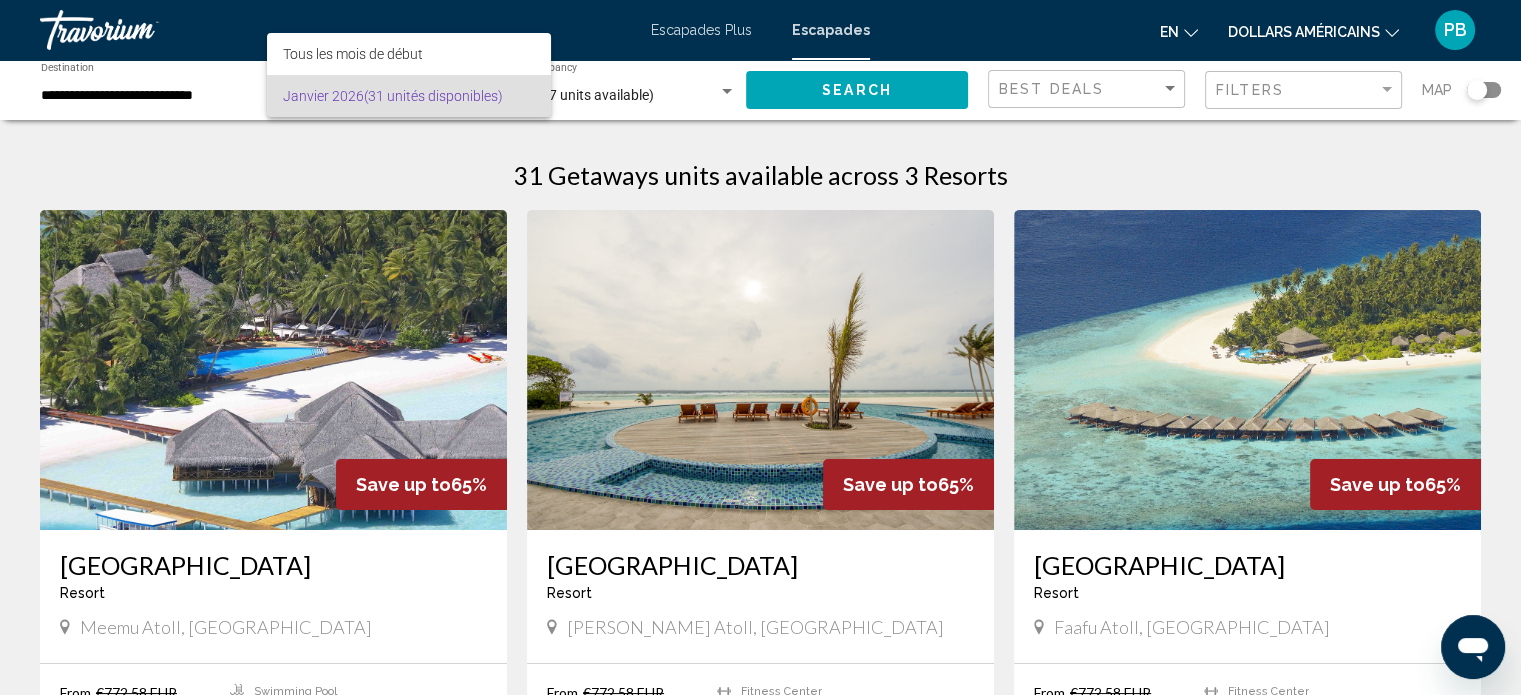 click at bounding box center [760, 347] 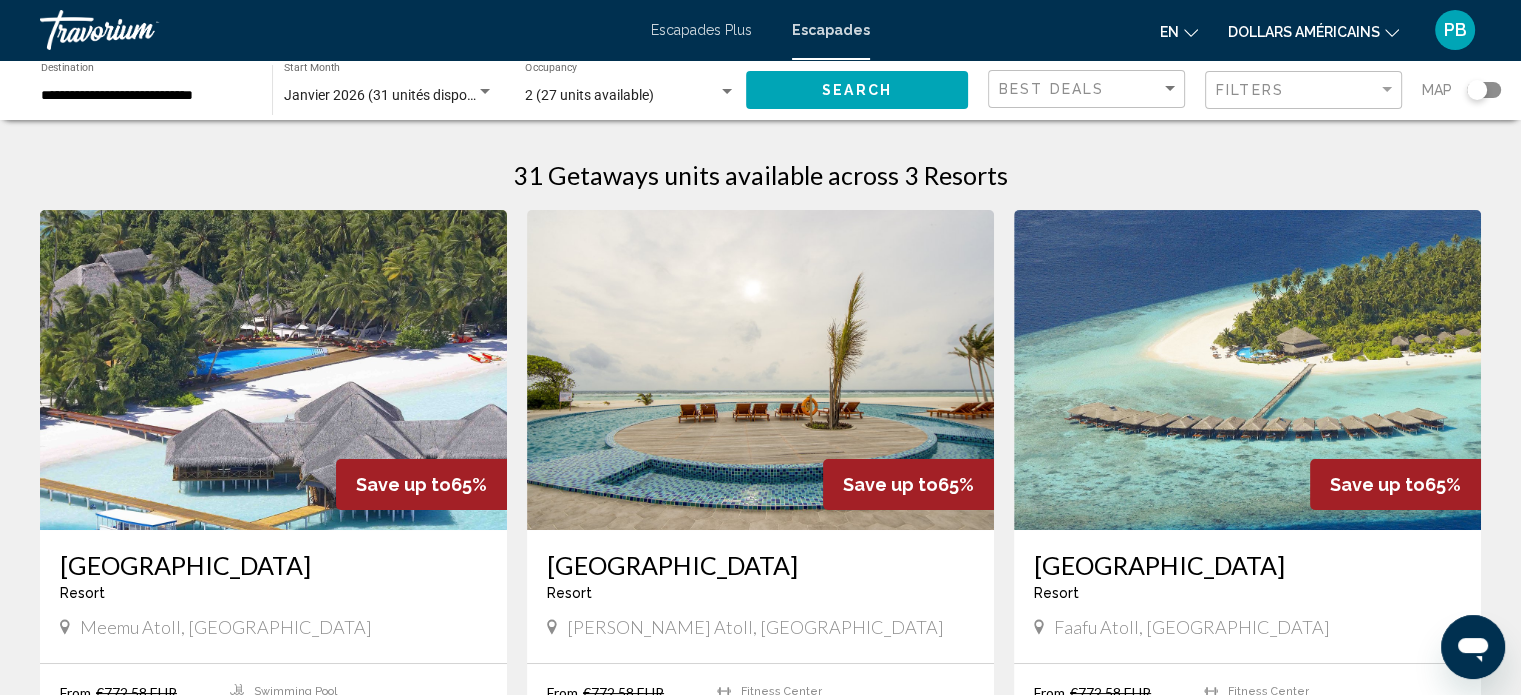 click at bounding box center (485, 92) 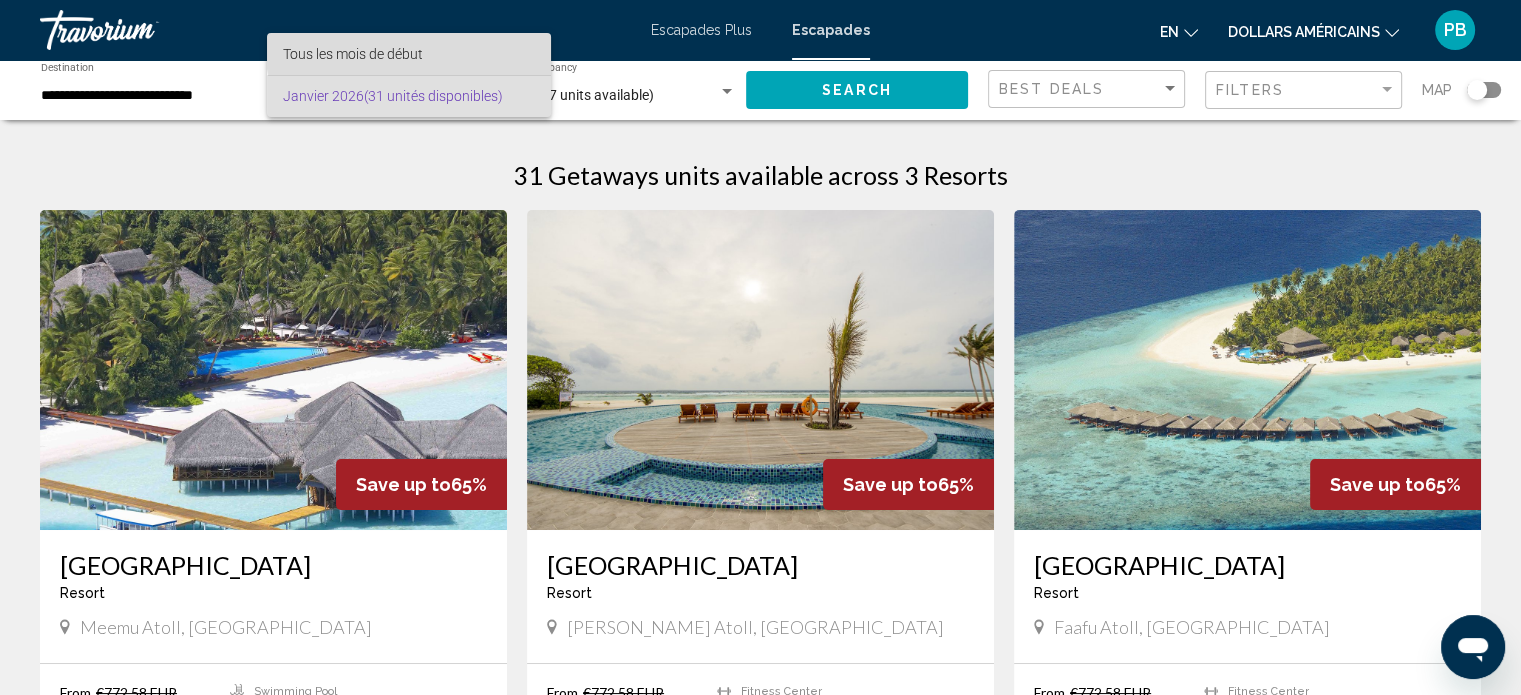 click on "Tous les mois de début" at bounding box center [353, 54] 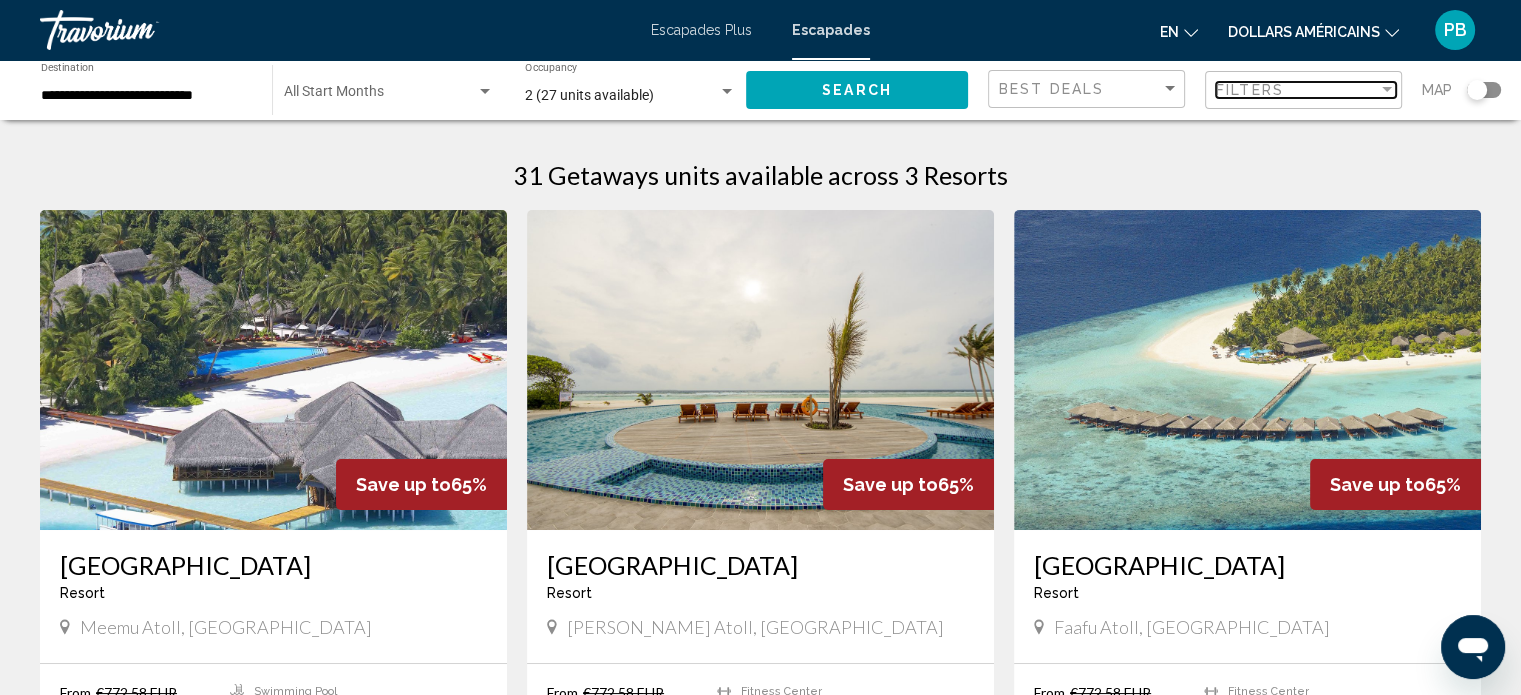 click at bounding box center [1387, 89] 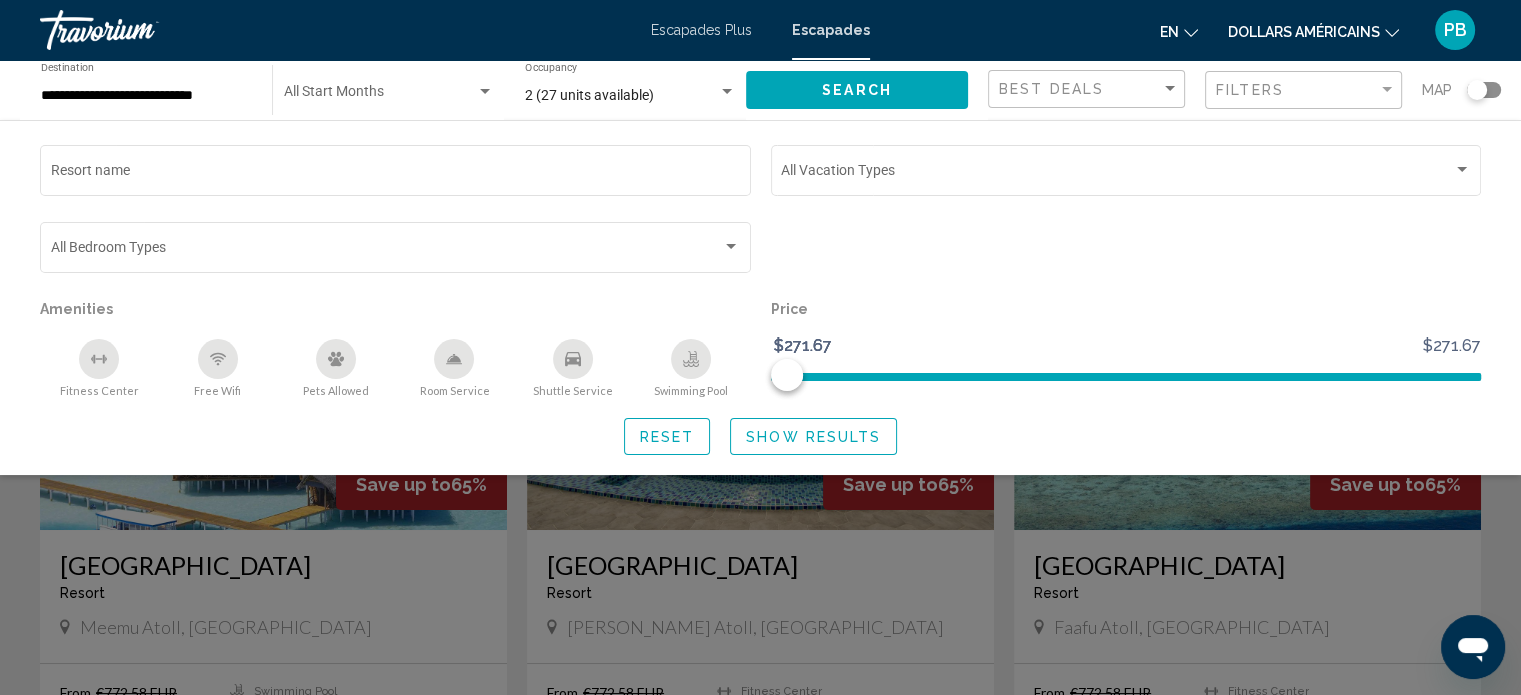 click 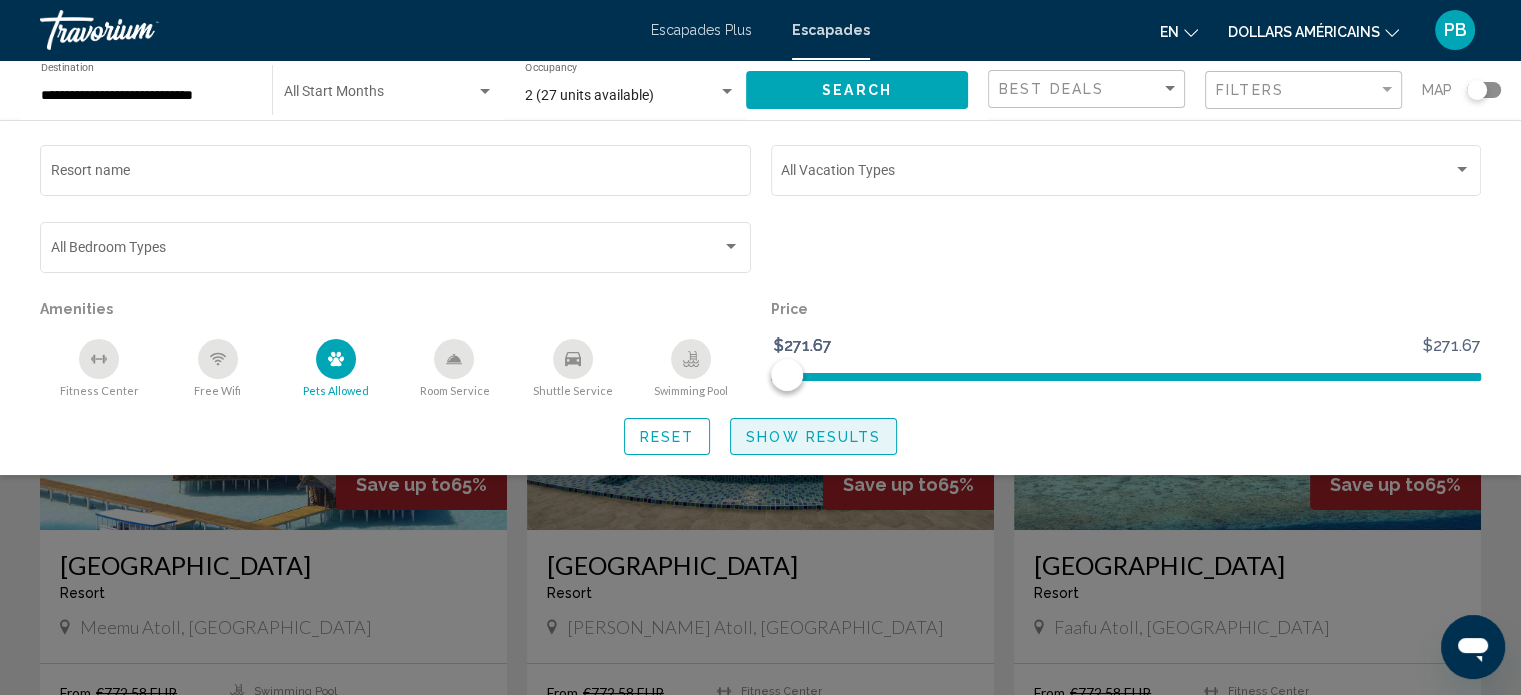 click on "Show Results" 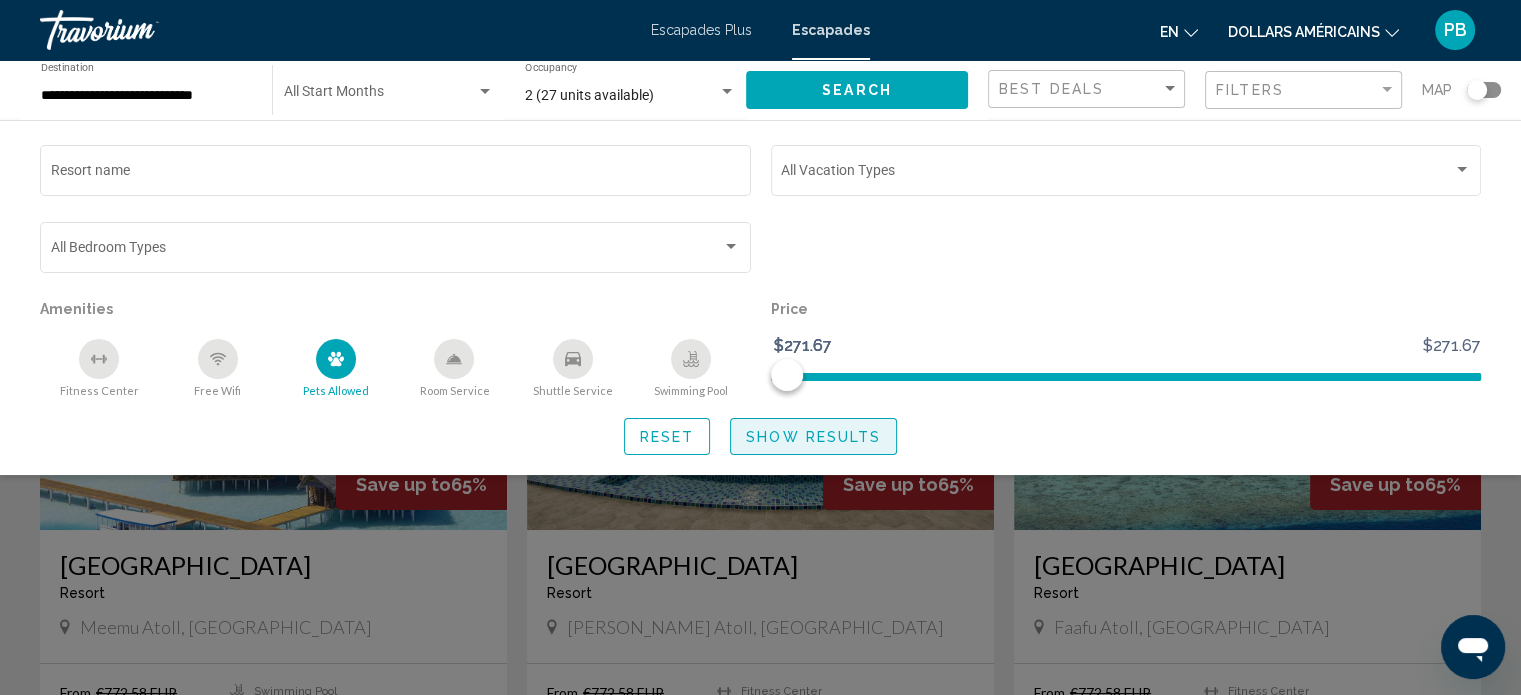 click on "Show Results" 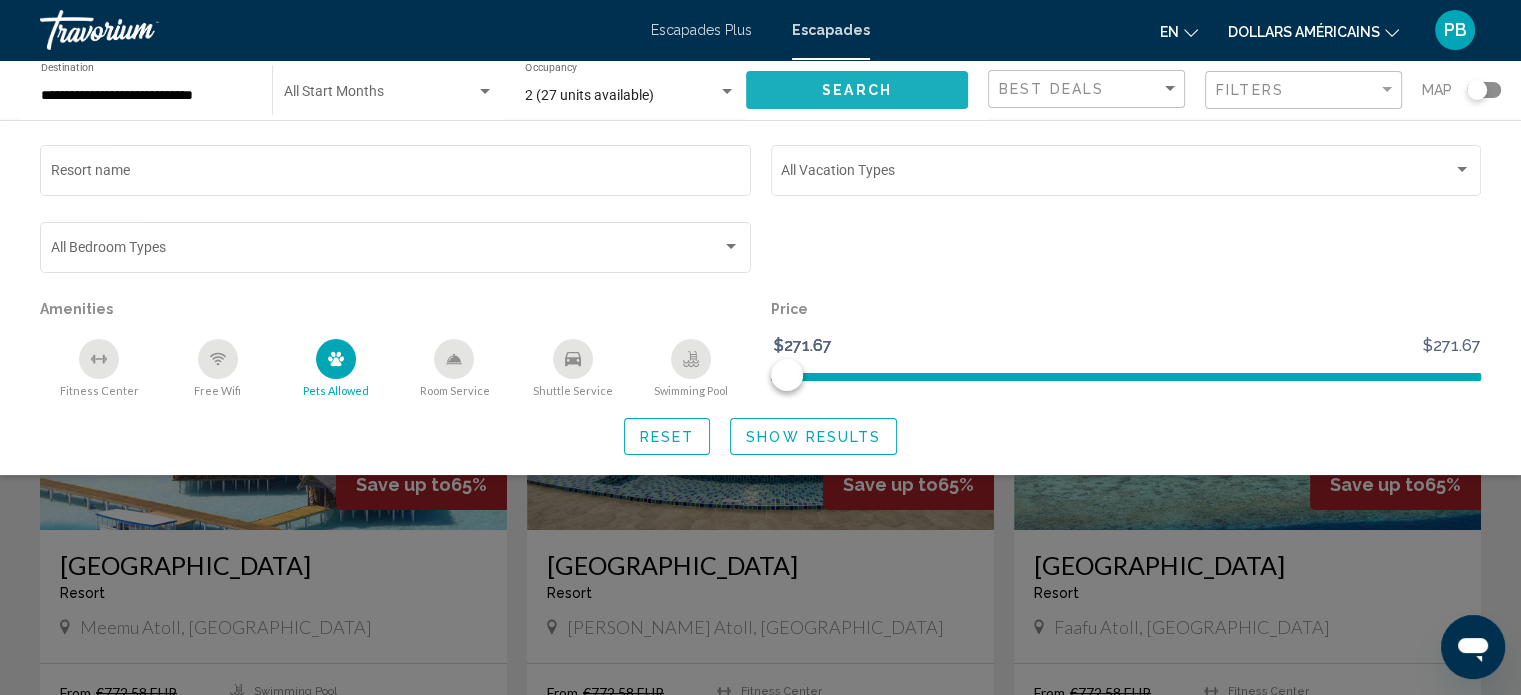 click on "Search" 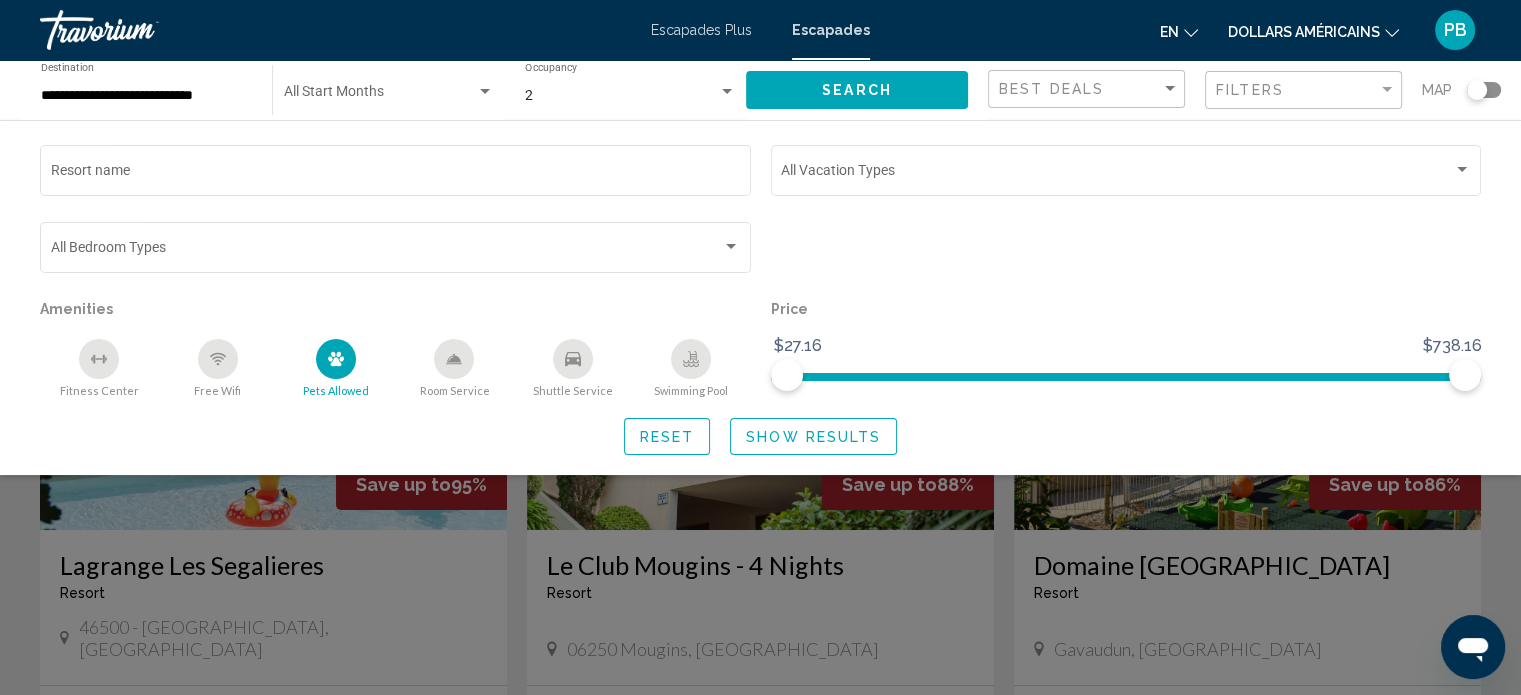click 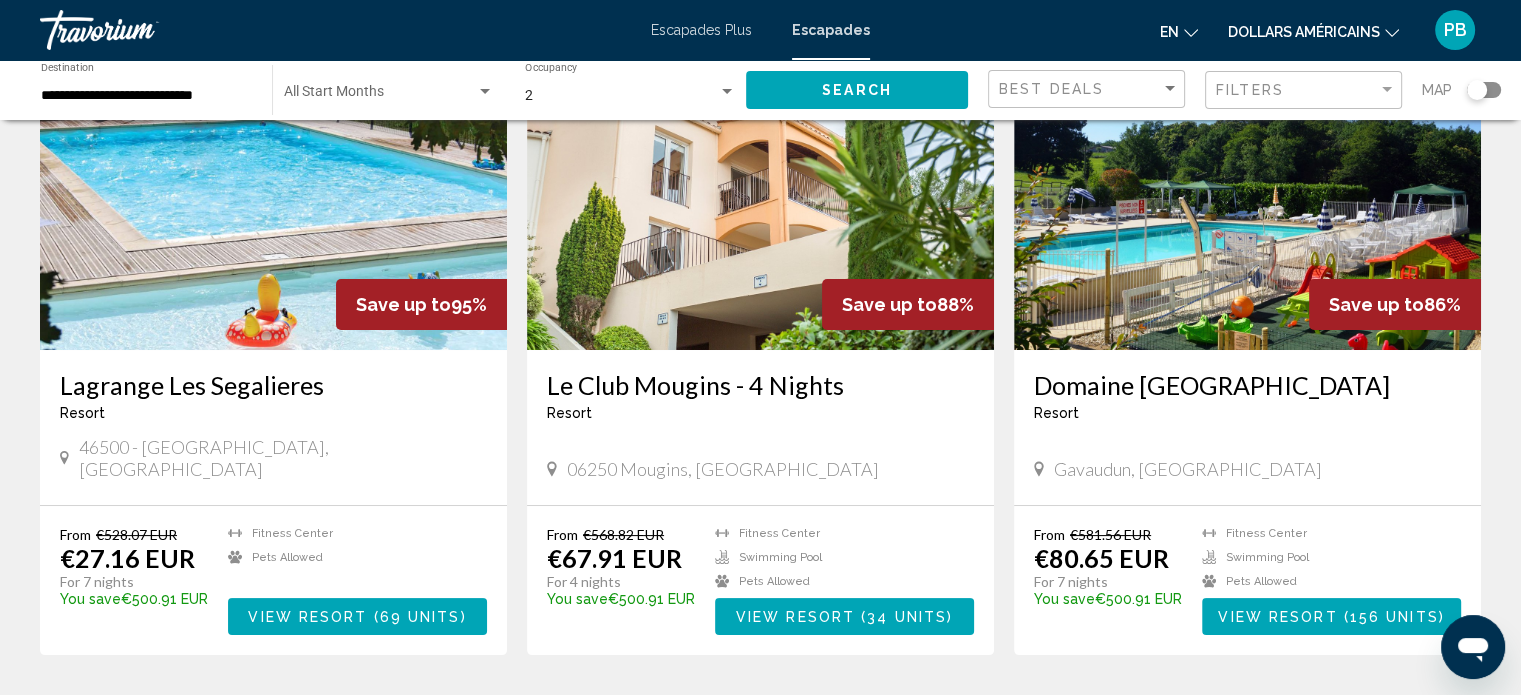 scroll, scrollTop: 200, scrollLeft: 0, axis: vertical 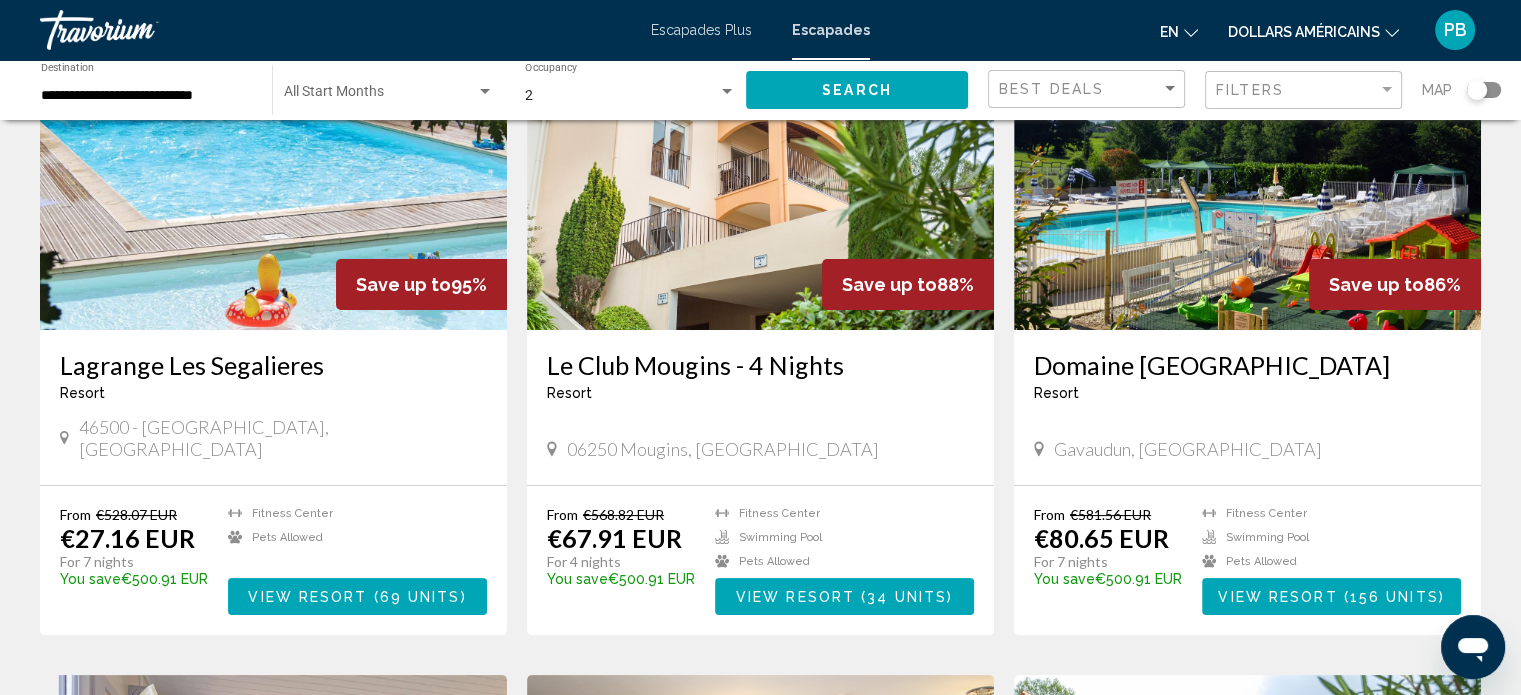 click on "View Resort" at bounding box center [307, 597] 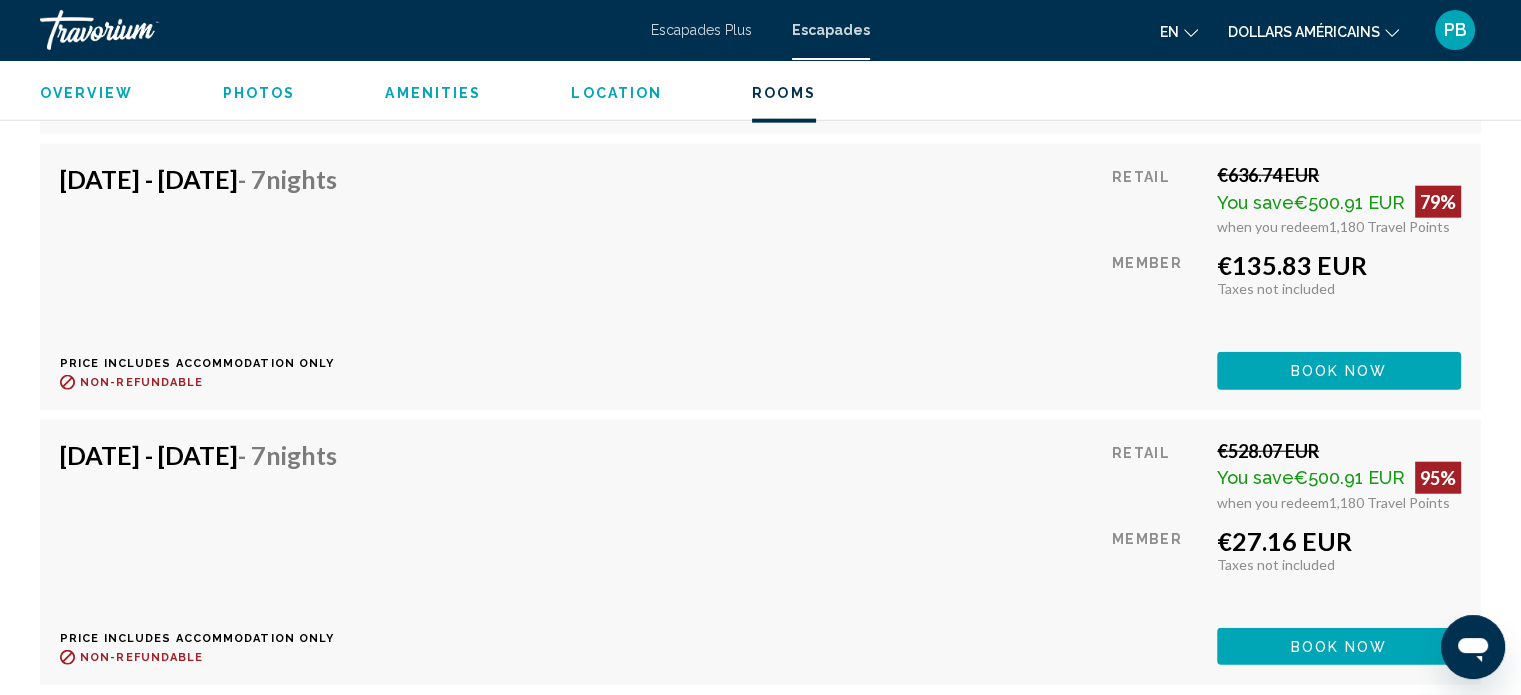 scroll, scrollTop: 4908, scrollLeft: 0, axis: vertical 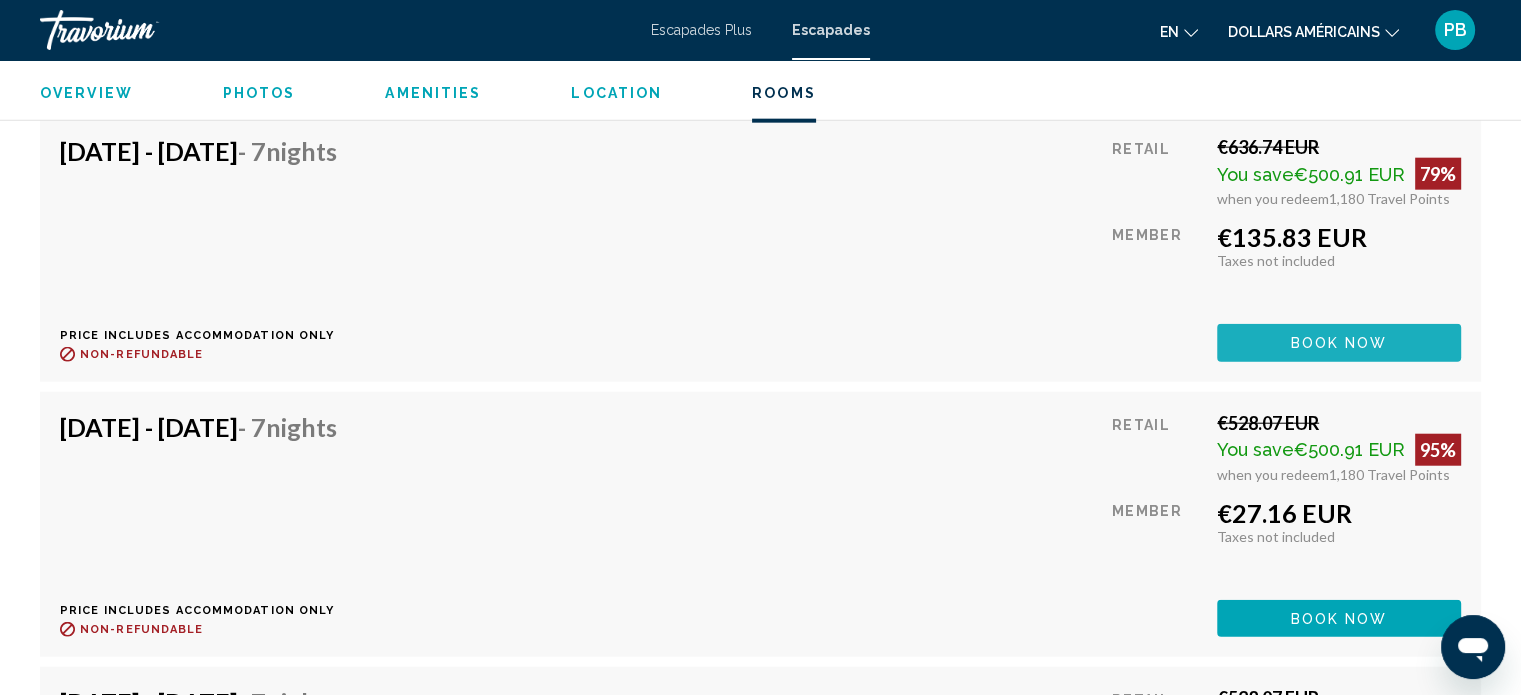 click on "Book now" at bounding box center [1339, 344] 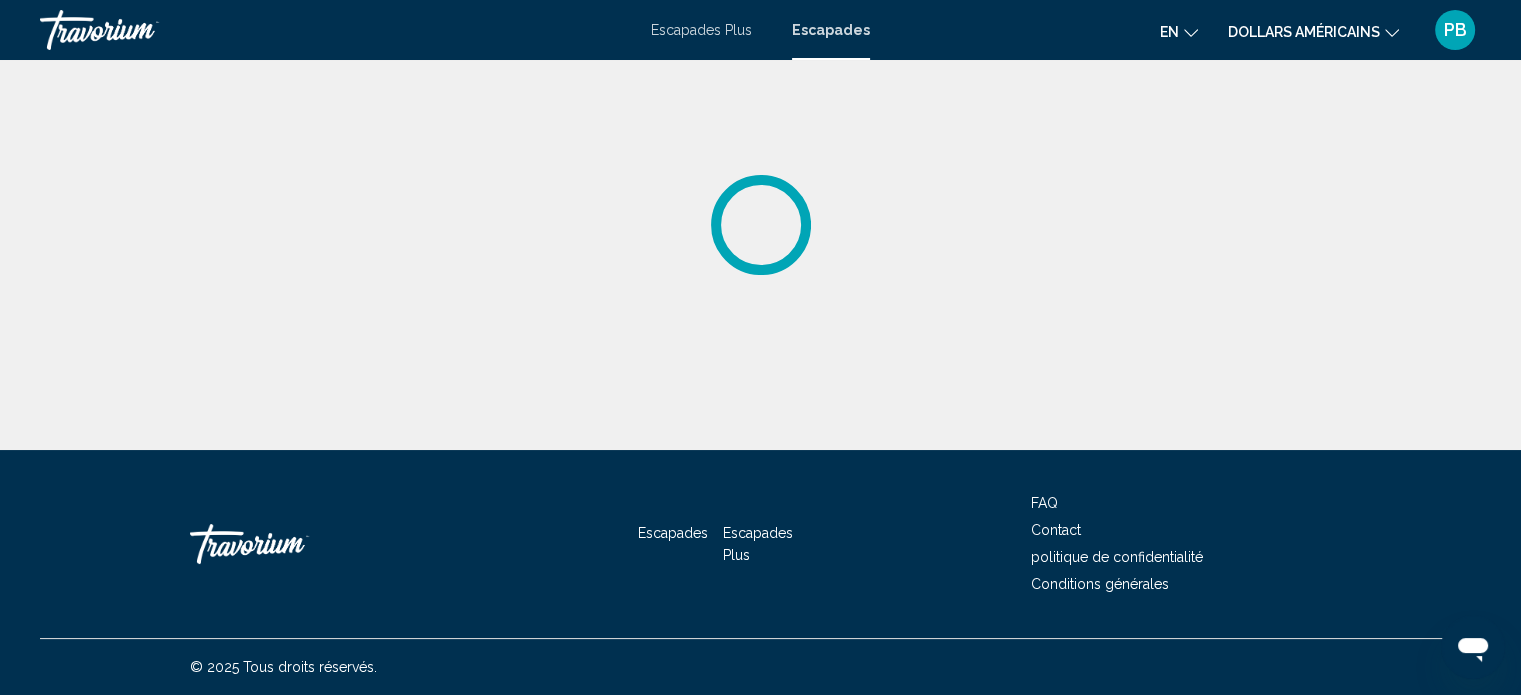 scroll, scrollTop: 0, scrollLeft: 0, axis: both 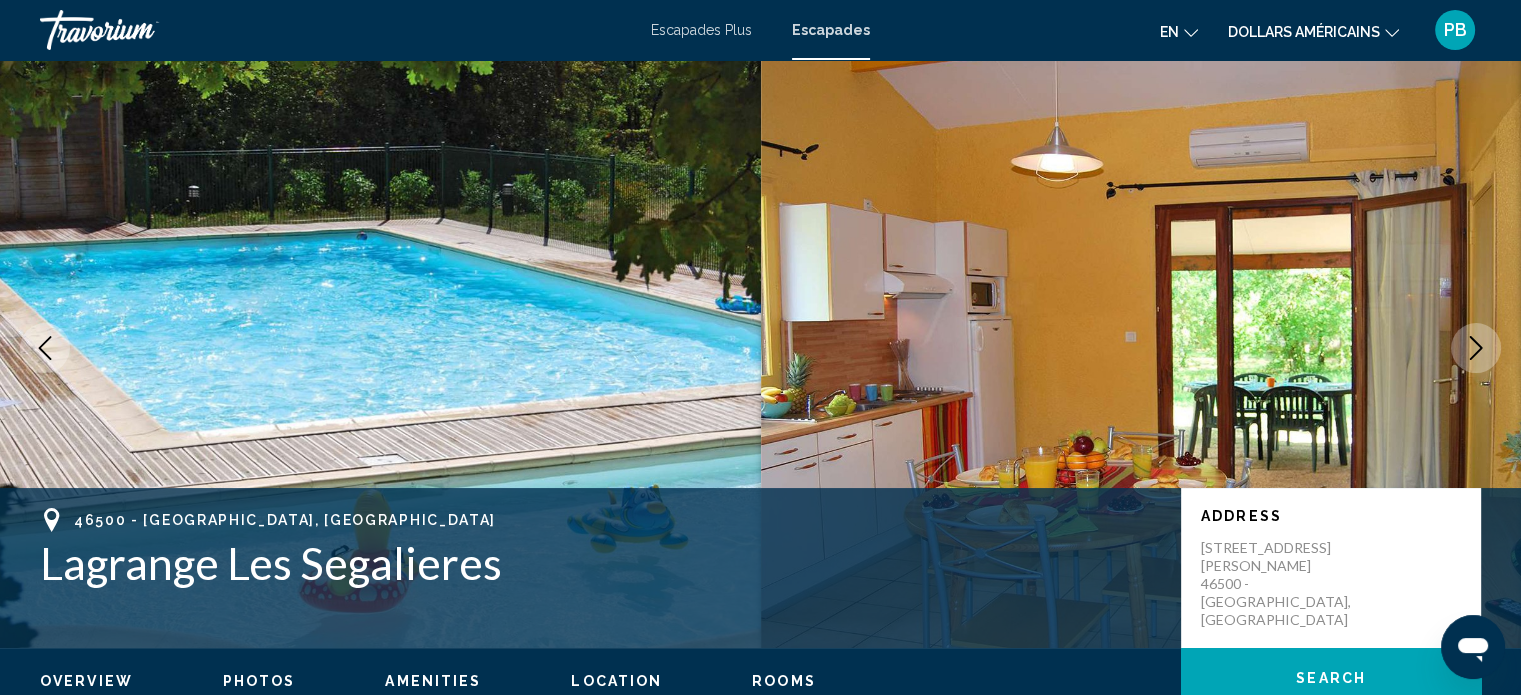 click on "PB" at bounding box center [1455, 29] 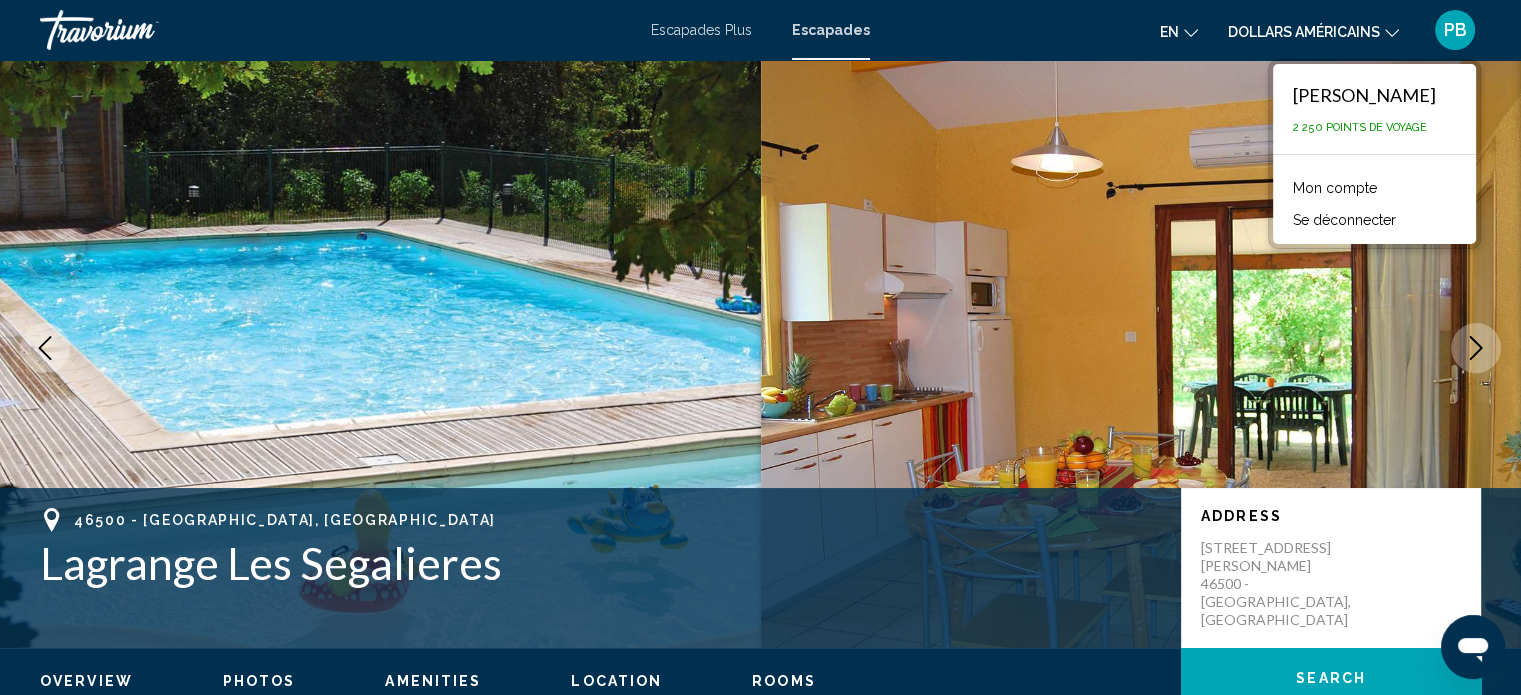 click on "Mon compte" at bounding box center (1335, 188) 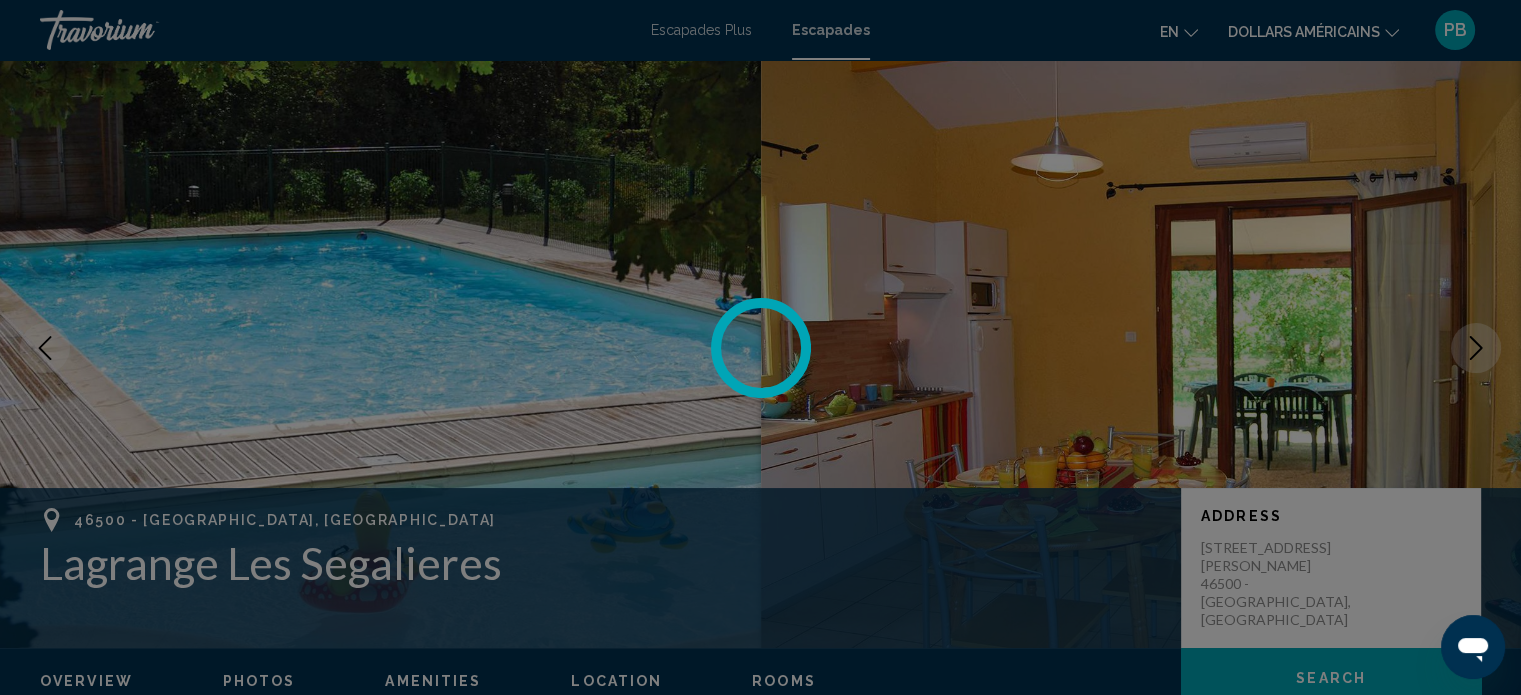 scroll, scrollTop: 0, scrollLeft: 0, axis: both 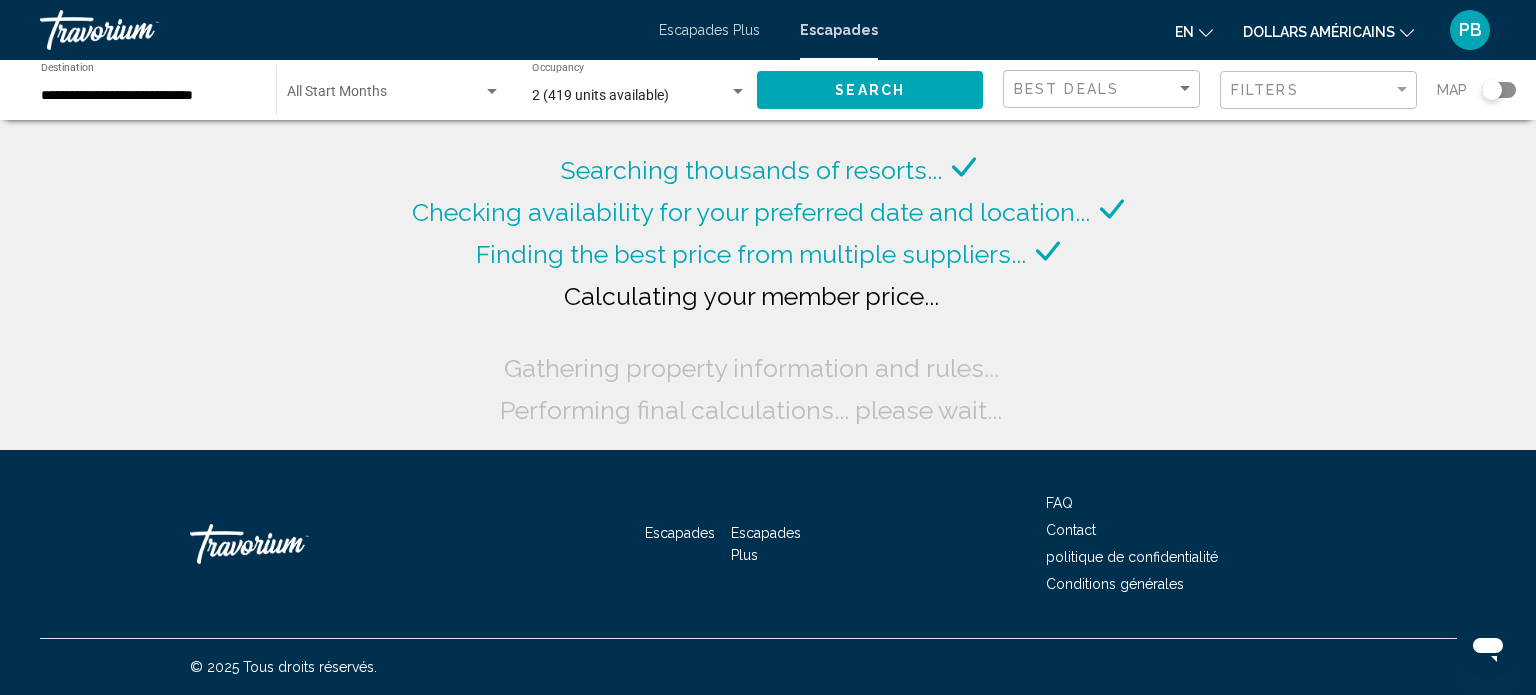 click on "**********" at bounding box center [148, 96] 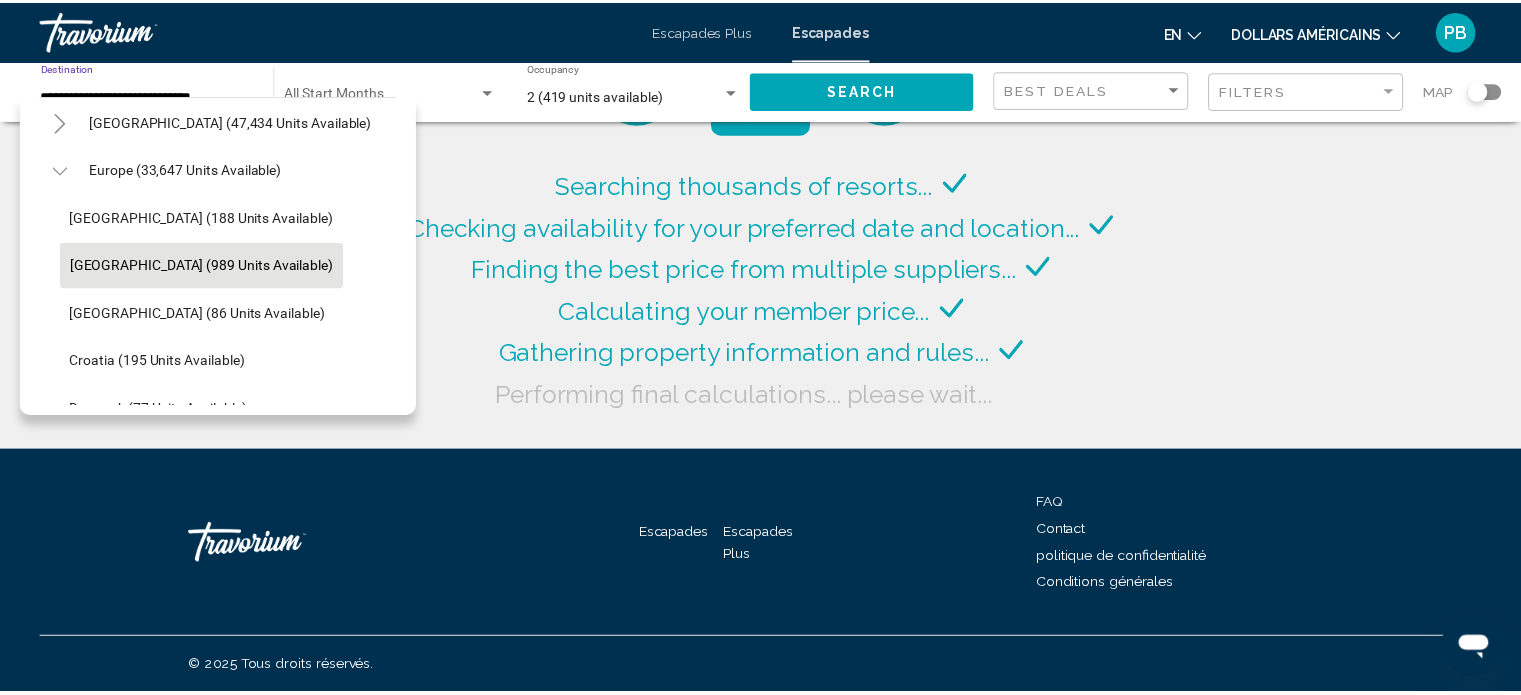 scroll, scrollTop: 0, scrollLeft: 0, axis: both 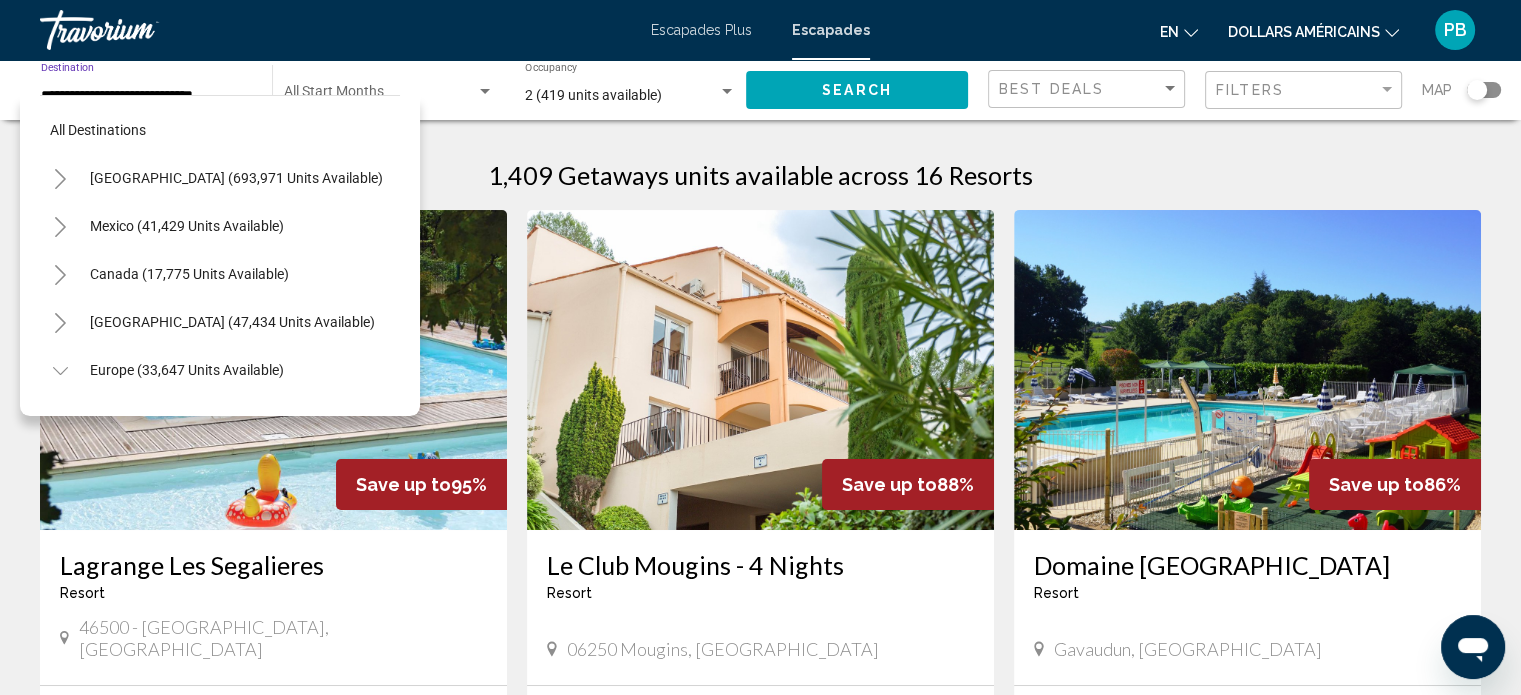 click 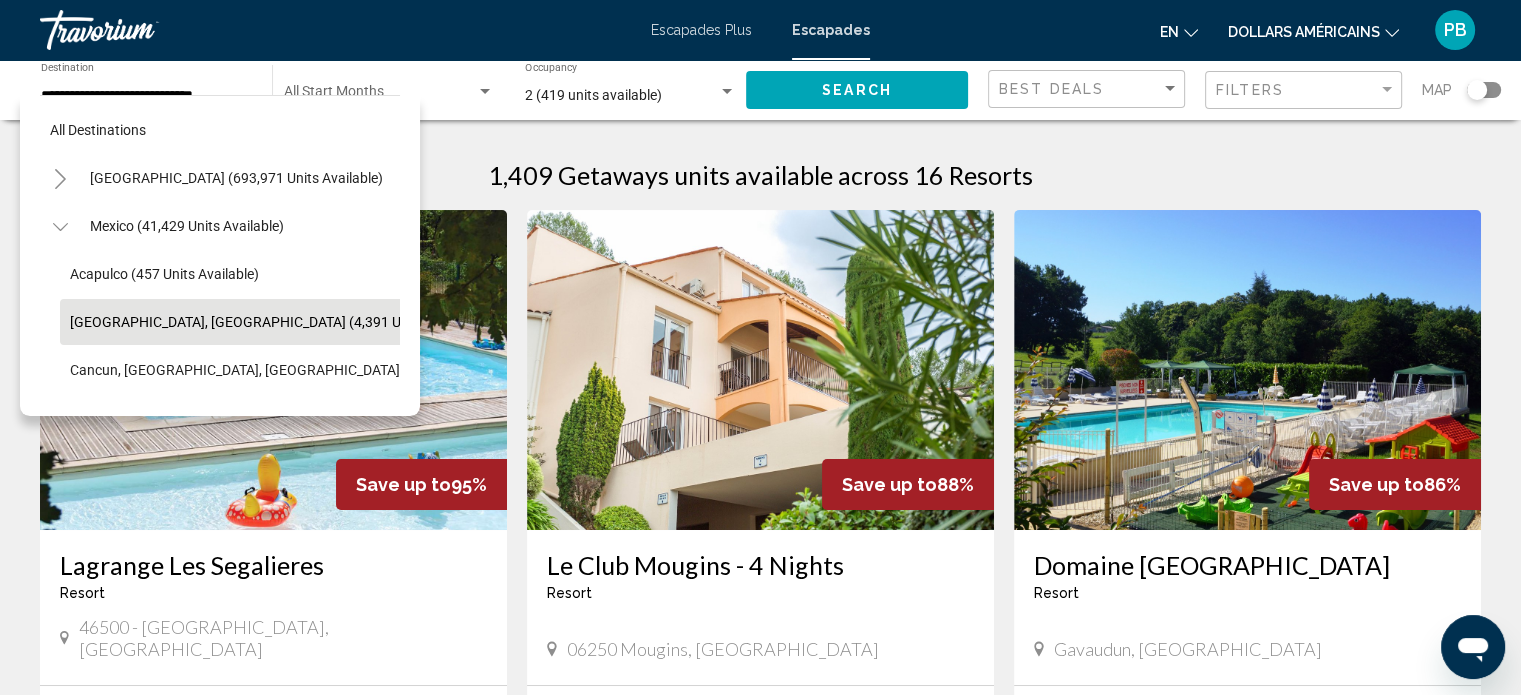 scroll, scrollTop: 100, scrollLeft: 0, axis: vertical 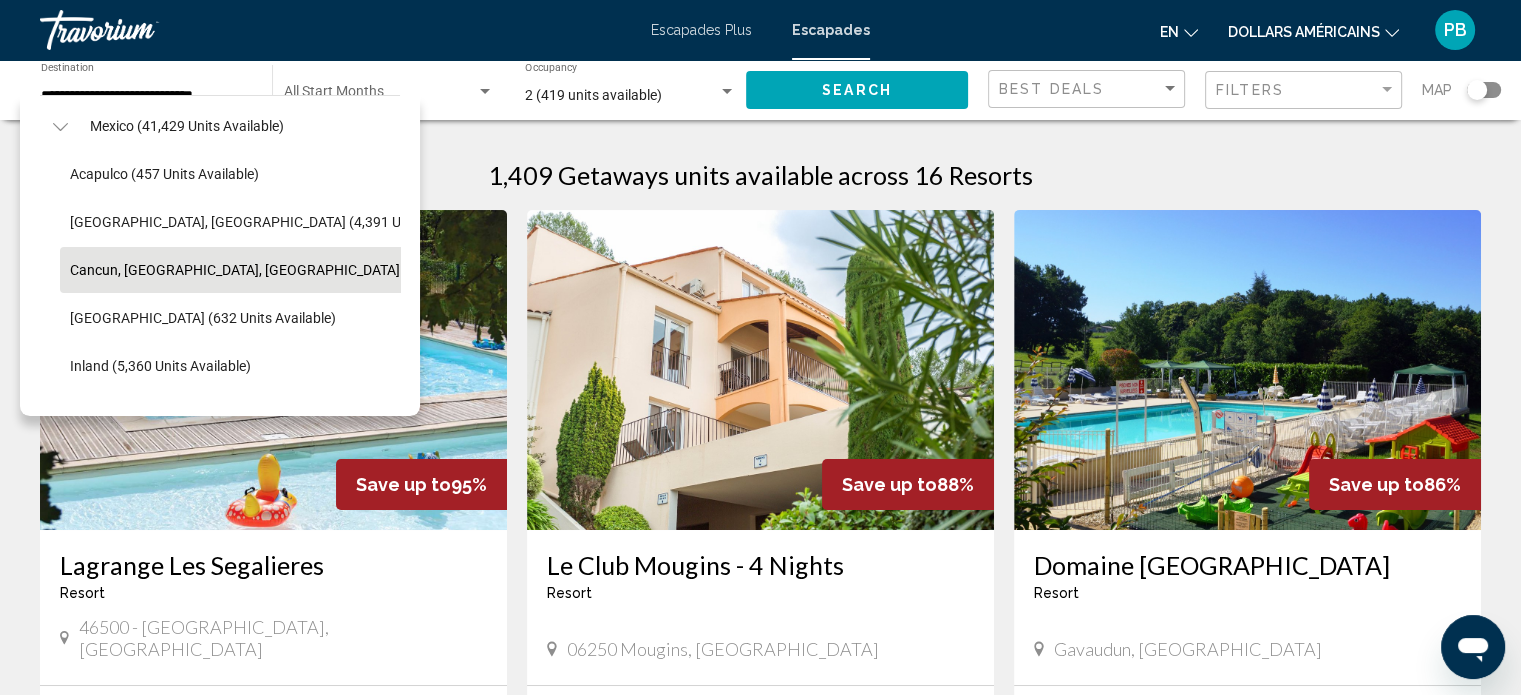 click on "Cancun, [GEOGRAPHIC_DATA], [GEOGRAPHIC_DATA] (18,793 units available)" 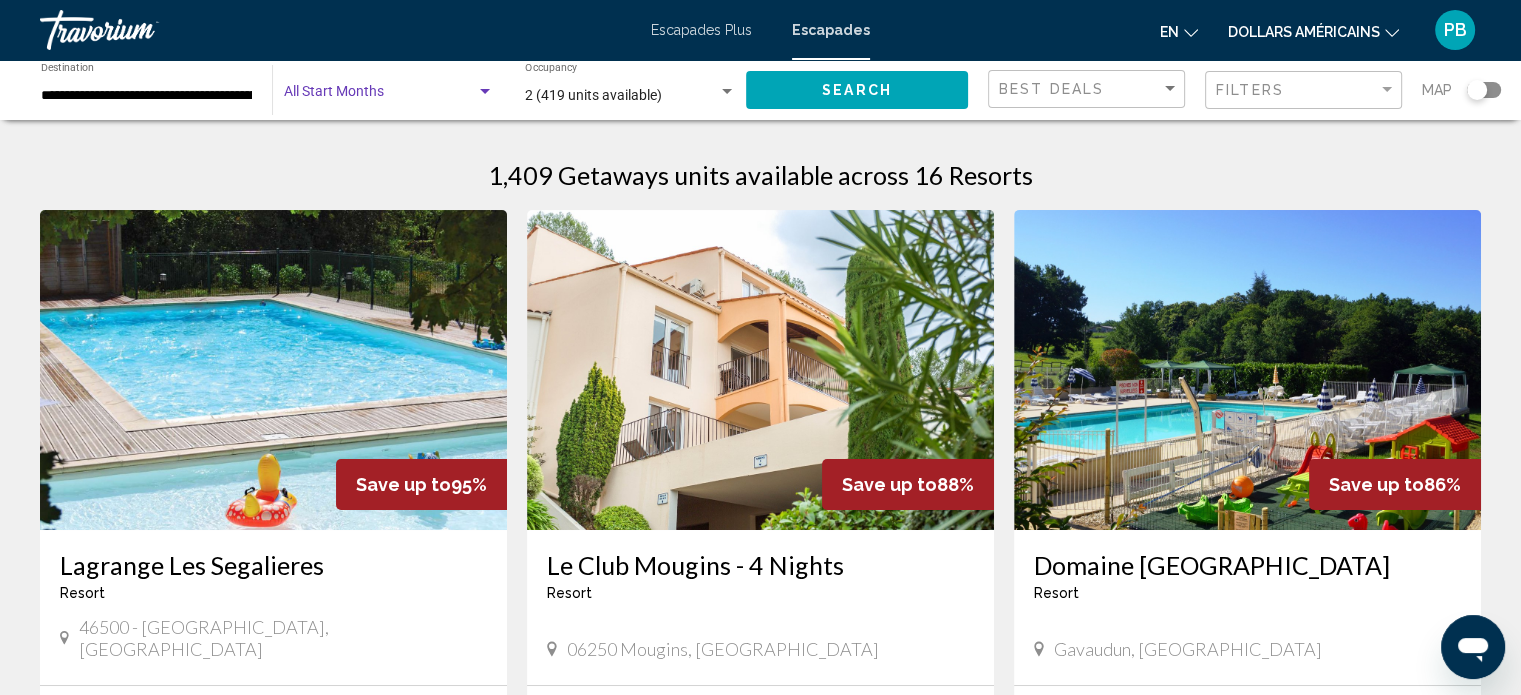 click at bounding box center [485, 92] 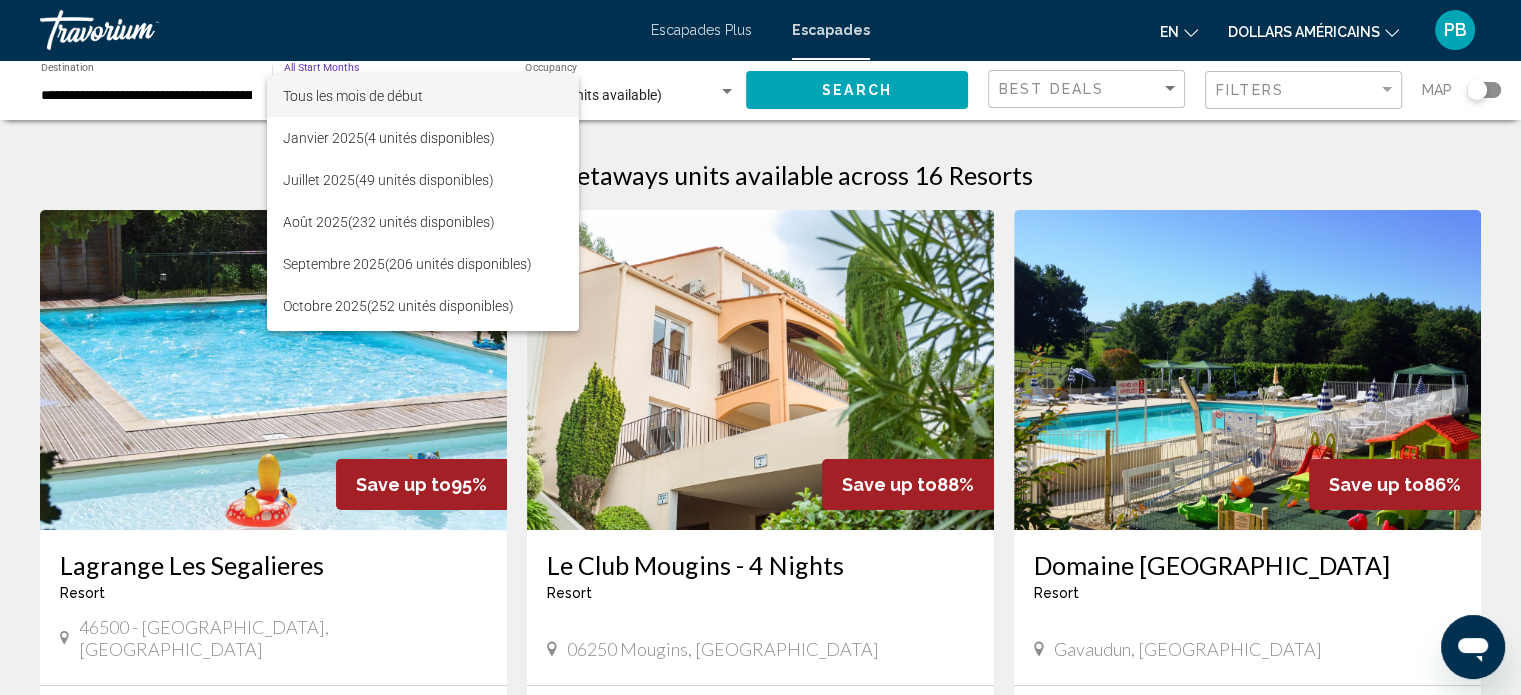 click at bounding box center (760, 347) 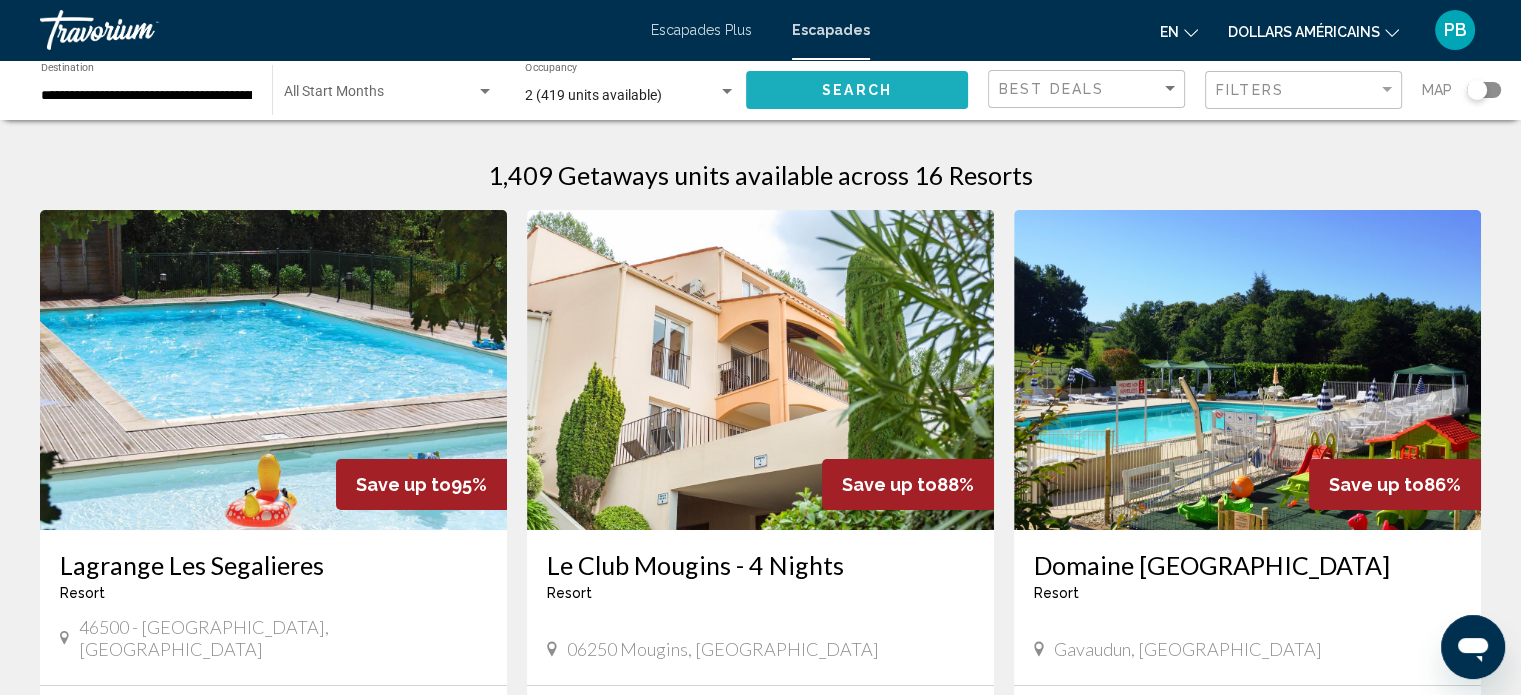 click on "Search" 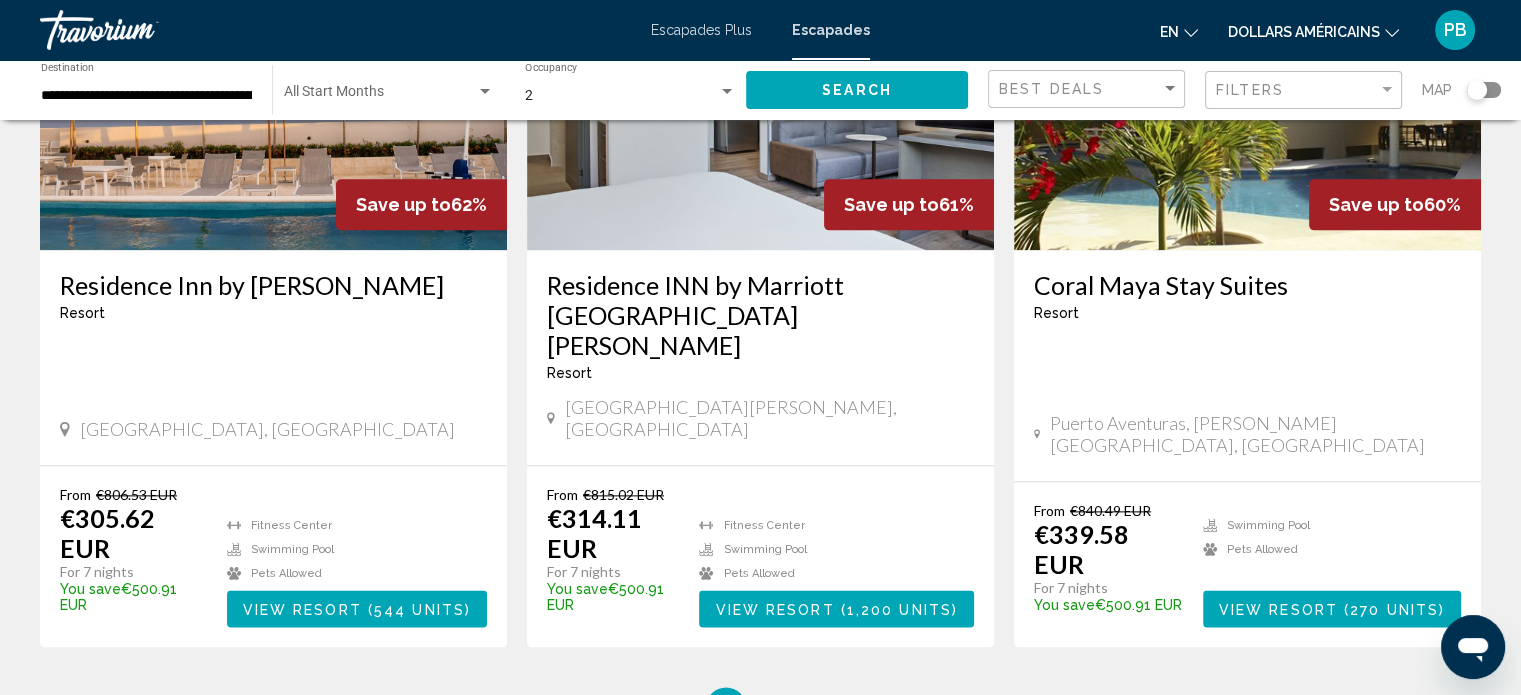 scroll, scrollTop: 2500, scrollLeft: 0, axis: vertical 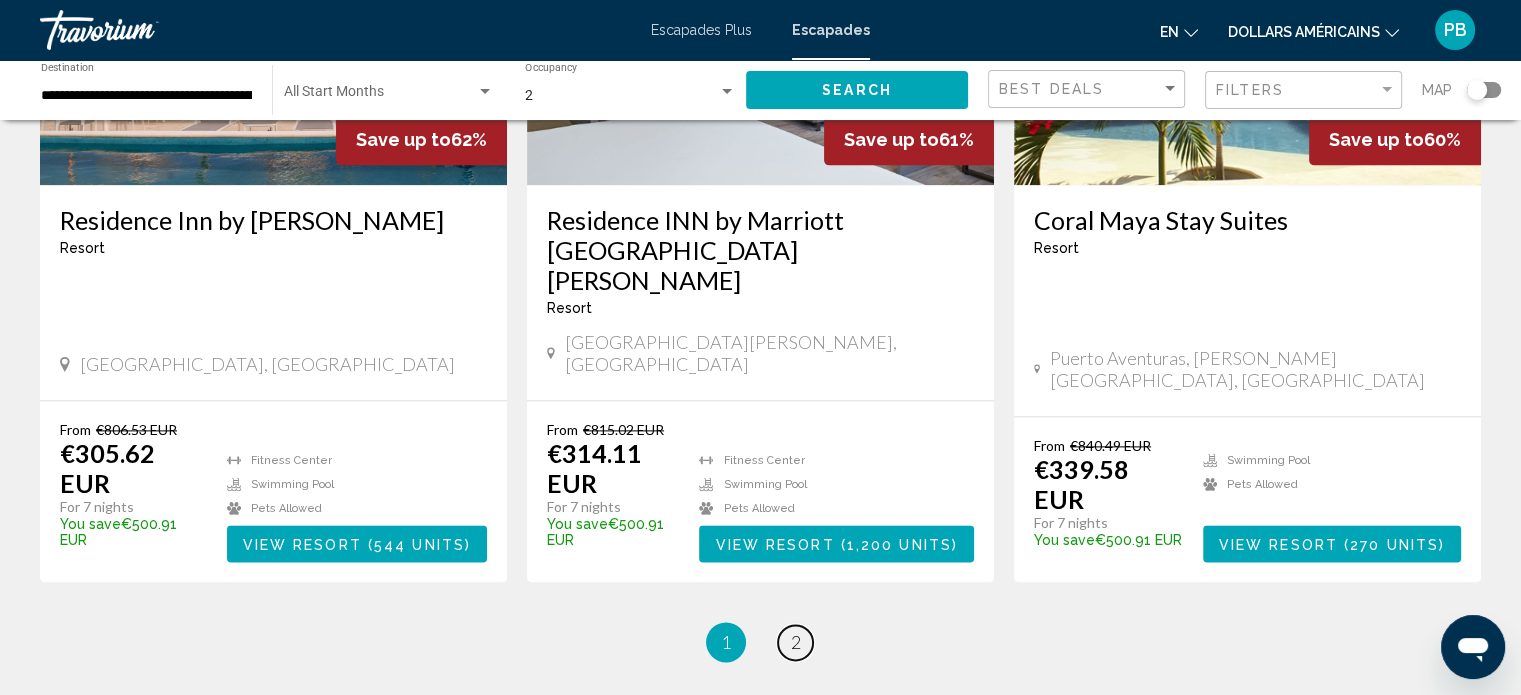 click on "2" at bounding box center [796, 642] 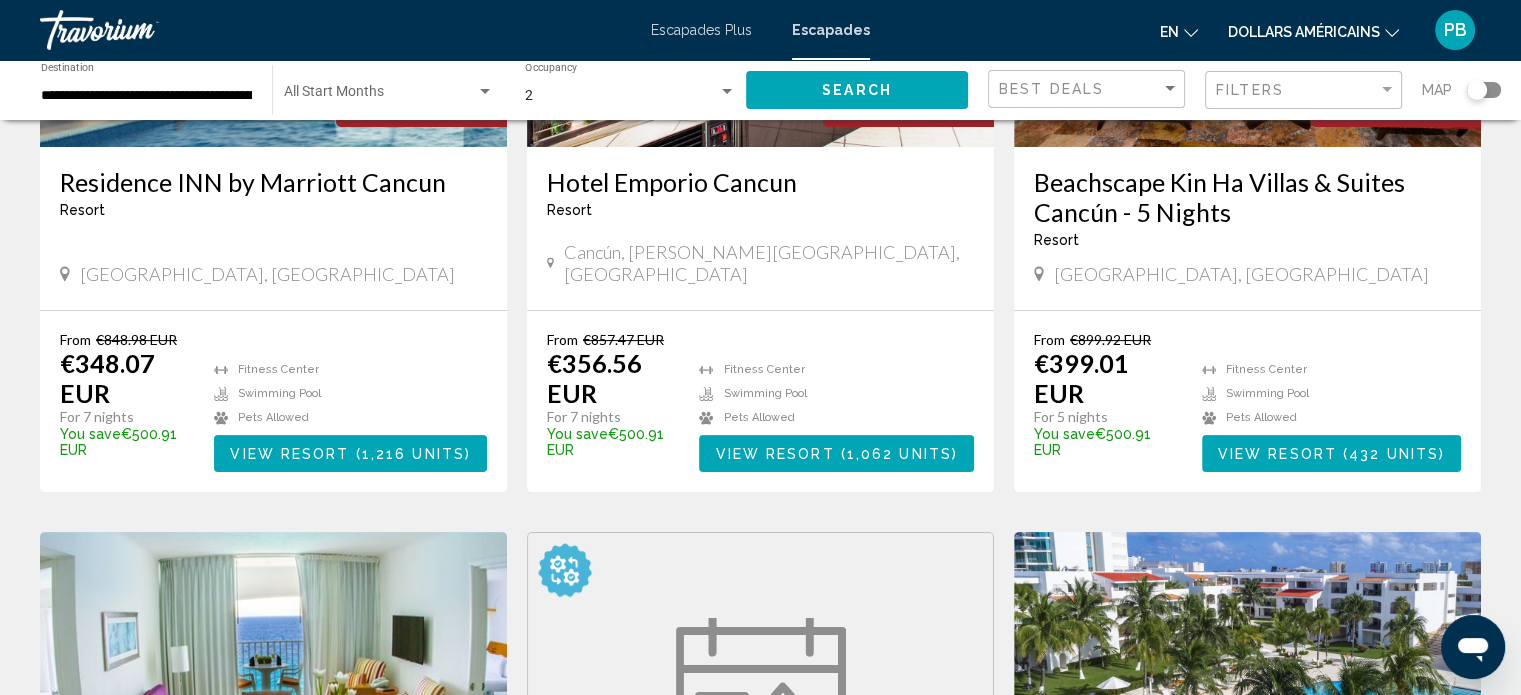 scroll, scrollTop: 400, scrollLeft: 0, axis: vertical 